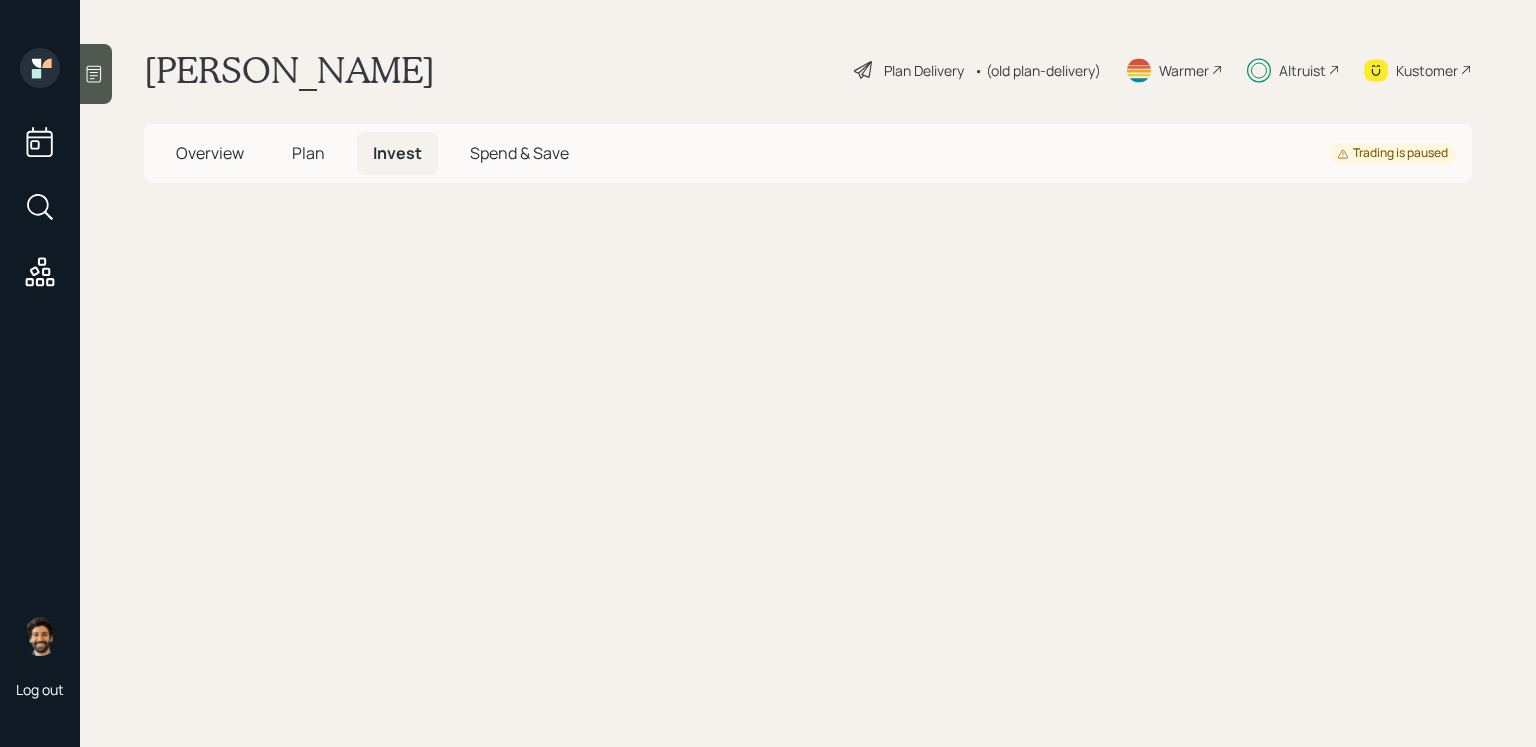 scroll, scrollTop: 0, scrollLeft: 0, axis: both 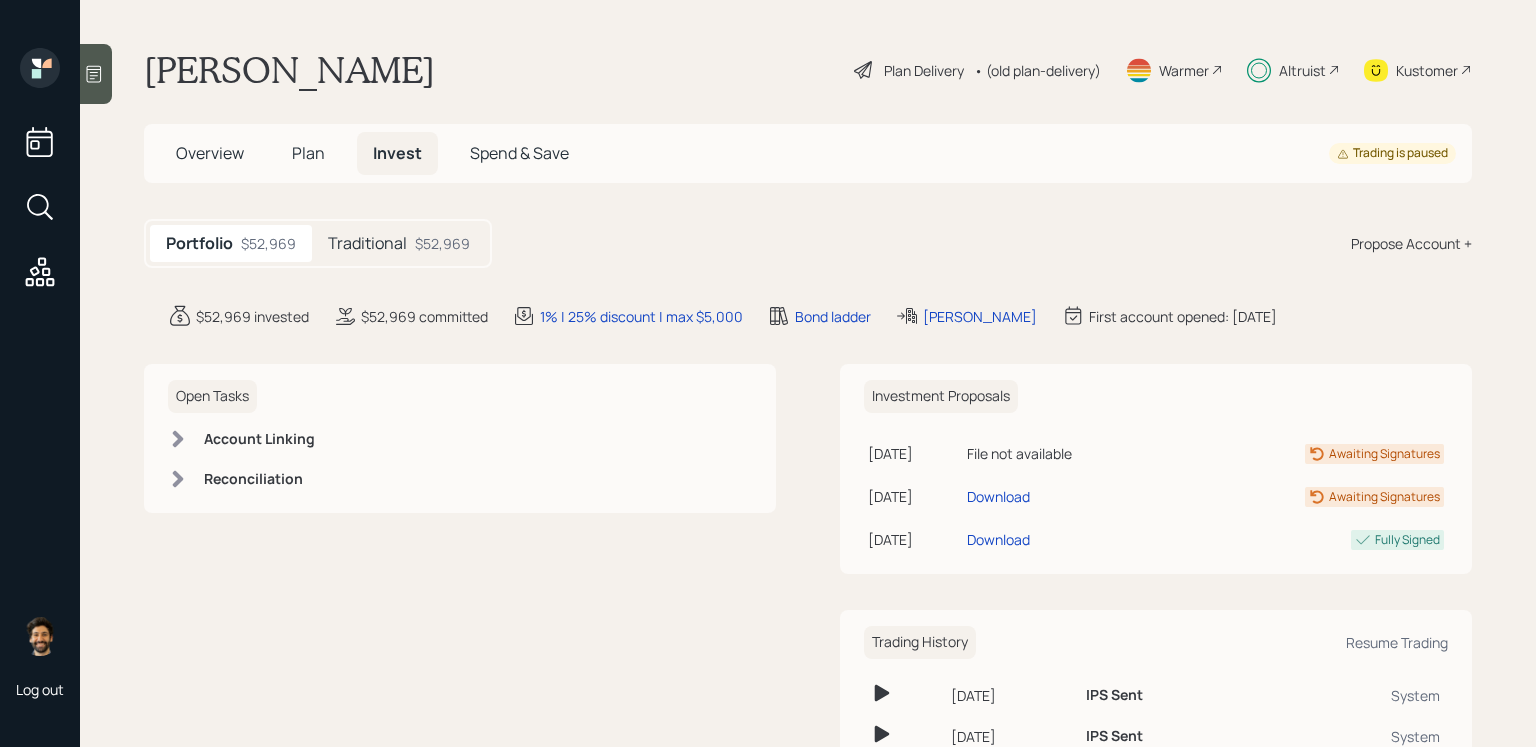 click on "Traditional" at bounding box center [367, 243] 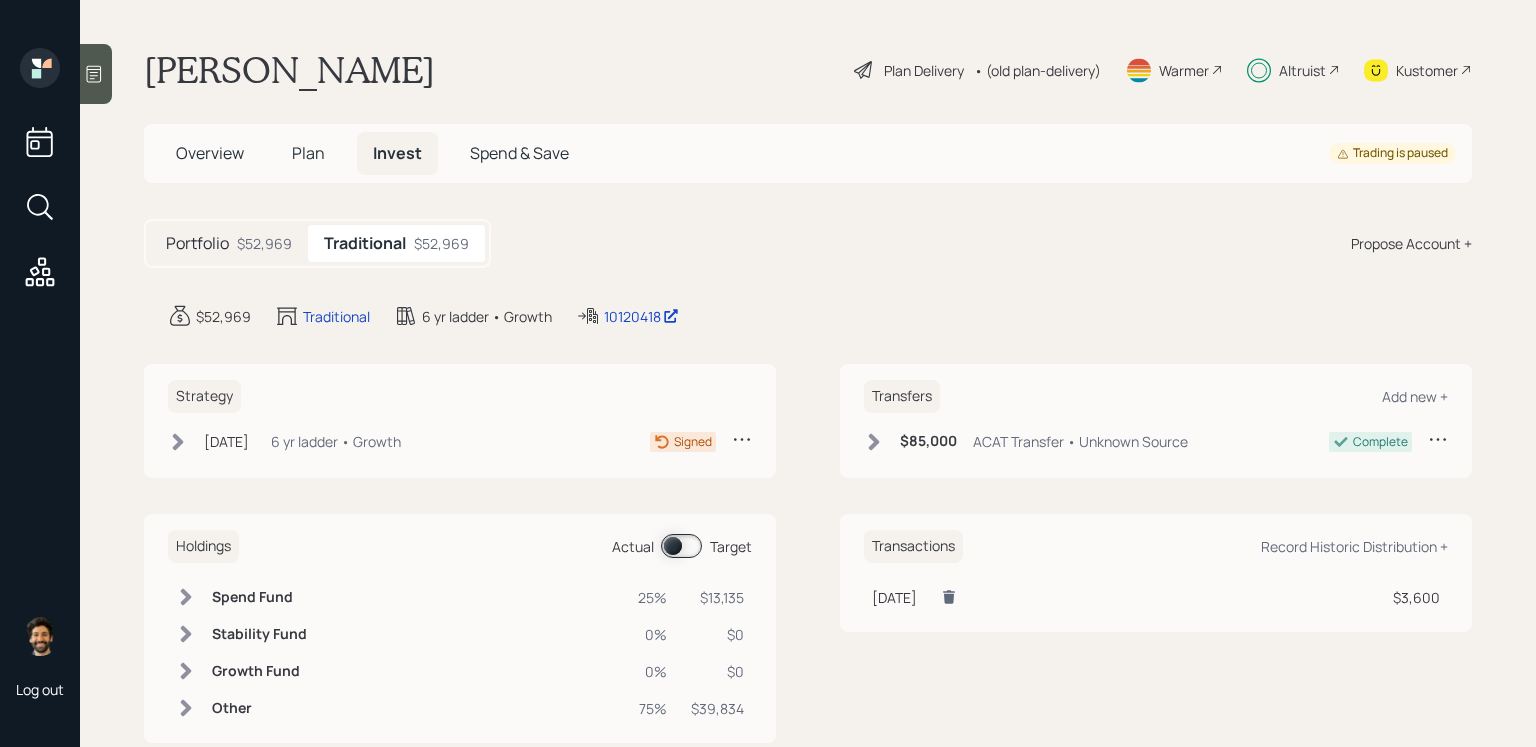 scroll, scrollTop: 43, scrollLeft: 0, axis: vertical 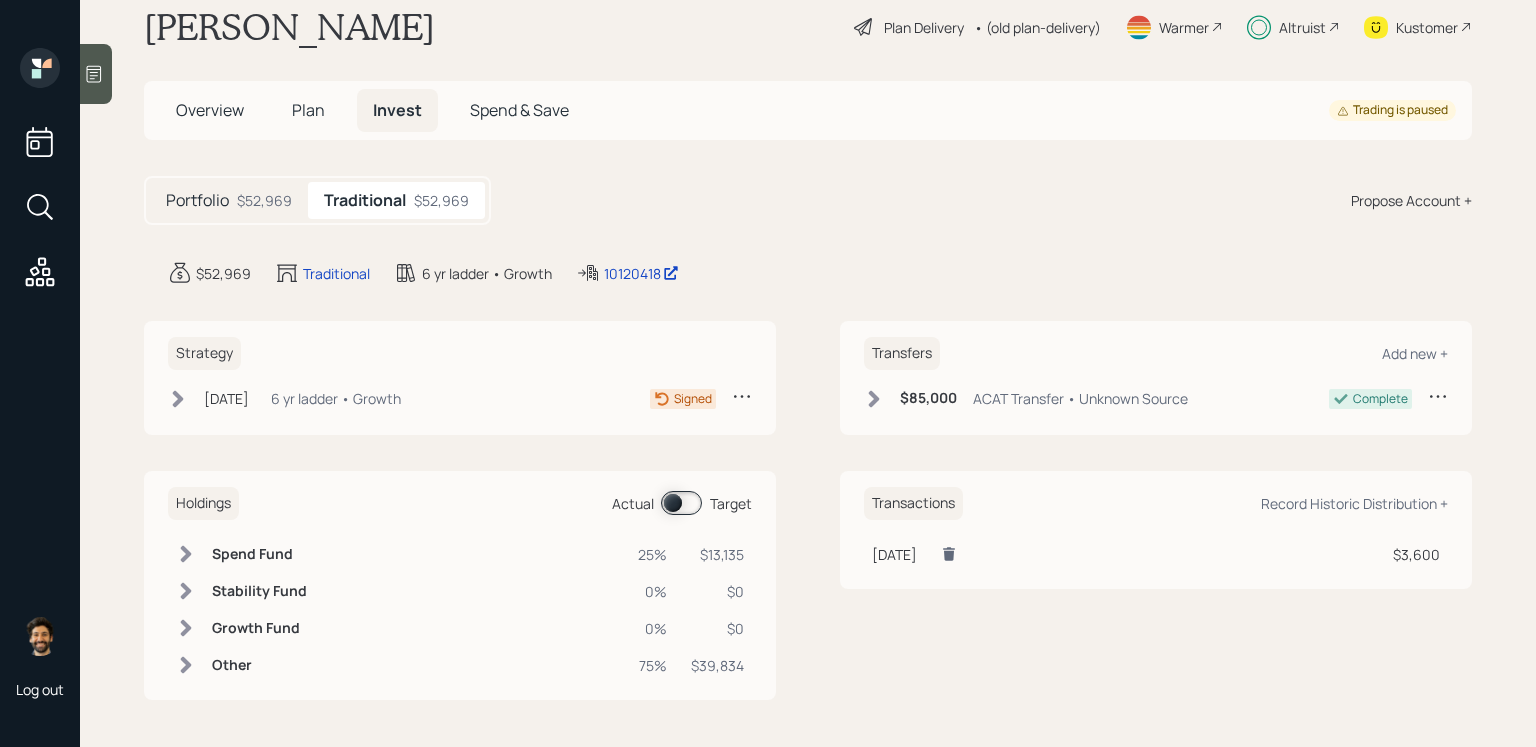 click at bounding box center (681, 503) 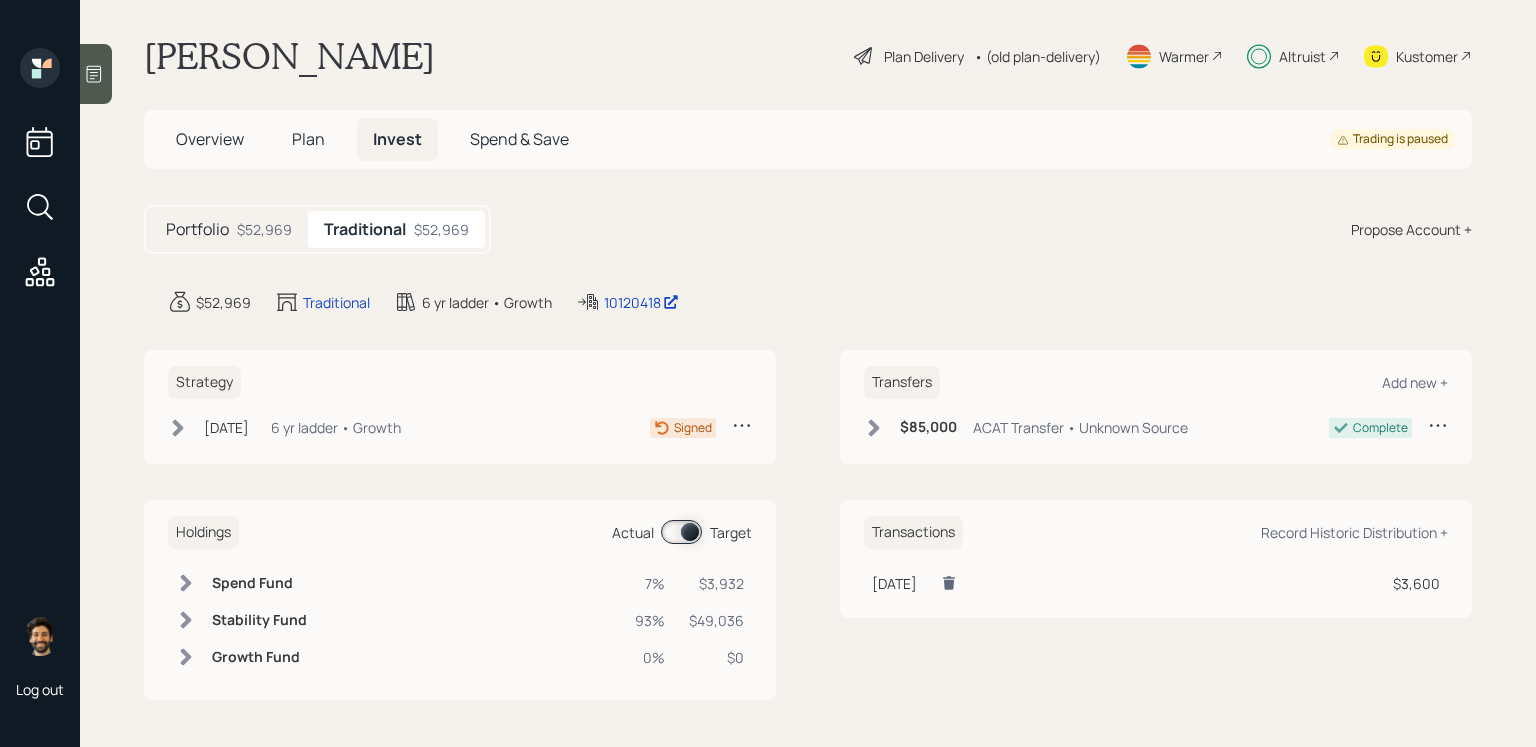 click 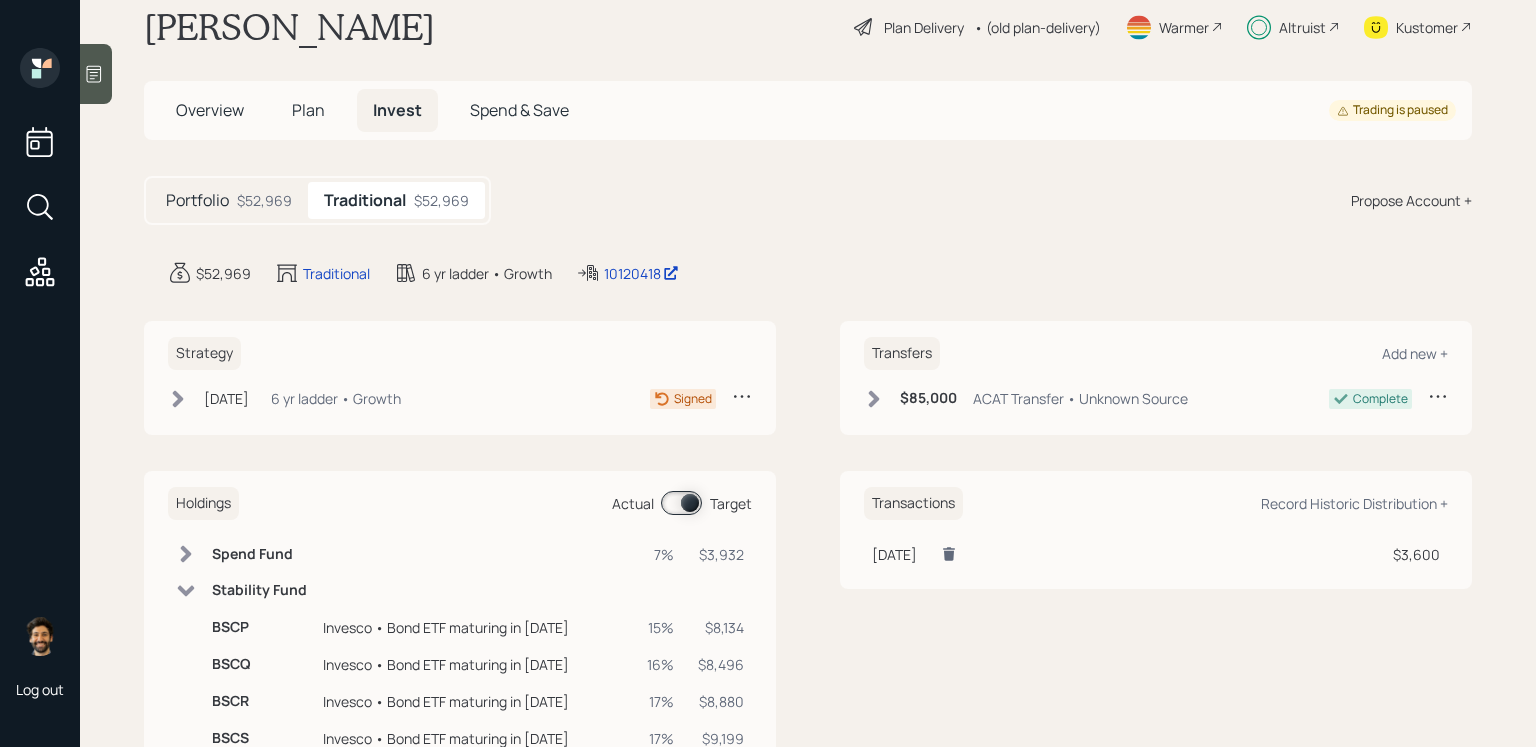 click at bounding box center [681, 503] 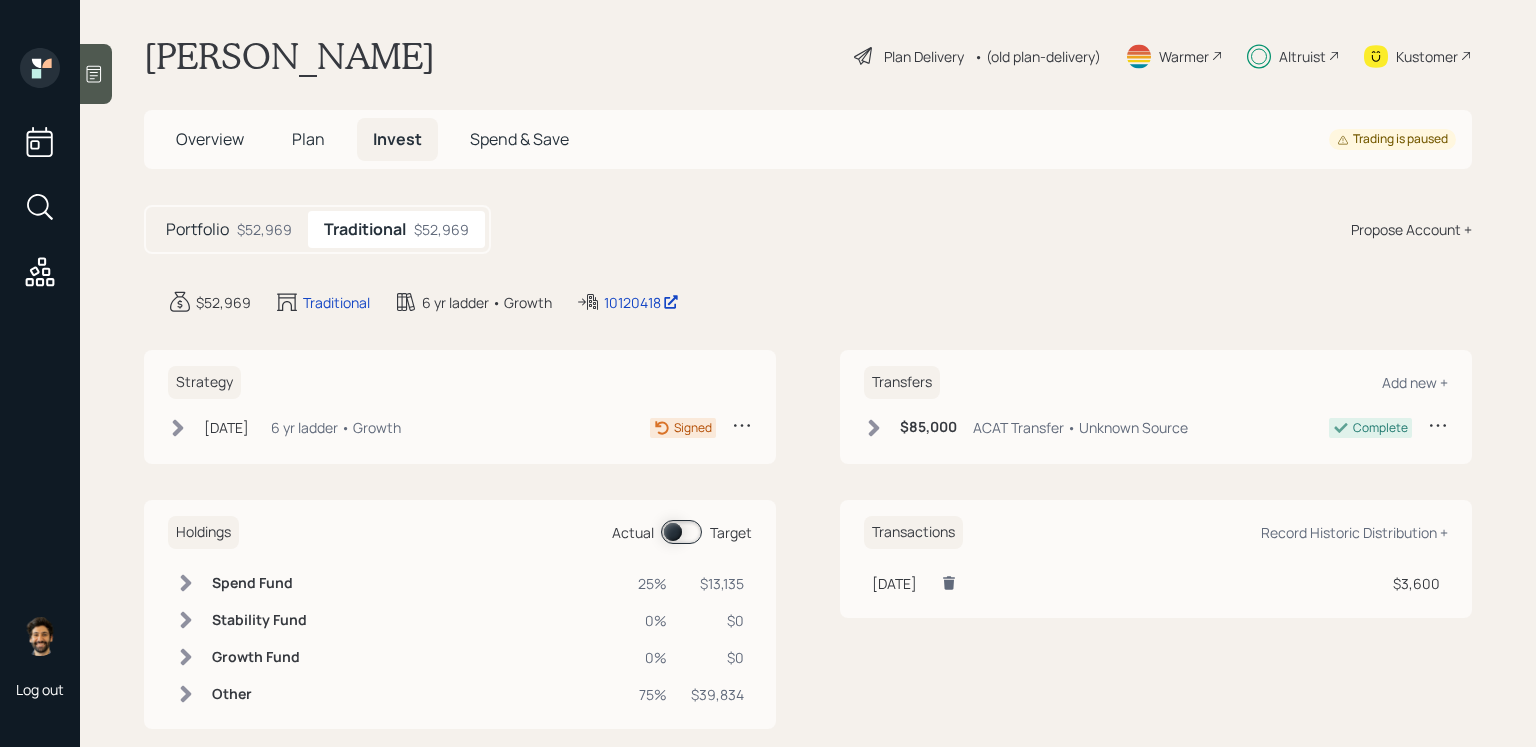 scroll, scrollTop: 43, scrollLeft: 0, axis: vertical 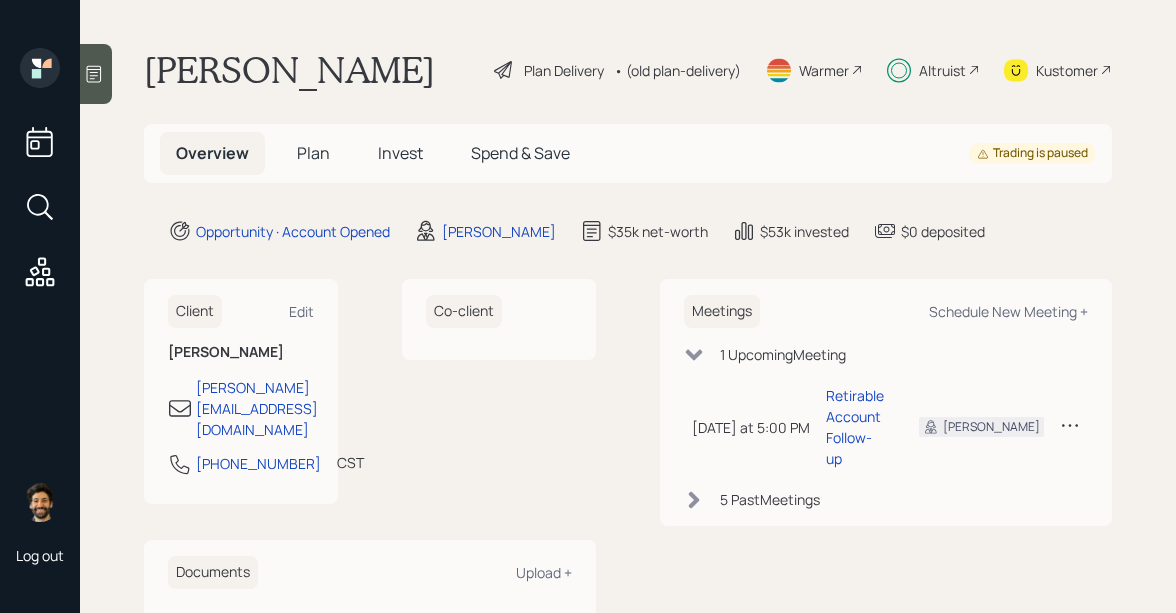 click on "• (old plan-delivery)" at bounding box center [677, 70] 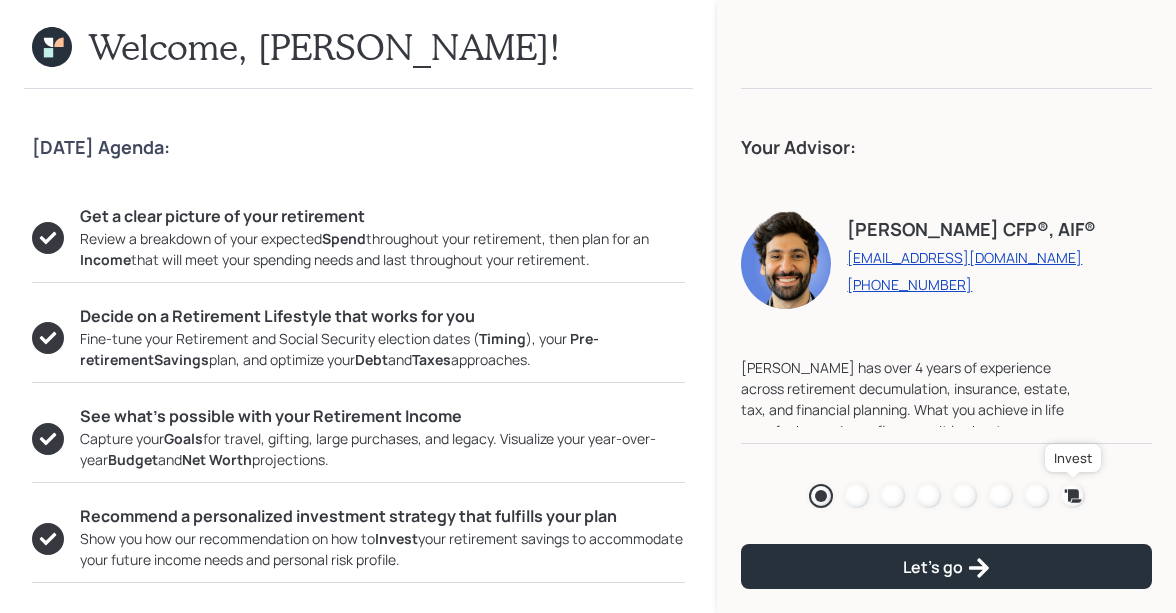click 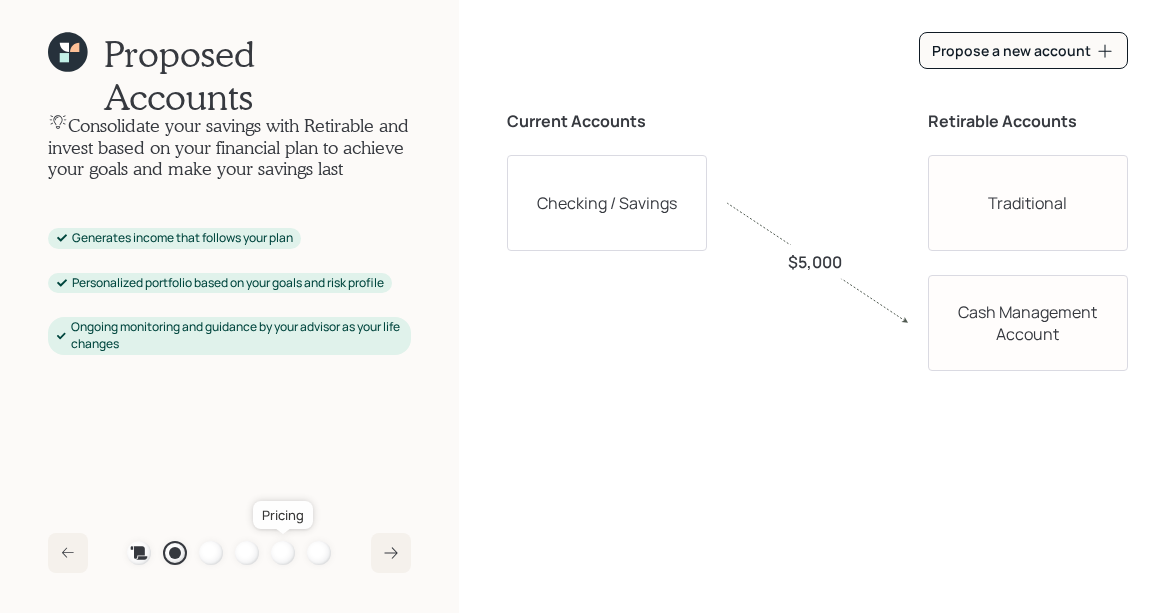 click at bounding box center [283, 553] 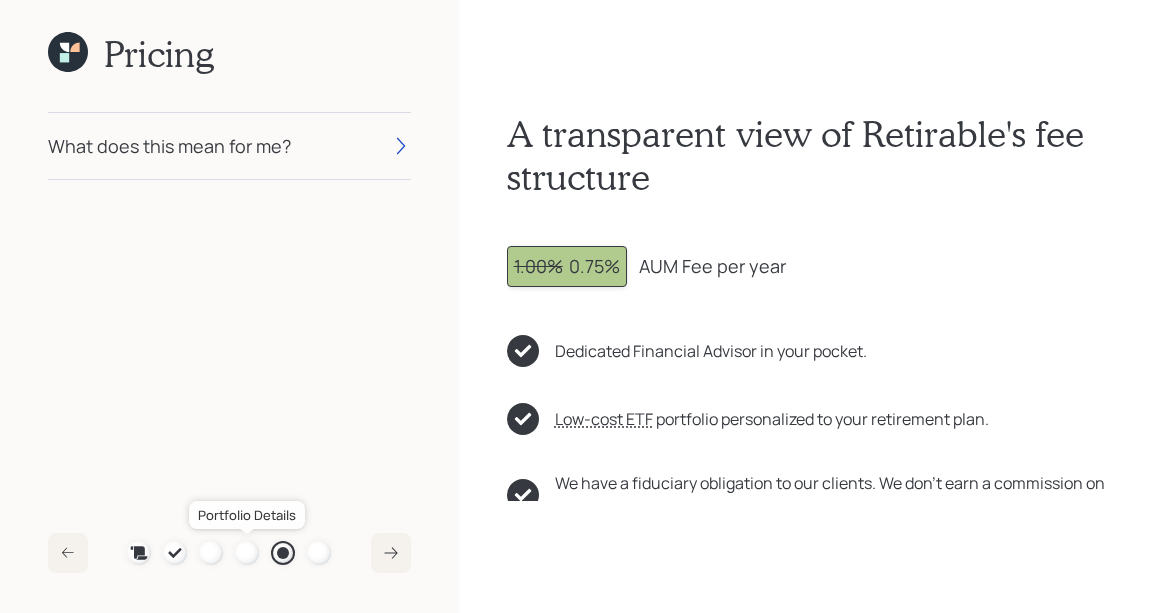 click at bounding box center (247, 553) 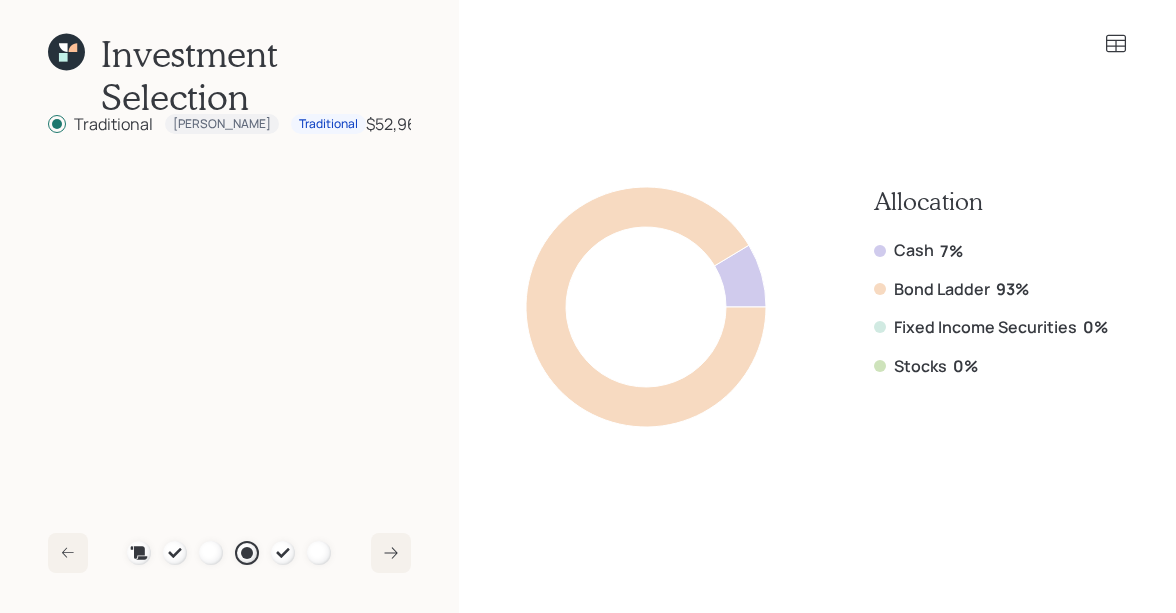 click 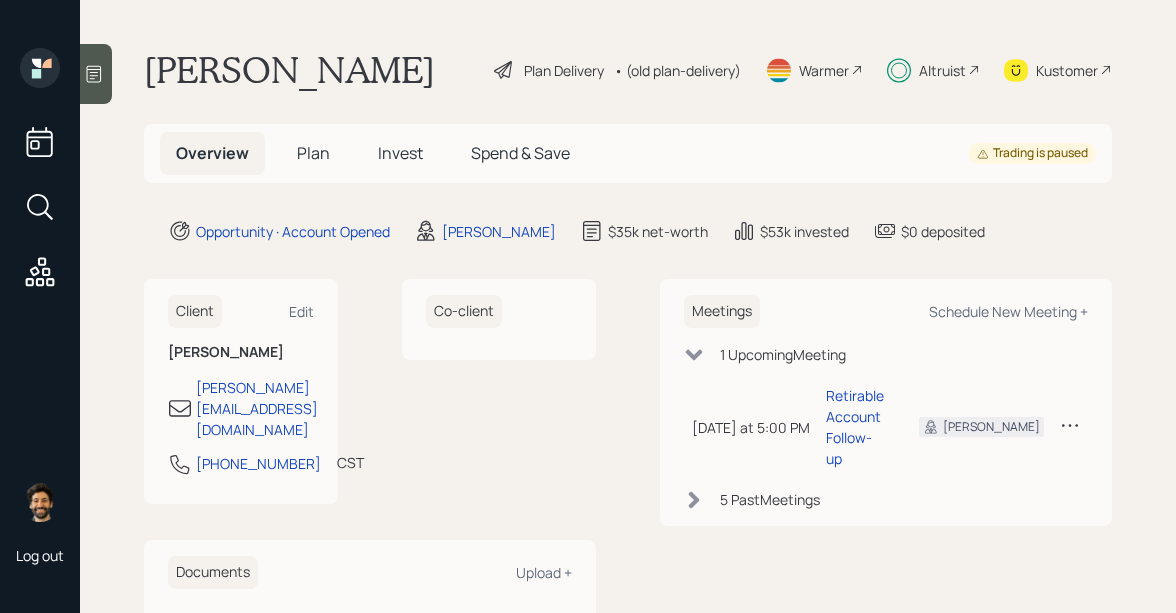 click on "• (old plan-delivery)" at bounding box center (677, 70) 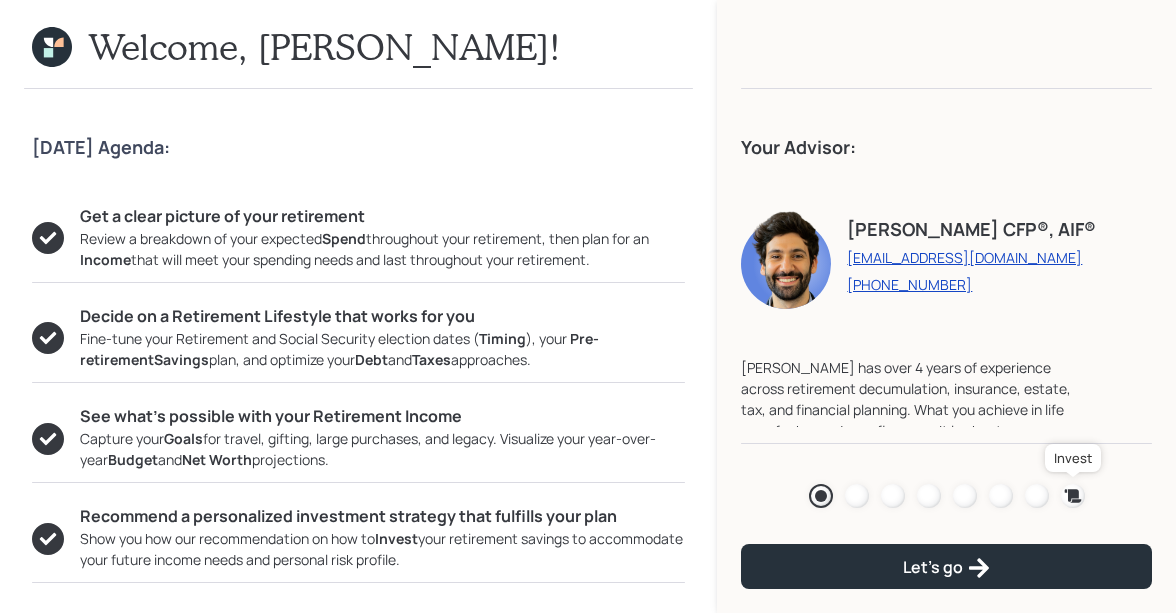 click 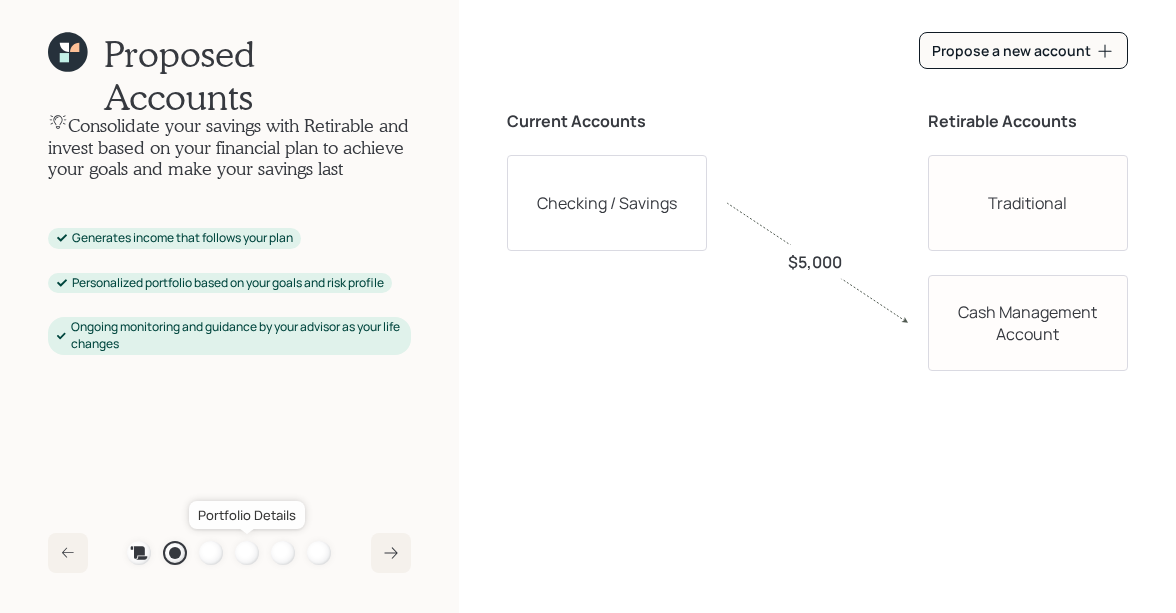 click at bounding box center [247, 553] 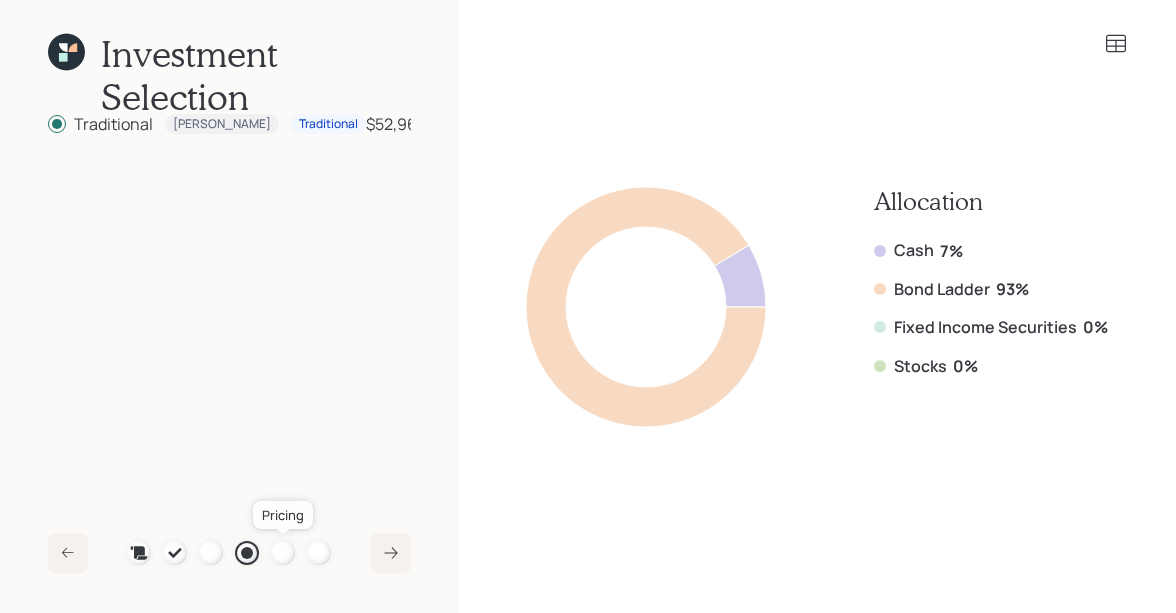 click at bounding box center (283, 553) 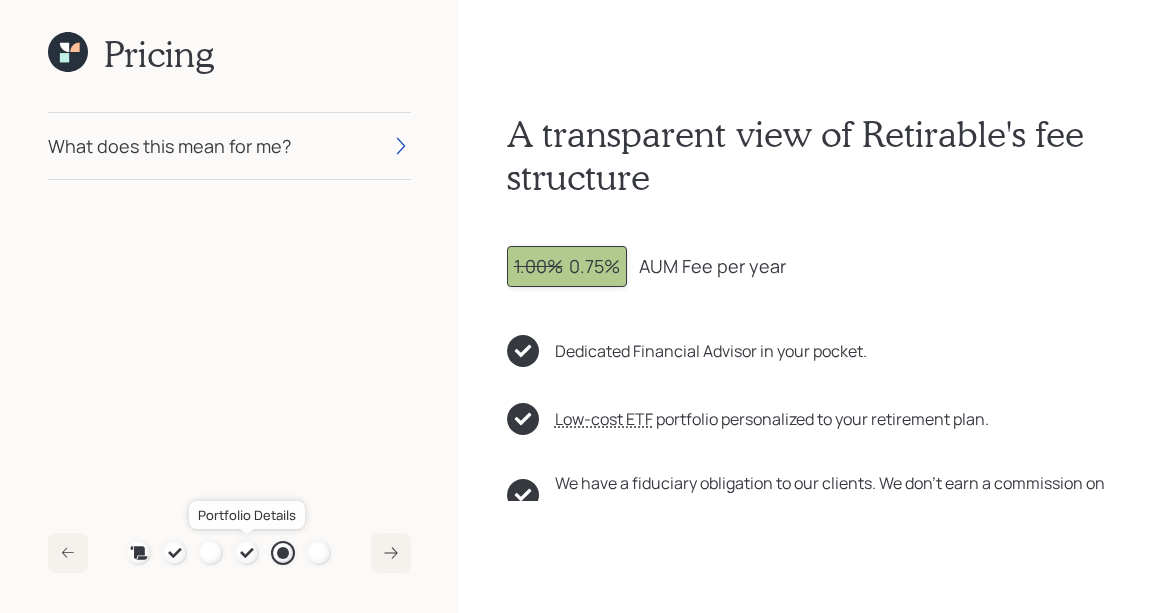 click 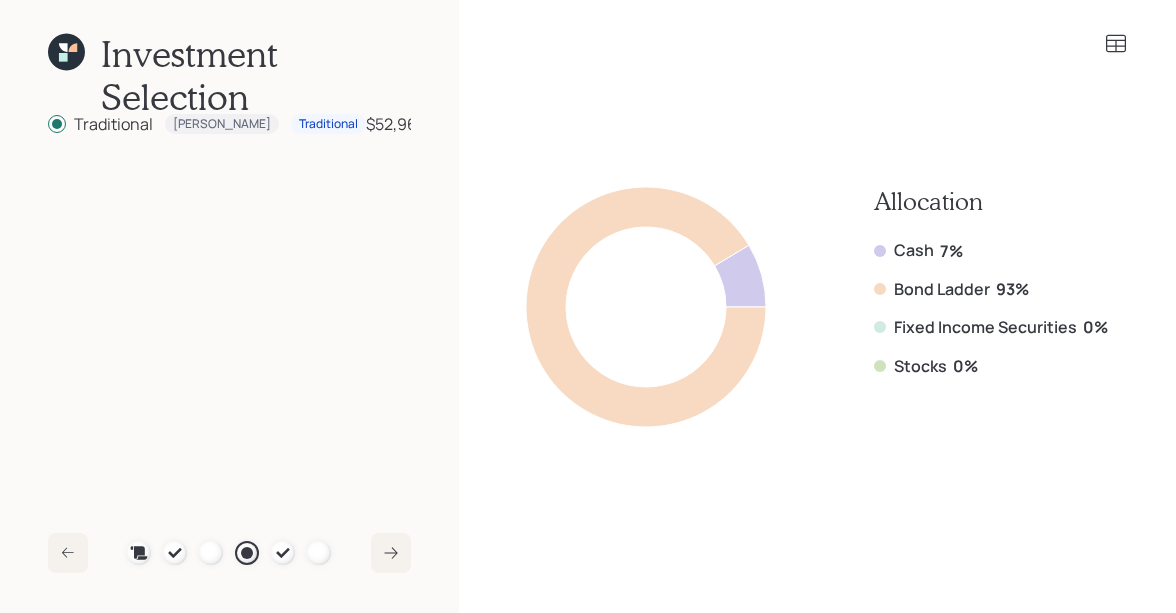 click 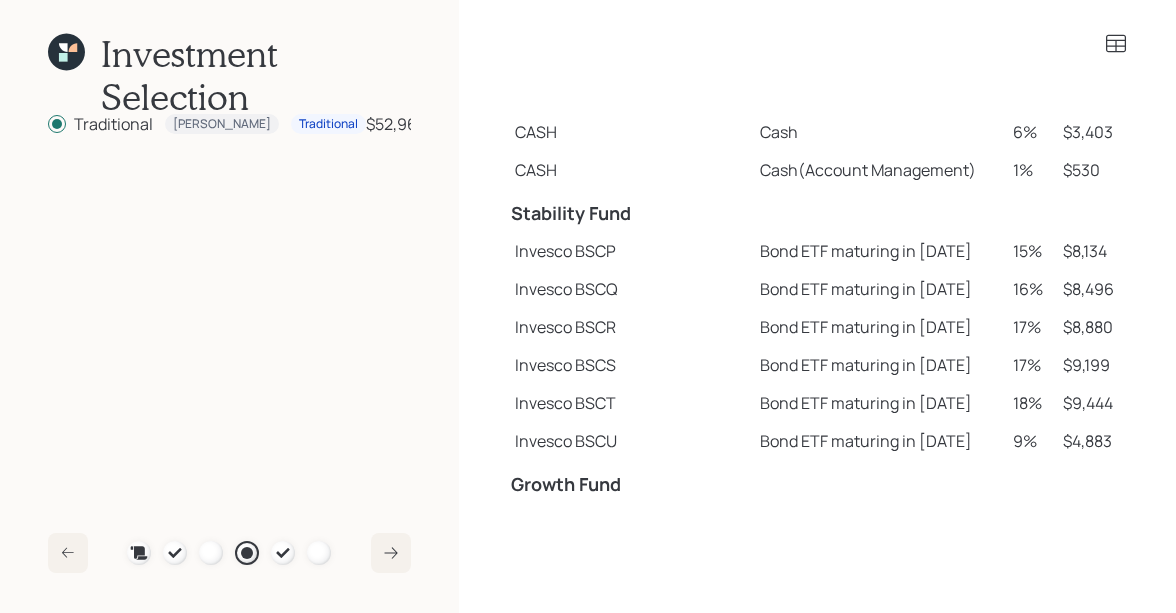 scroll, scrollTop: 17, scrollLeft: 0, axis: vertical 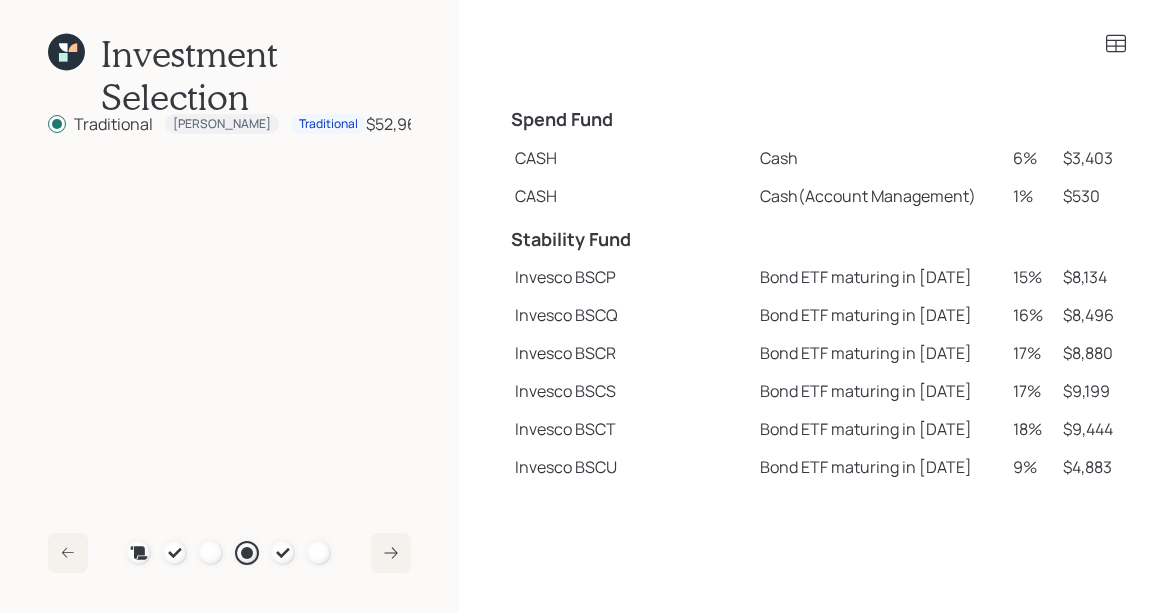 click 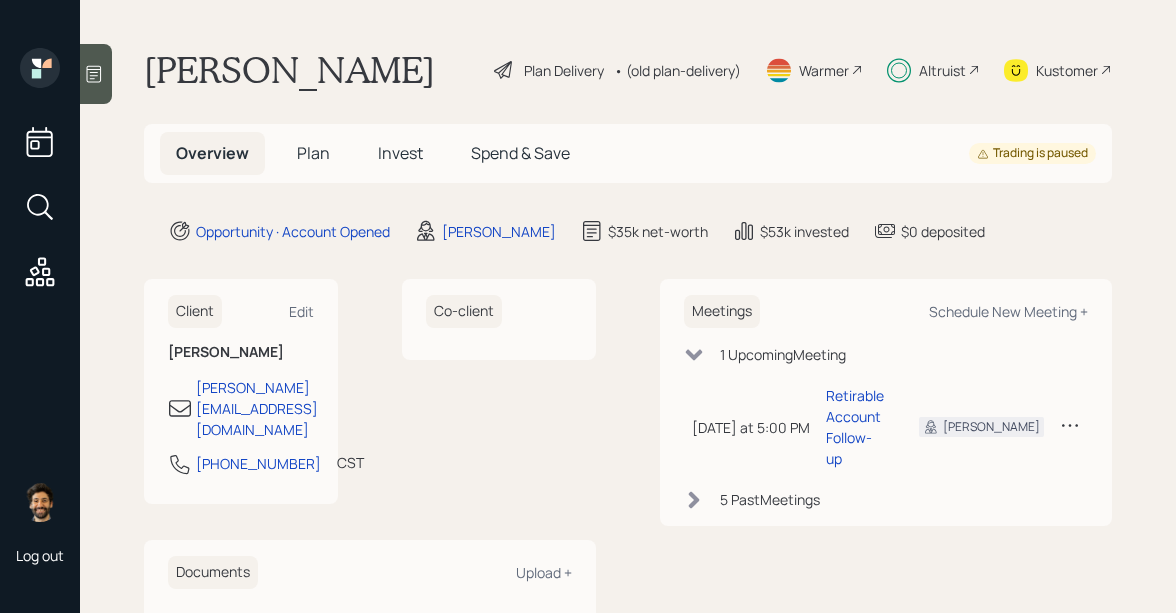 click on "Plan" at bounding box center [313, 153] 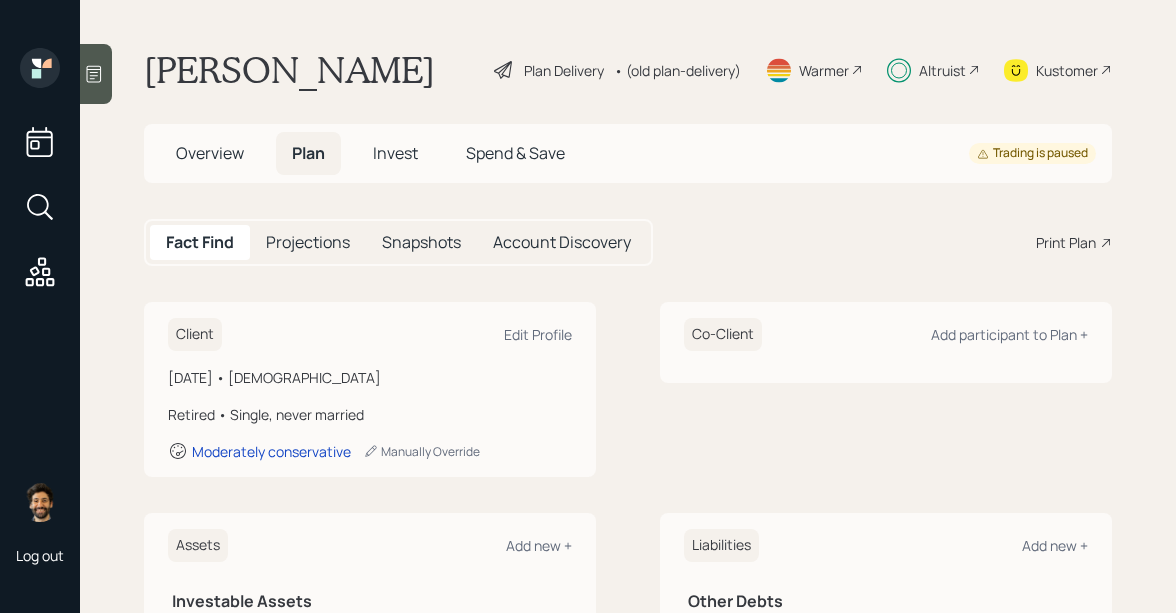 click on "Invest" at bounding box center (395, 153) 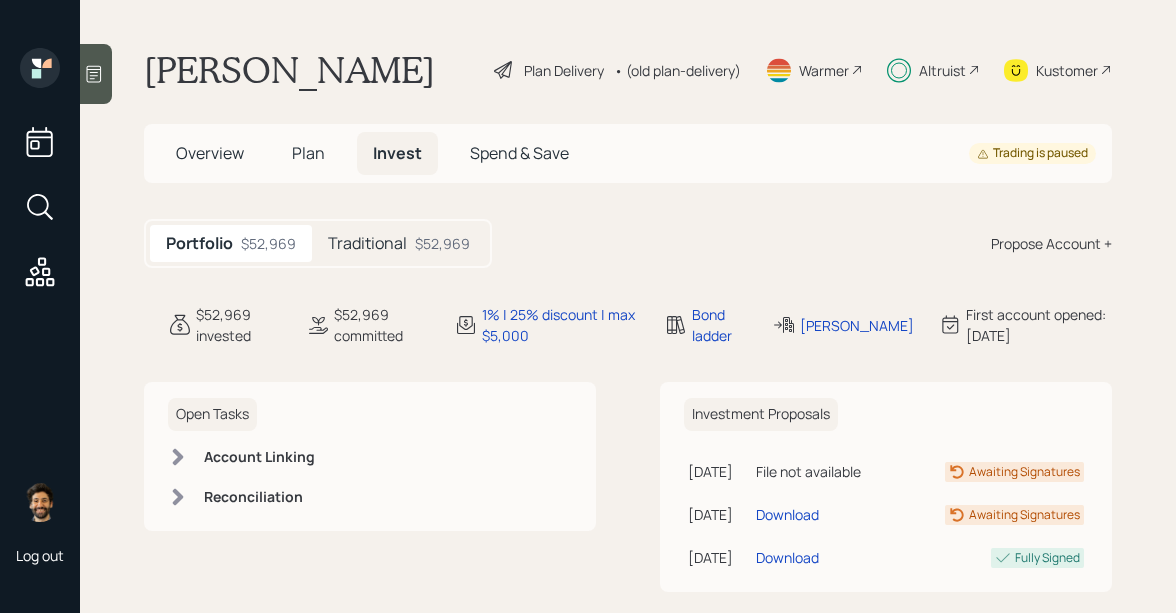 click on "Traditional" at bounding box center [367, 243] 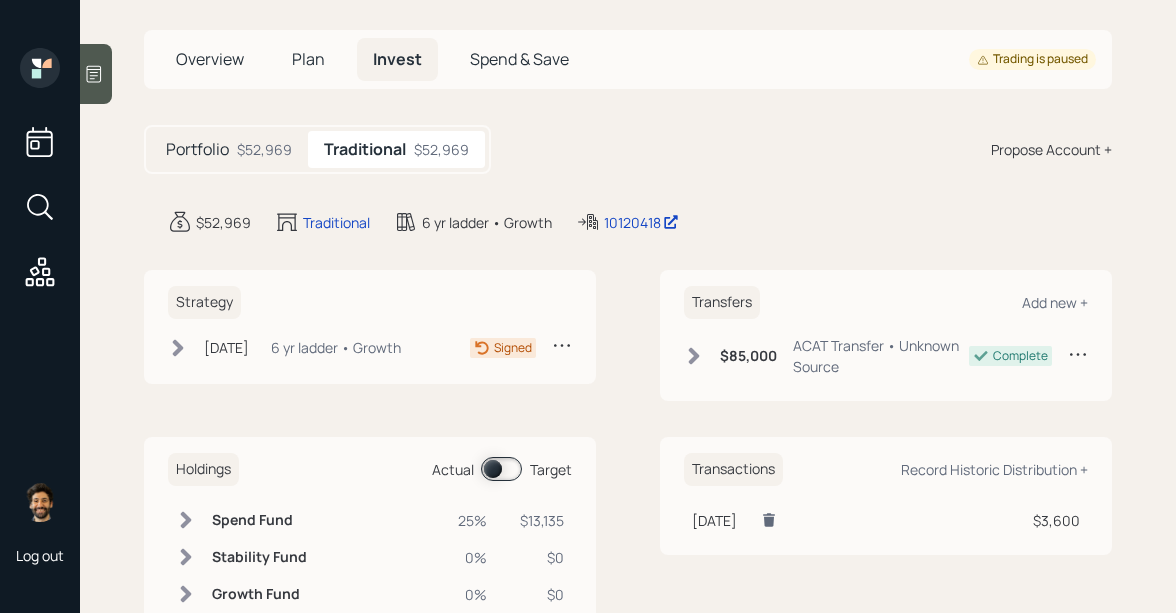 scroll, scrollTop: 72, scrollLeft: 0, axis: vertical 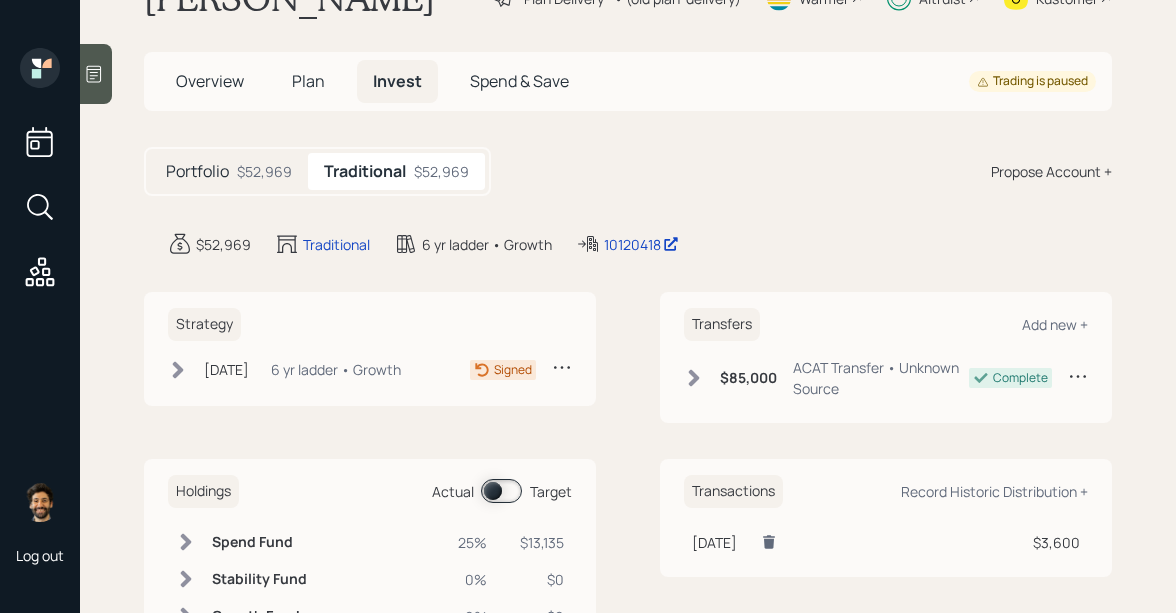 click on "$52,969" at bounding box center (264, 171) 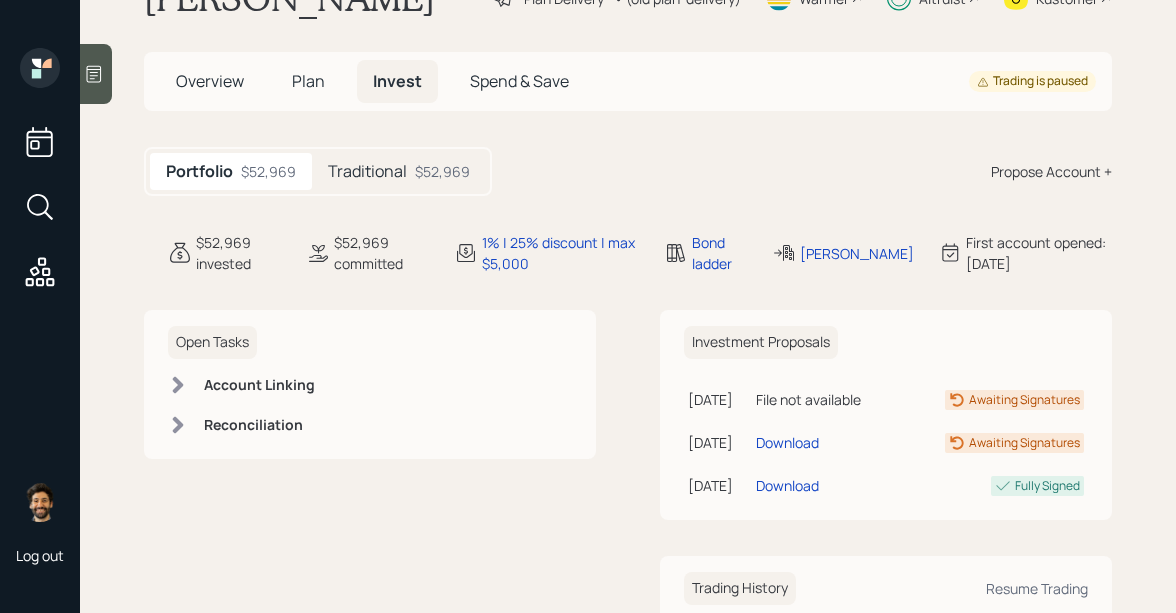 click on "Plan" at bounding box center [308, 81] 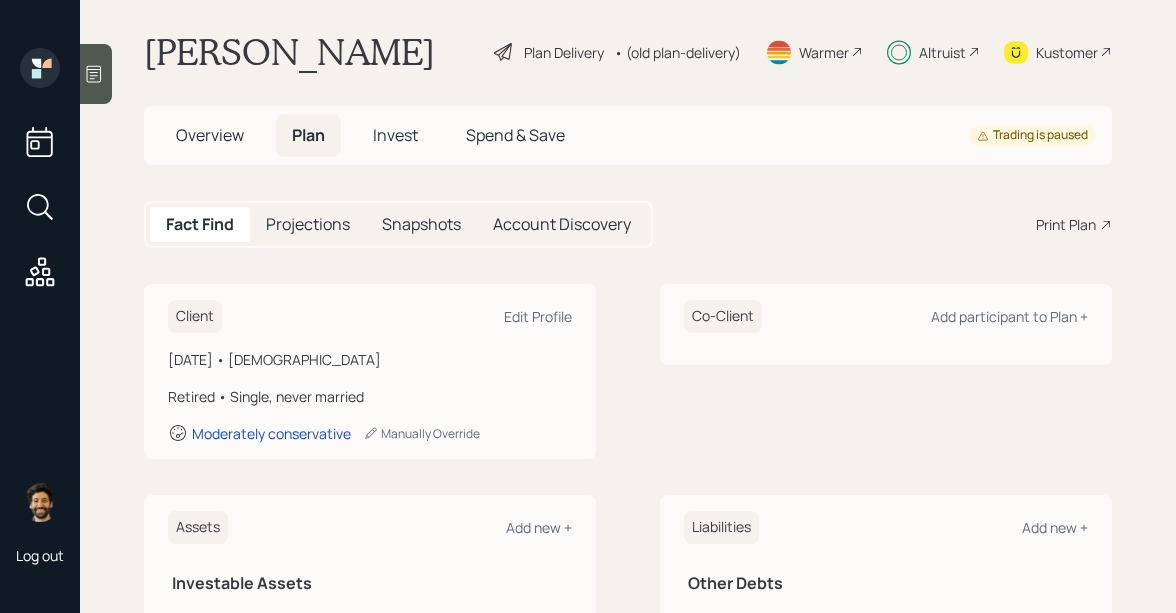 scroll, scrollTop: 0, scrollLeft: 0, axis: both 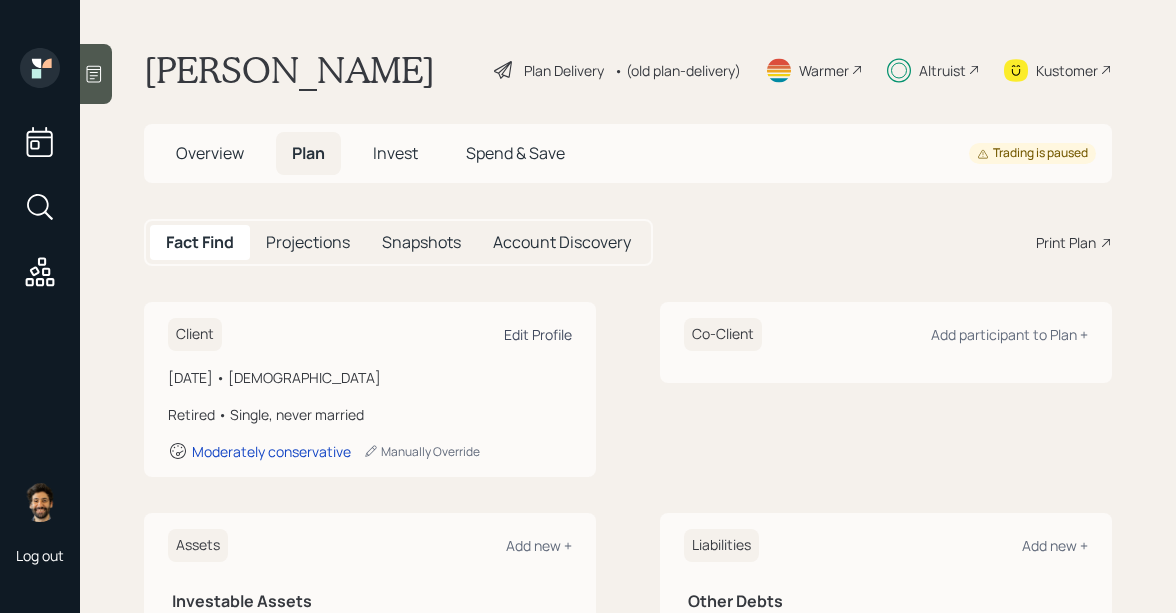 click on "Edit Profile" at bounding box center (538, 334) 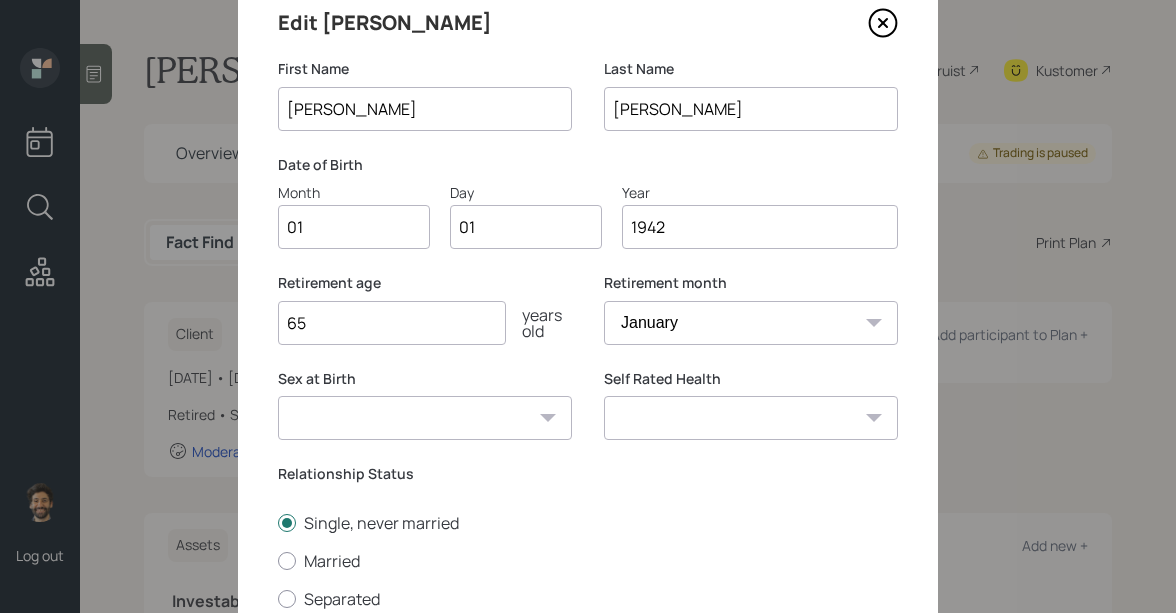 scroll, scrollTop: 152, scrollLeft: 0, axis: vertical 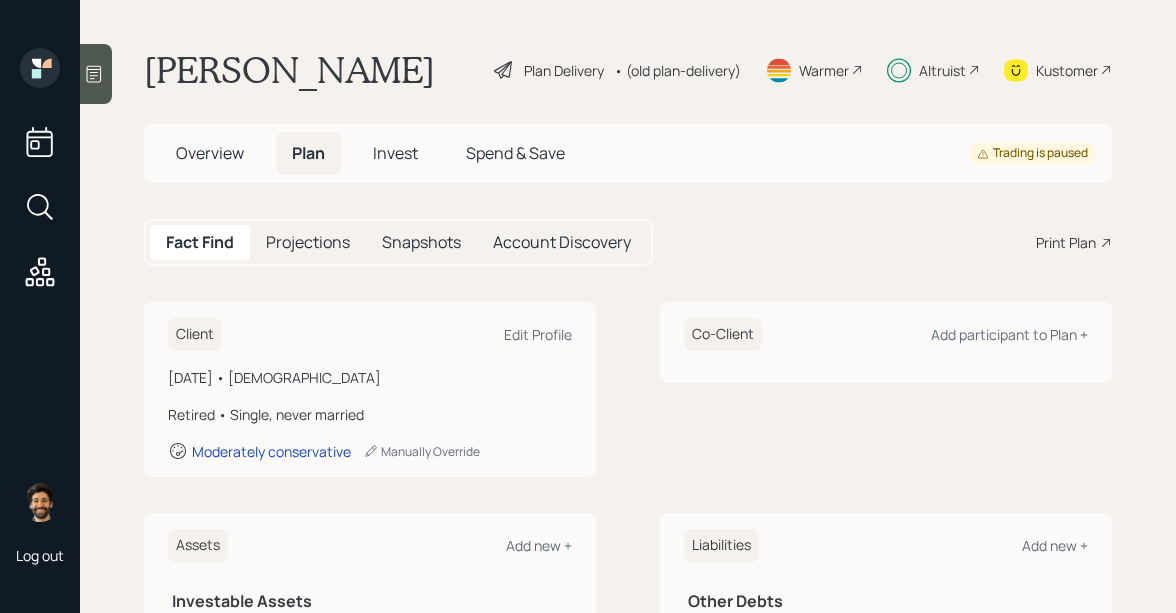 click on "• (old plan-delivery)" at bounding box center (677, 70) 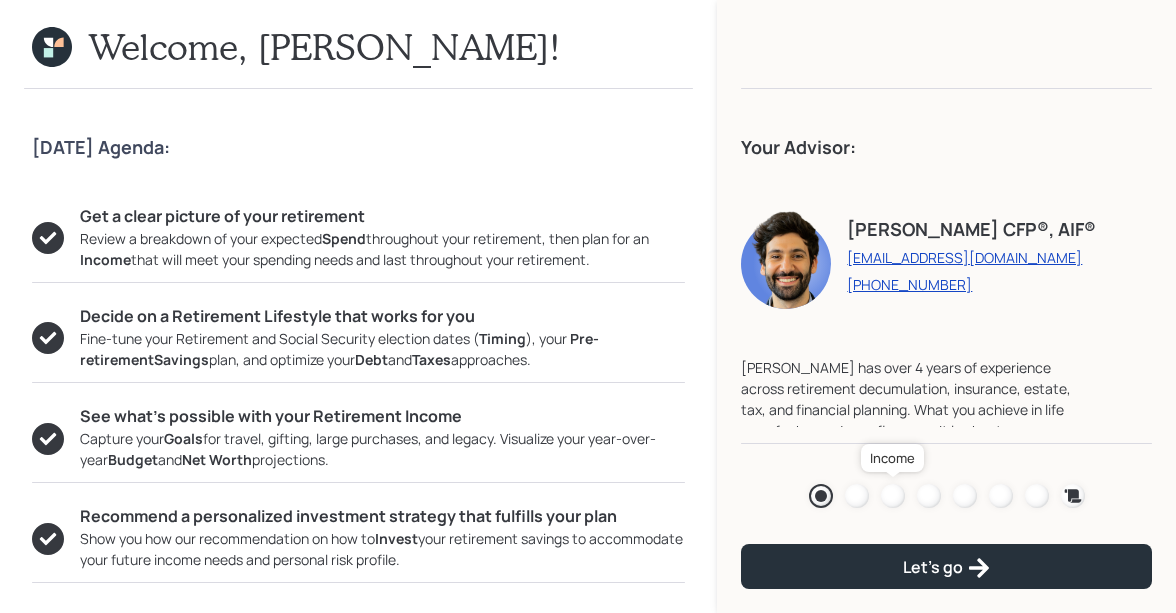 click at bounding box center (893, 496) 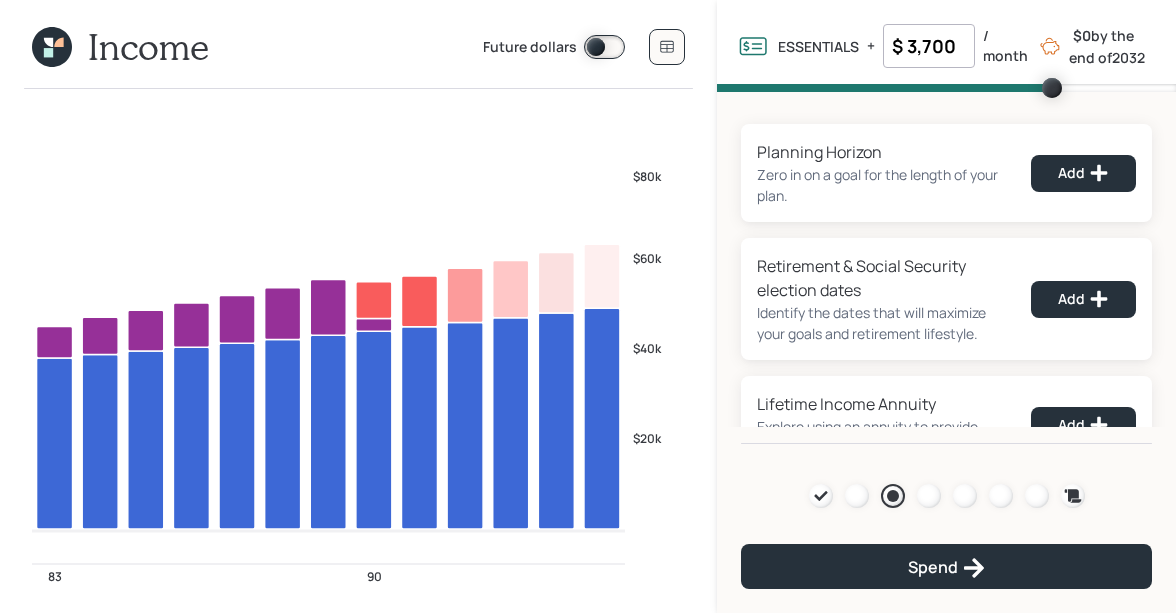 click 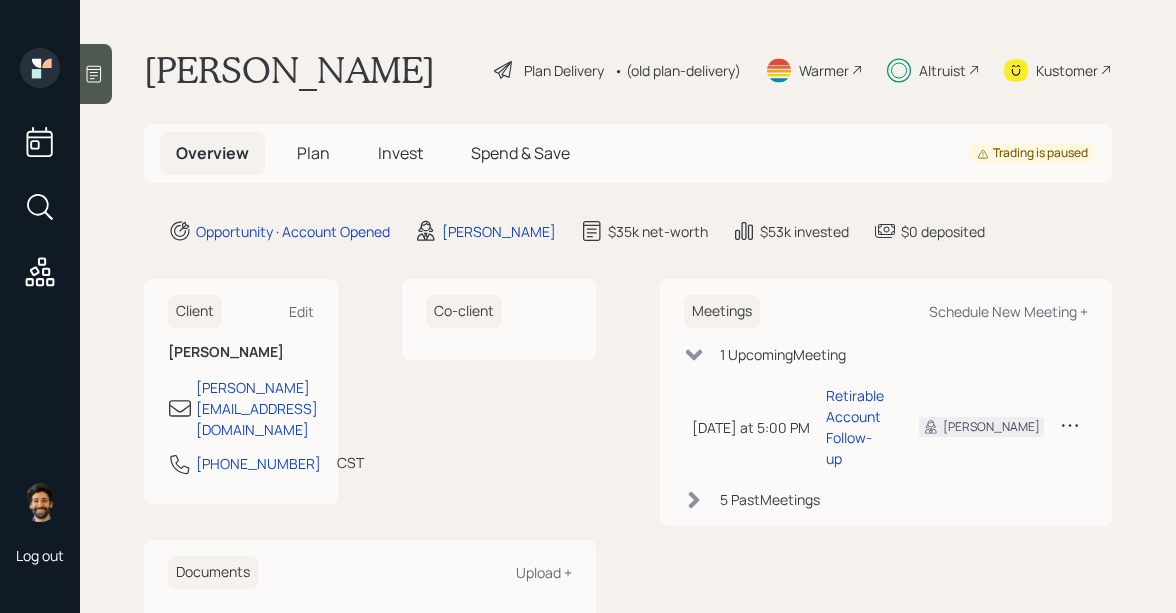 click on "Plan" at bounding box center [313, 153] 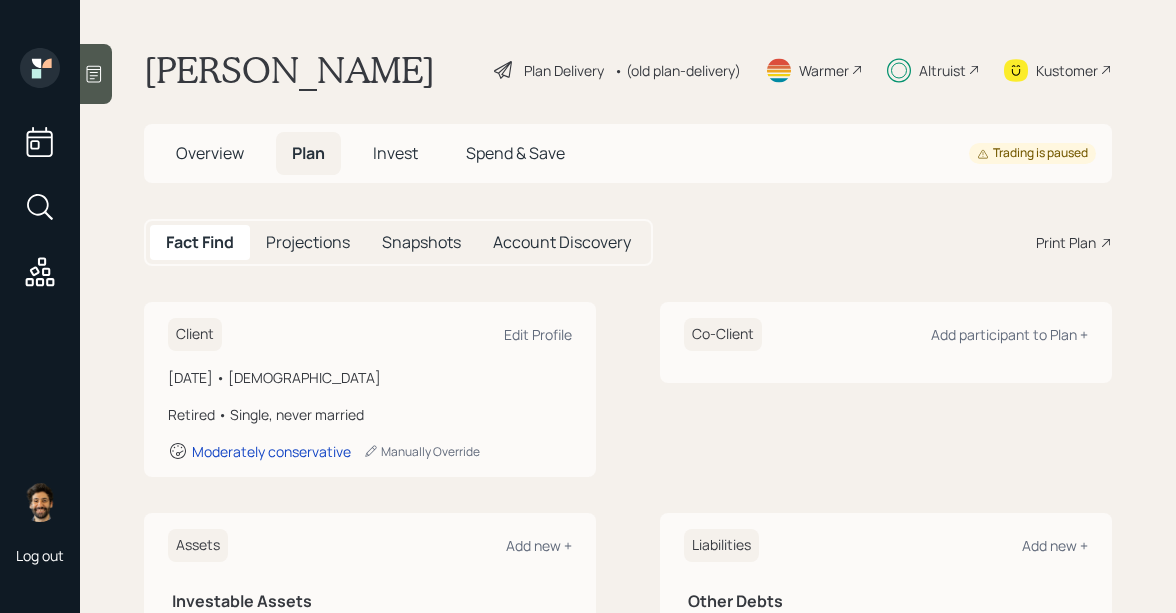 click on "Invest" at bounding box center [395, 153] 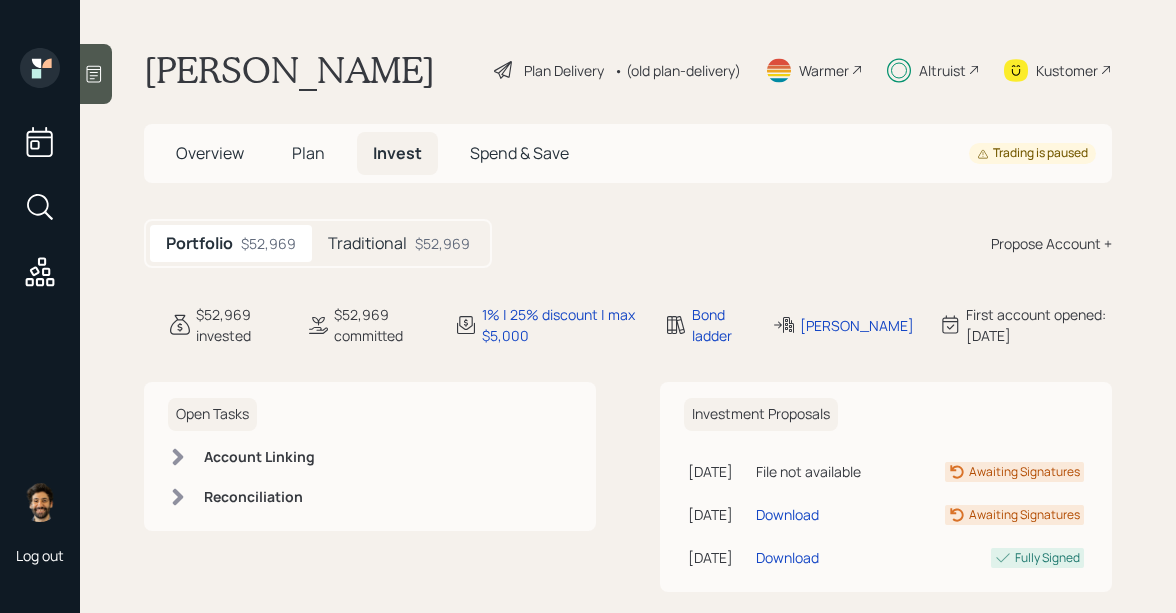 click on "Traditional" at bounding box center (367, 243) 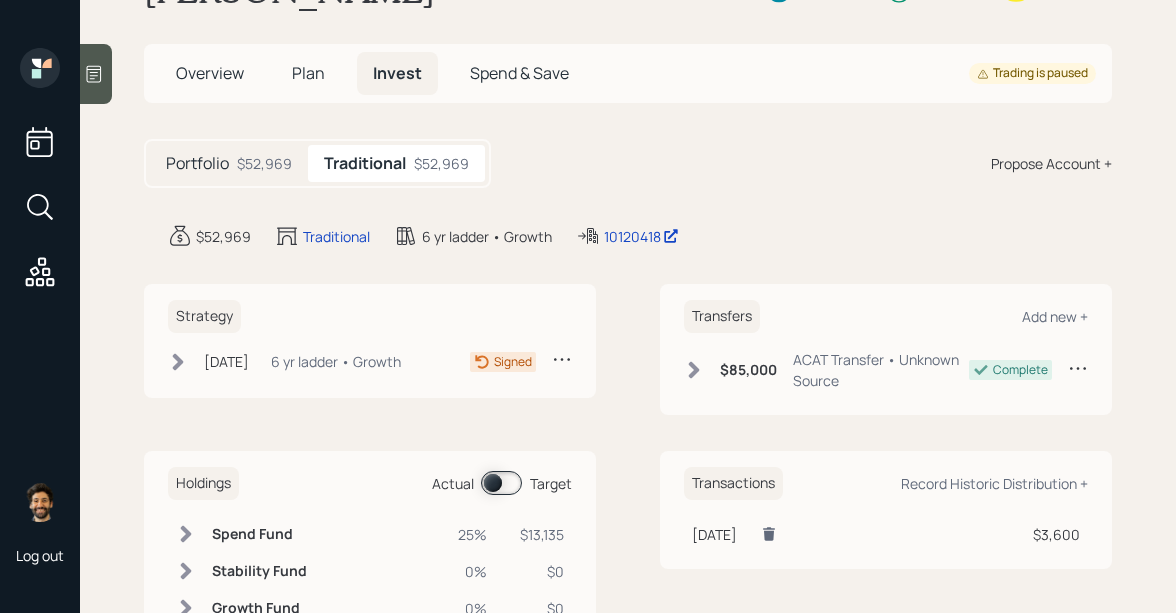 scroll, scrollTop: 86, scrollLeft: 0, axis: vertical 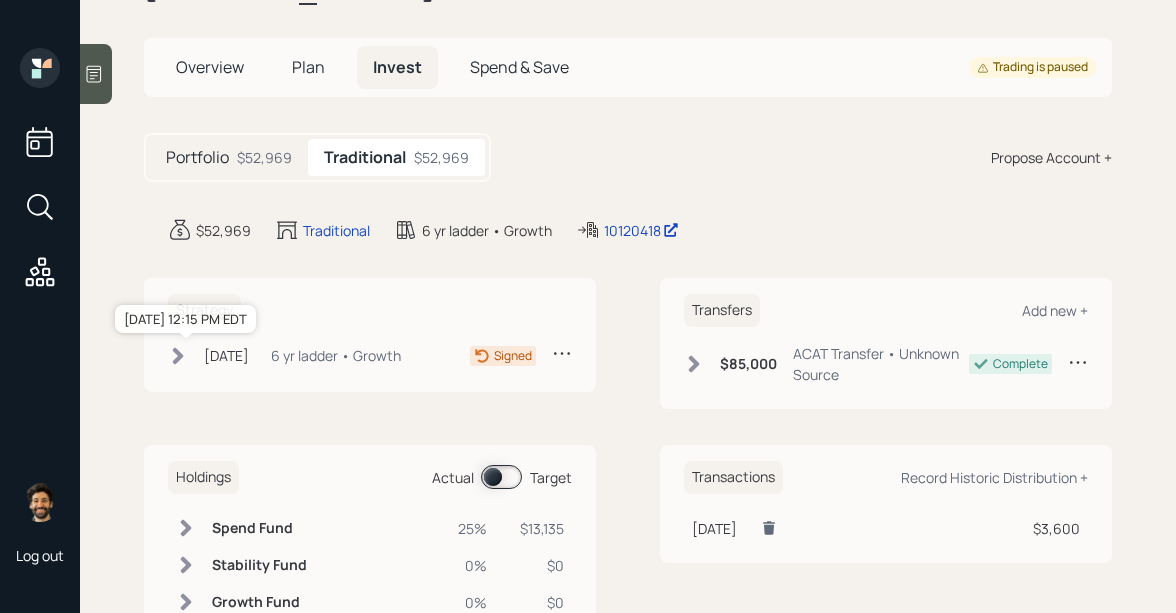 click on "Jun 11, 2025" at bounding box center (226, 355) 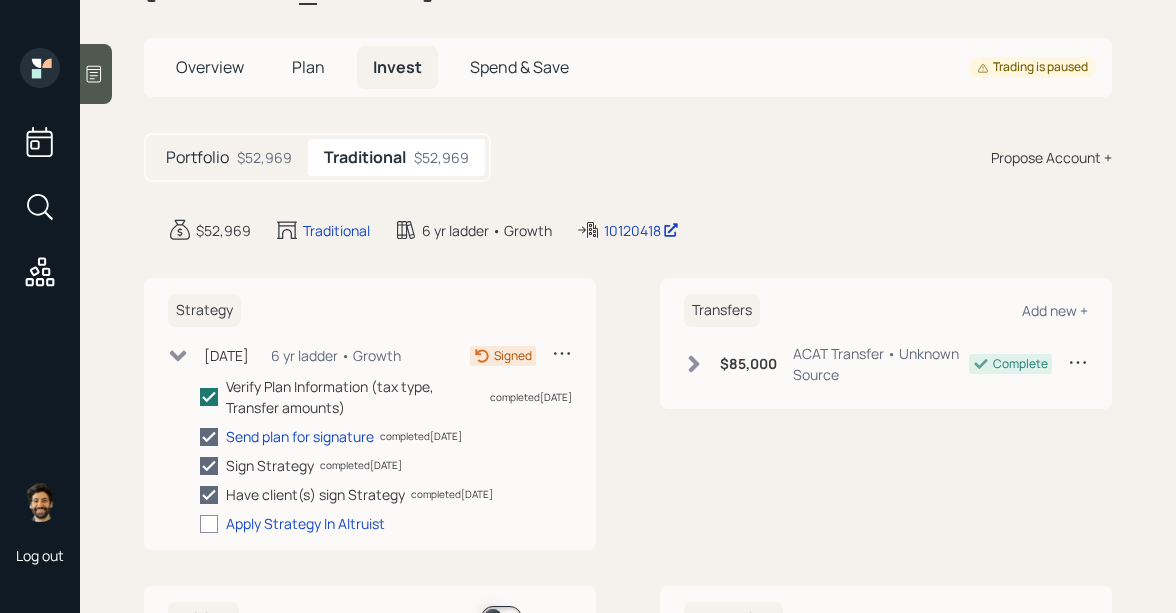 click on "Portfolio $52,969" at bounding box center (229, 157) 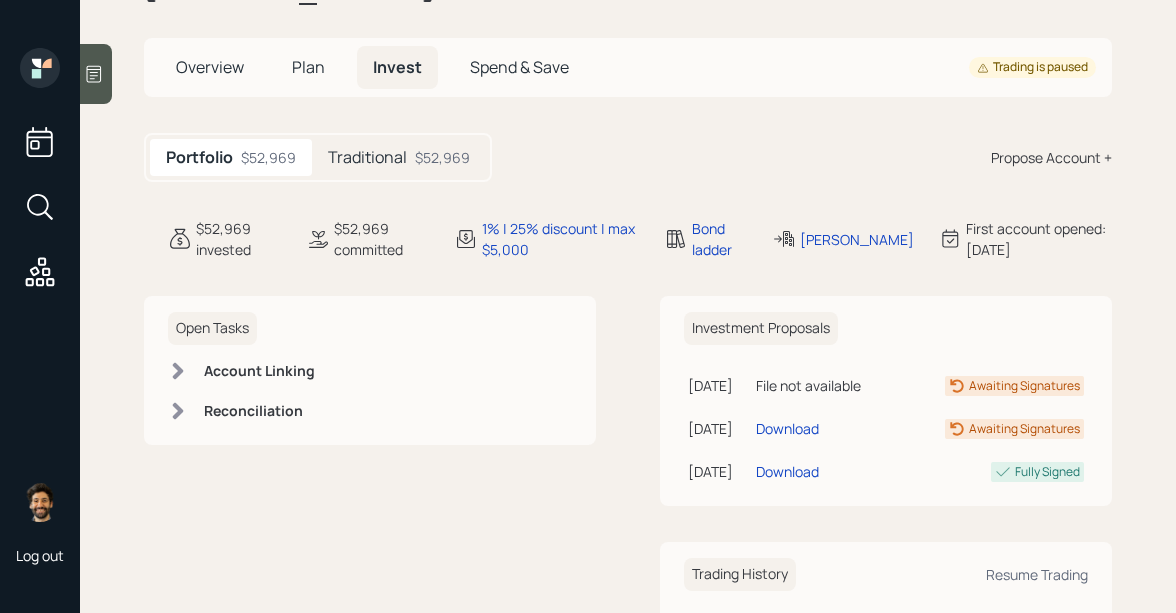 click on "Plan" at bounding box center (308, 67) 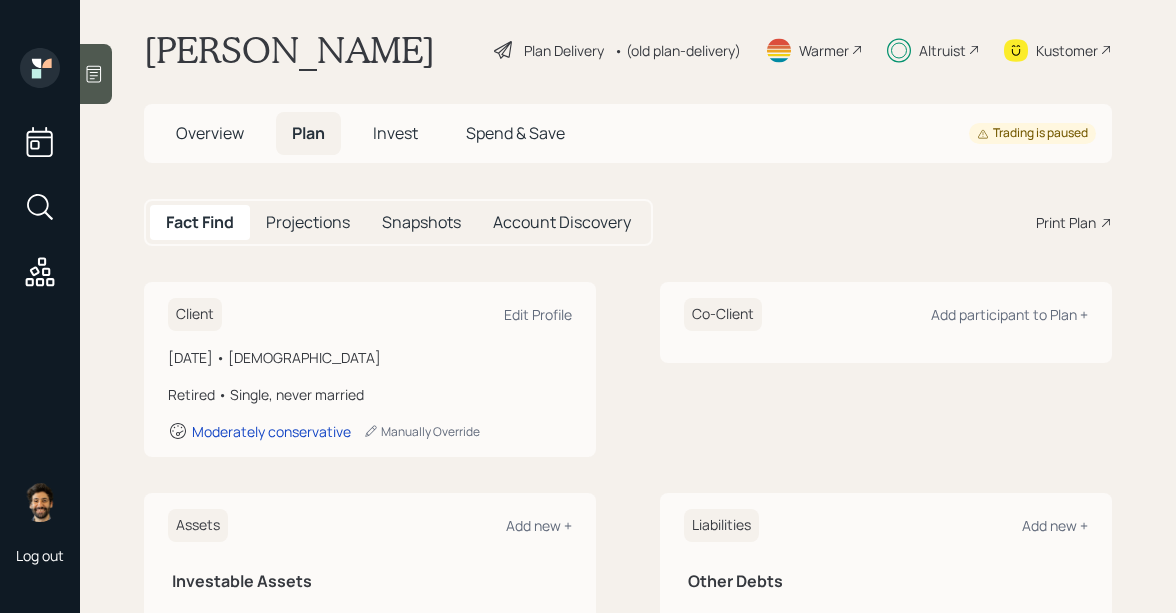 scroll, scrollTop: 0, scrollLeft: 0, axis: both 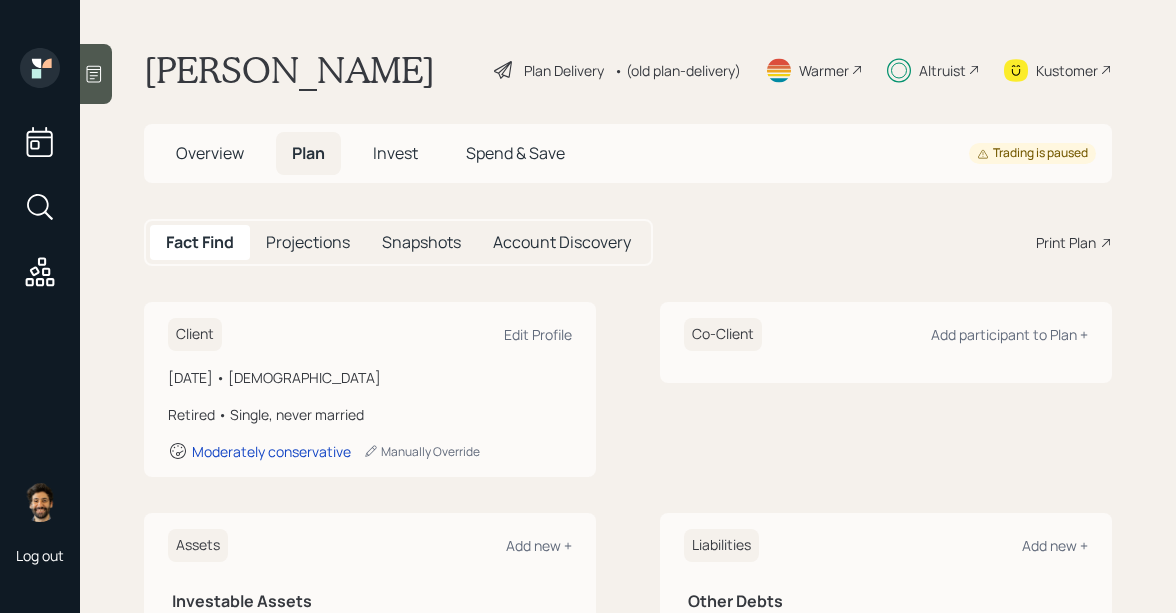 click on "• (old plan-delivery)" at bounding box center [677, 70] 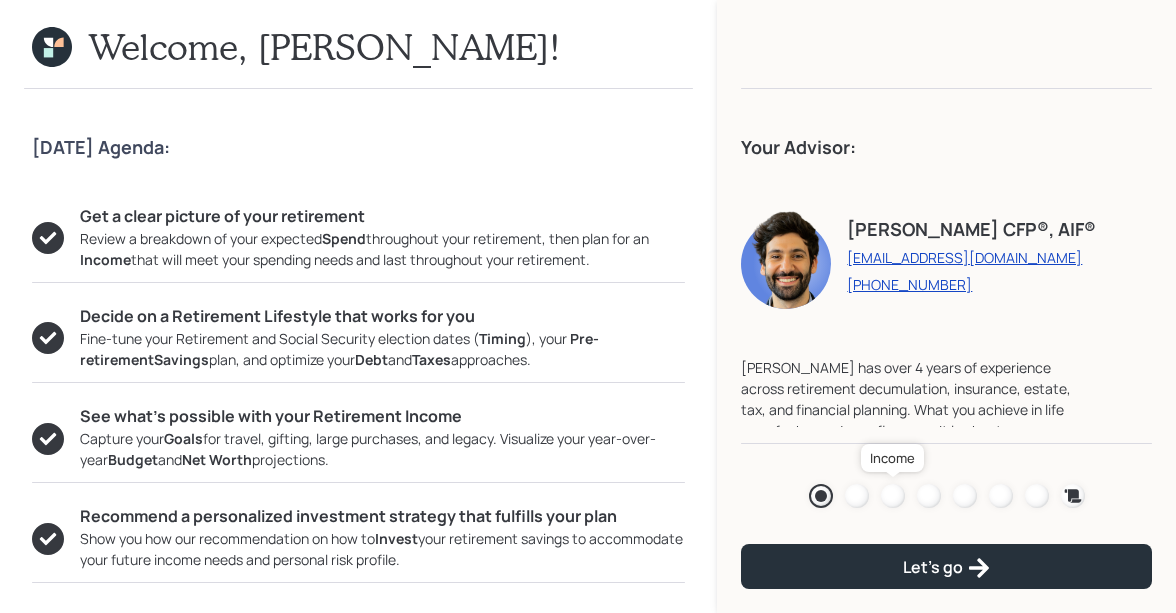 click at bounding box center (893, 496) 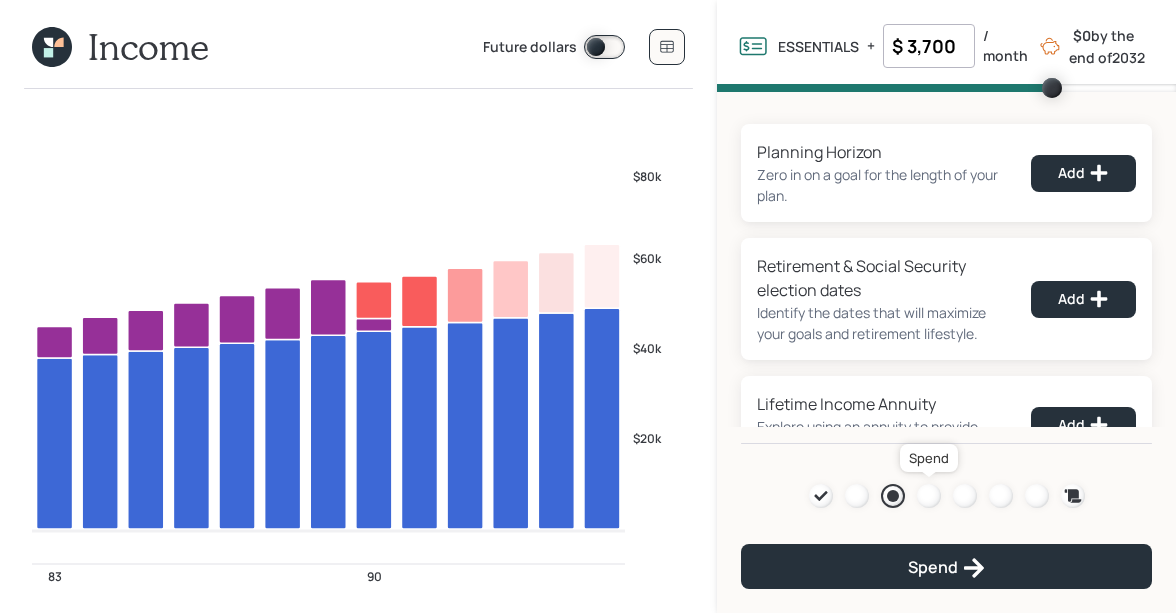 click at bounding box center (929, 496) 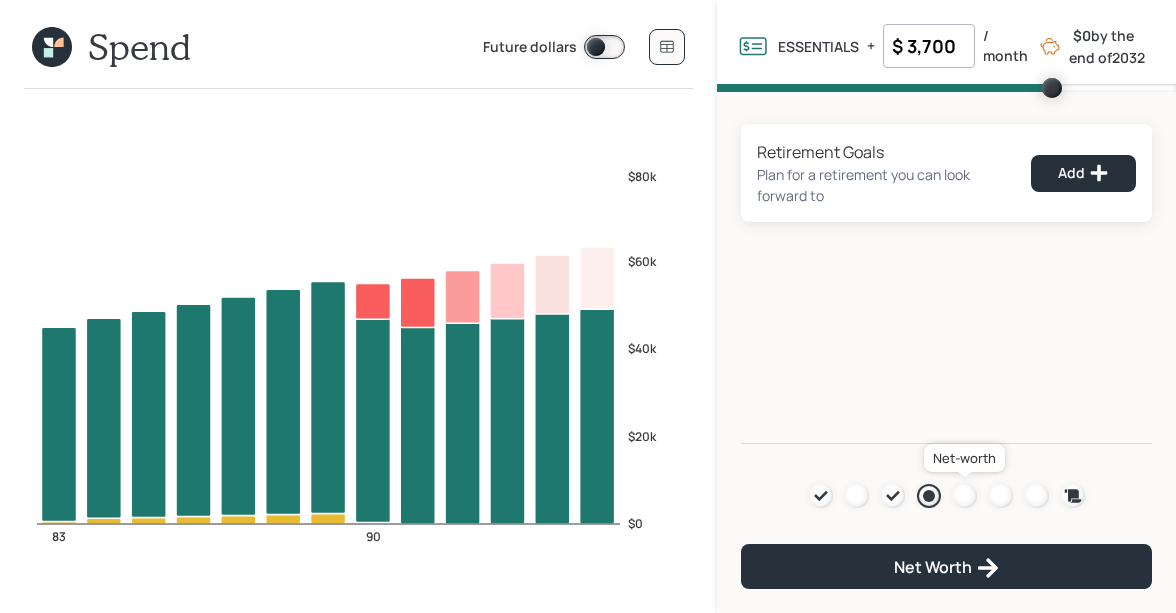 click at bounding box center [965, 496] 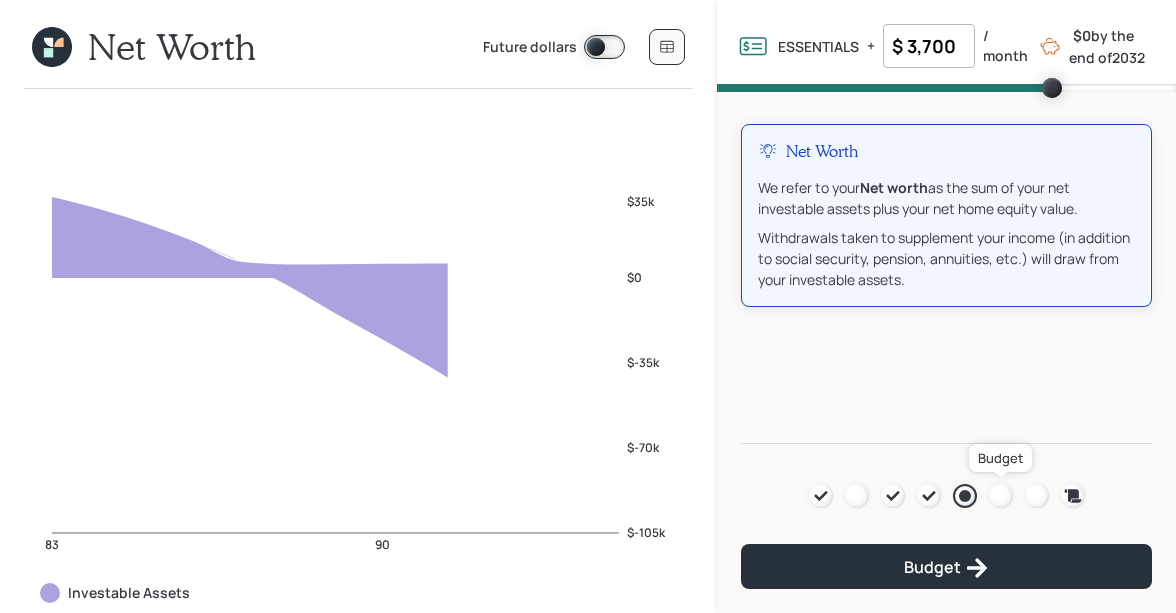 click at bounding box center (1001, 496) 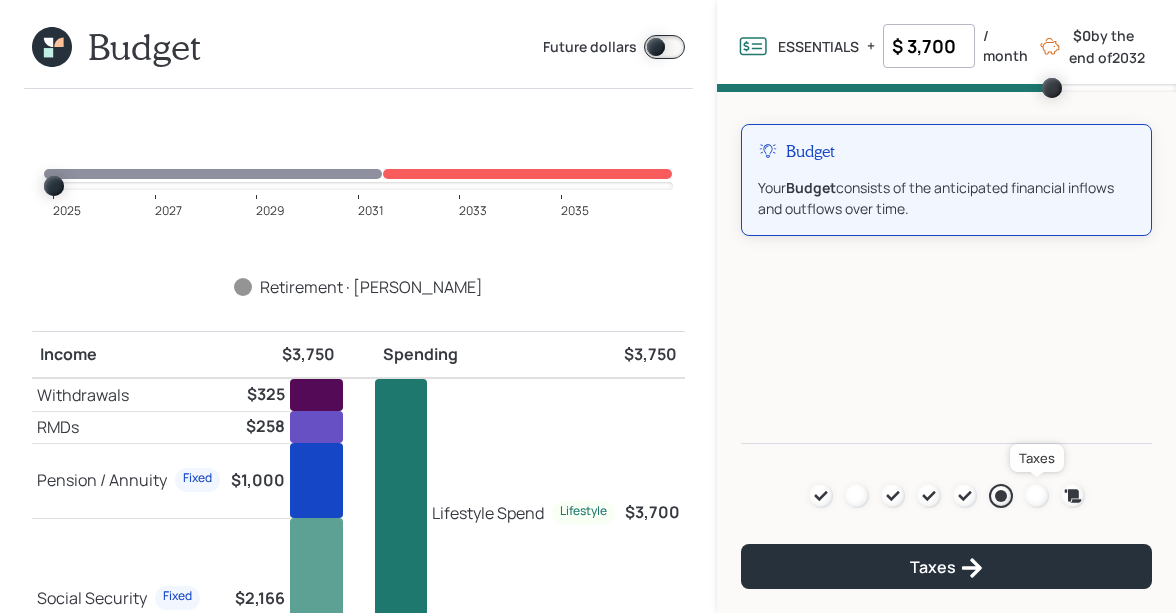 click at bounding box center [1037, 496] 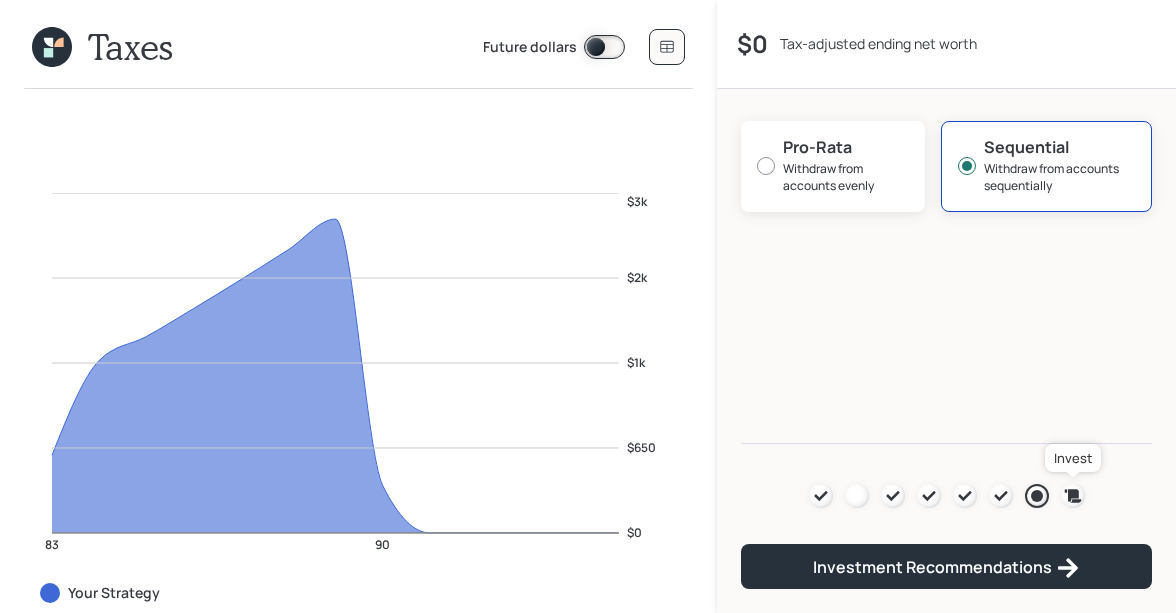 click 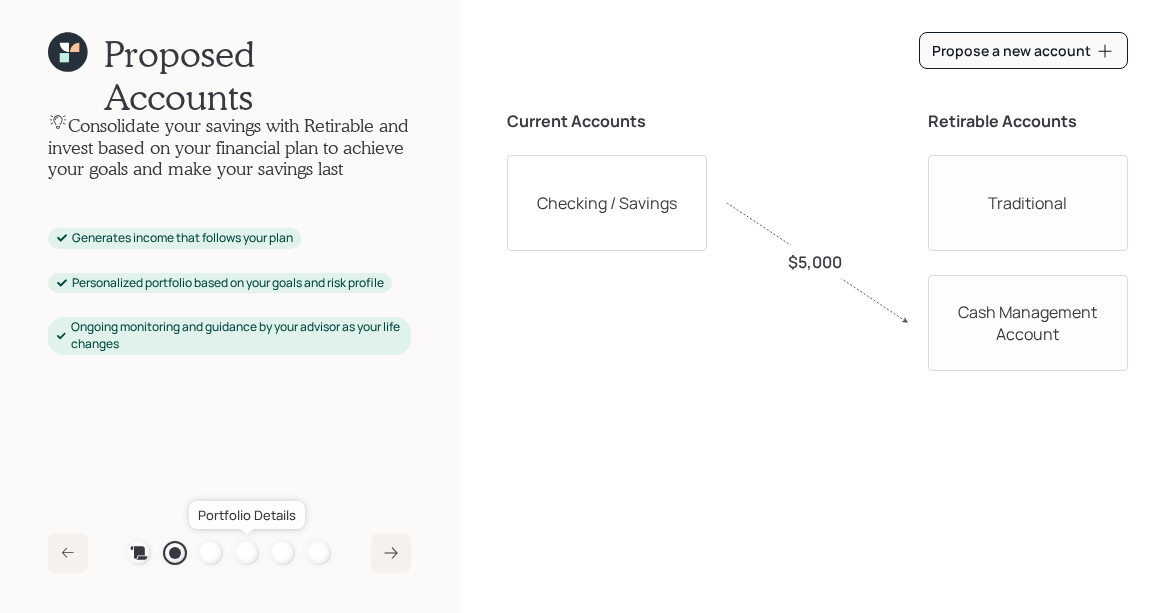 click at bounding box center (247, 553) 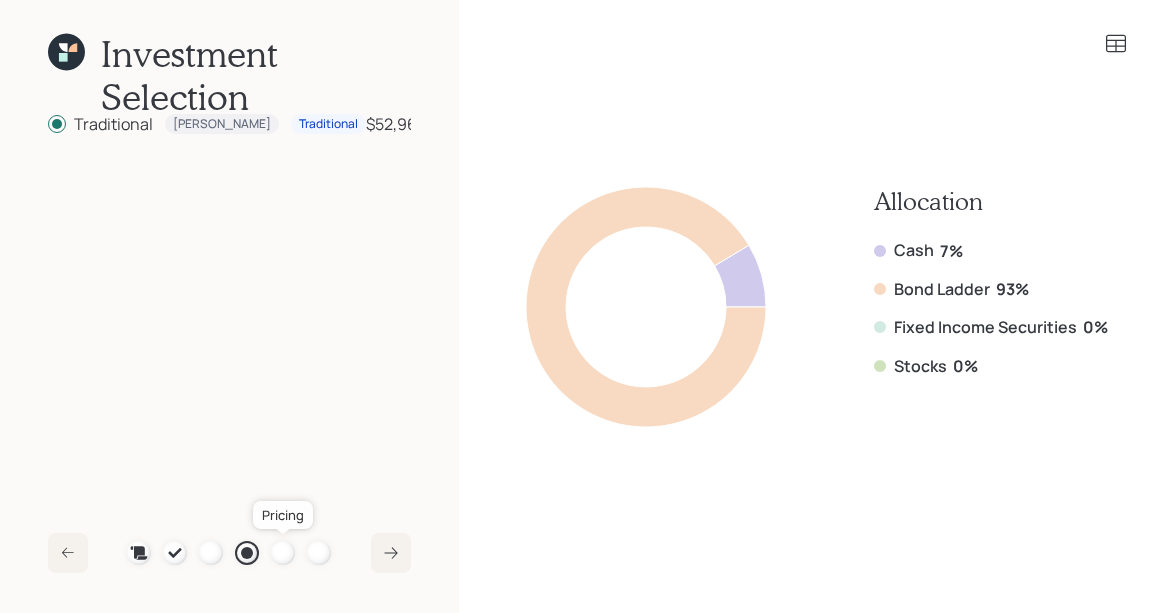 click at bounding box center (283, 553) 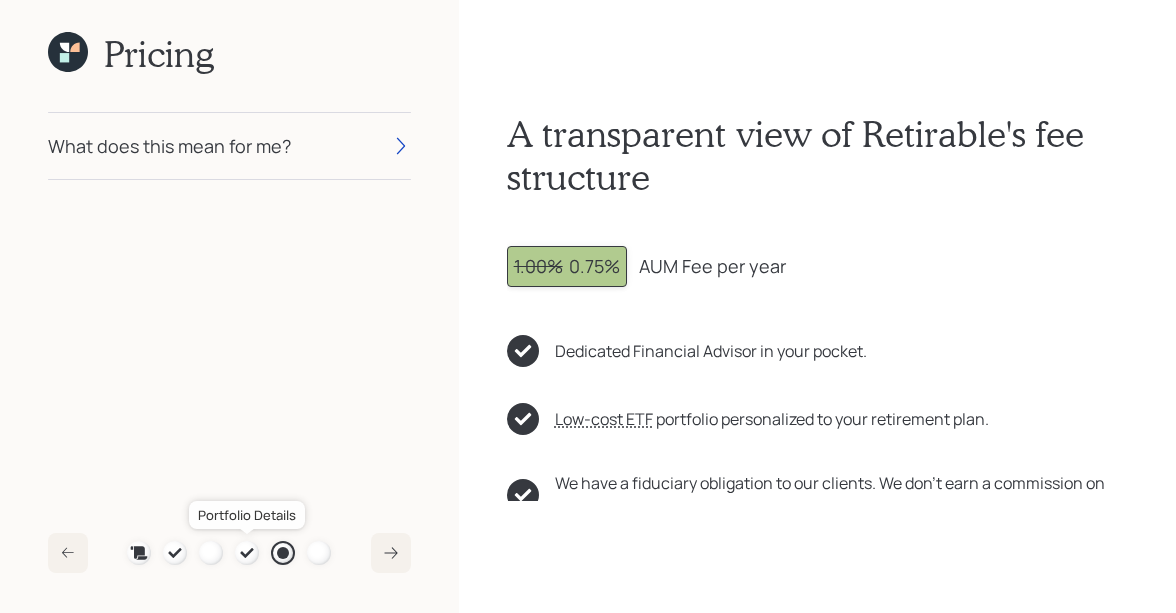 click at bounding box center (247, 553) 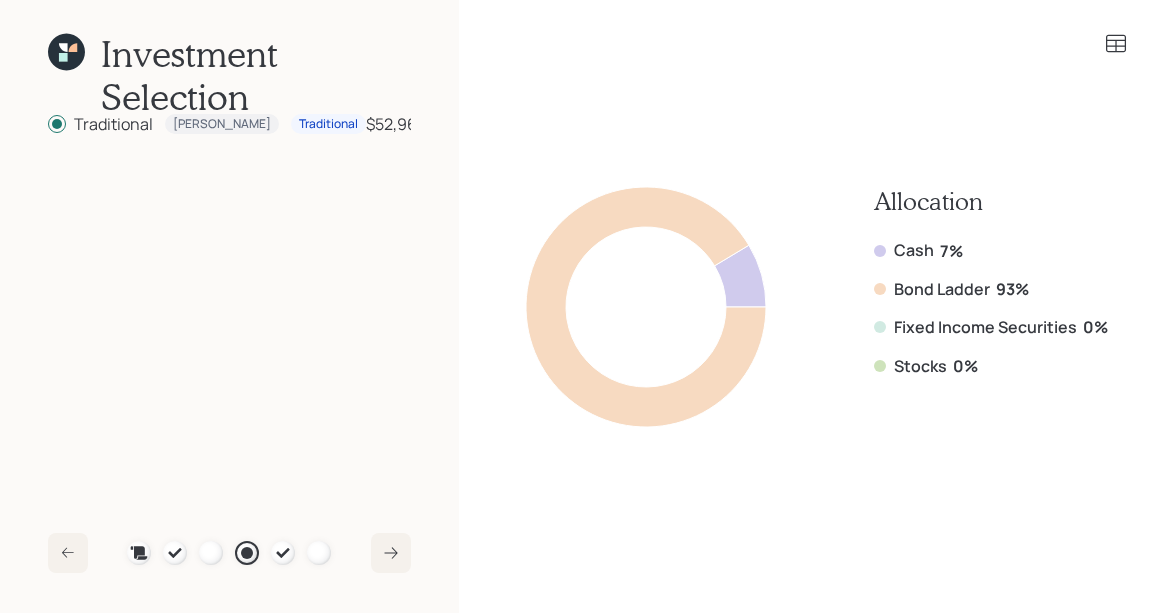 click 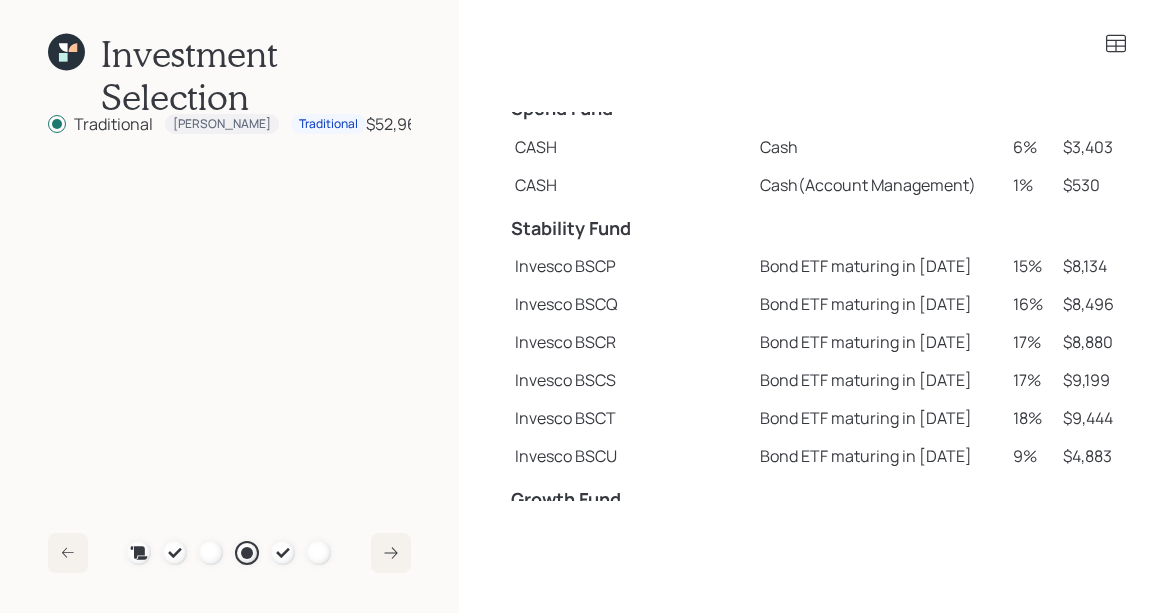scroll, scrollTop: 0, scrollLeft: 0, axis: both 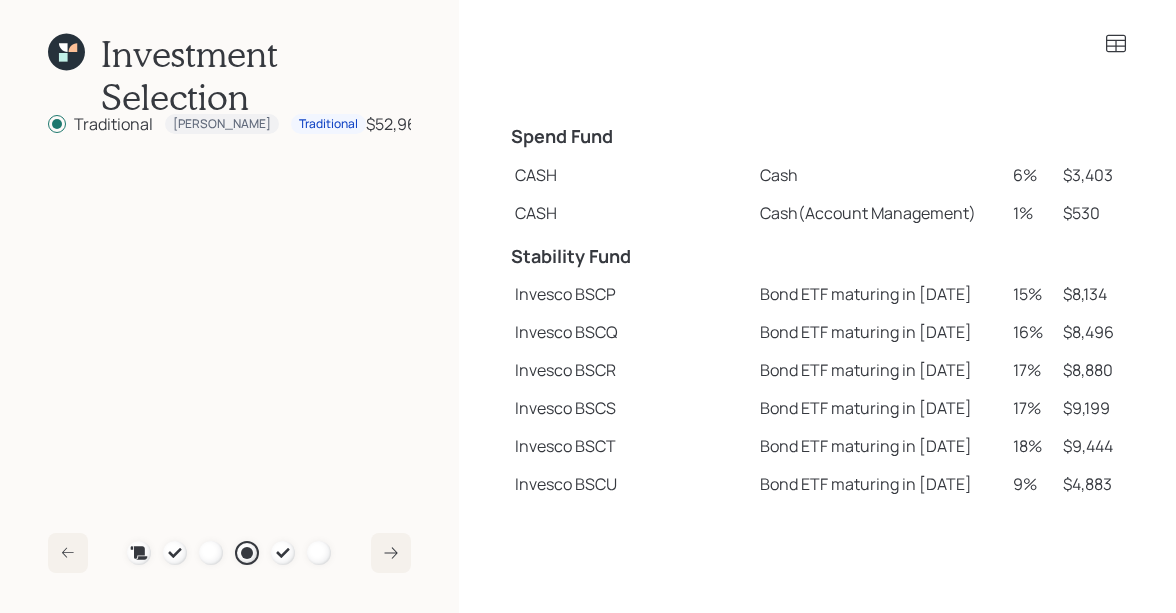 click 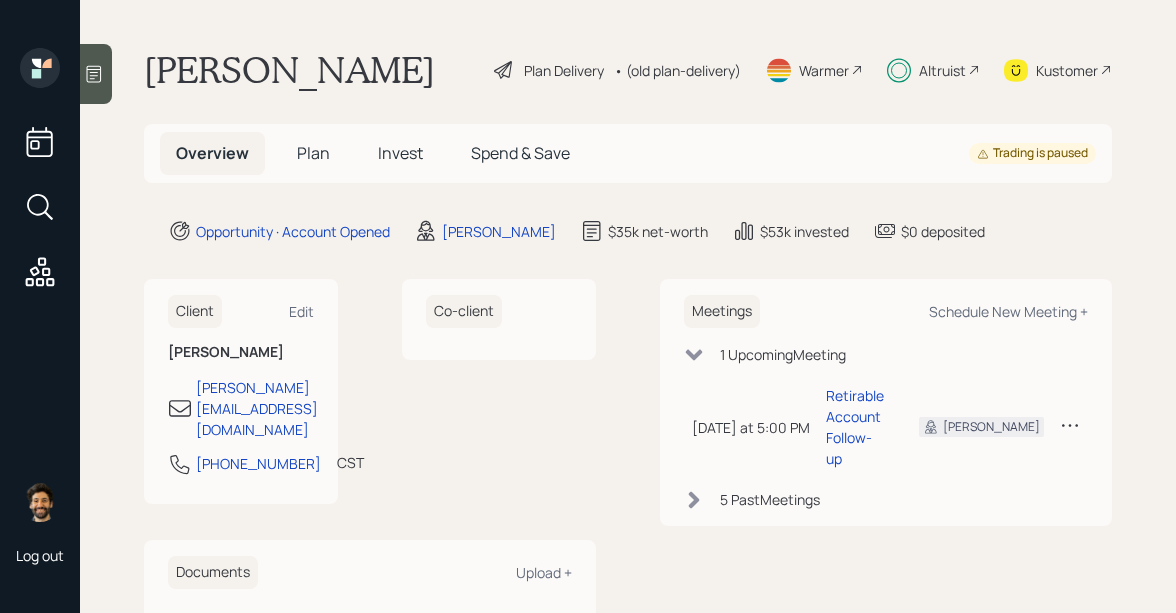 click on "Invest" at bounding box center [400, 153] 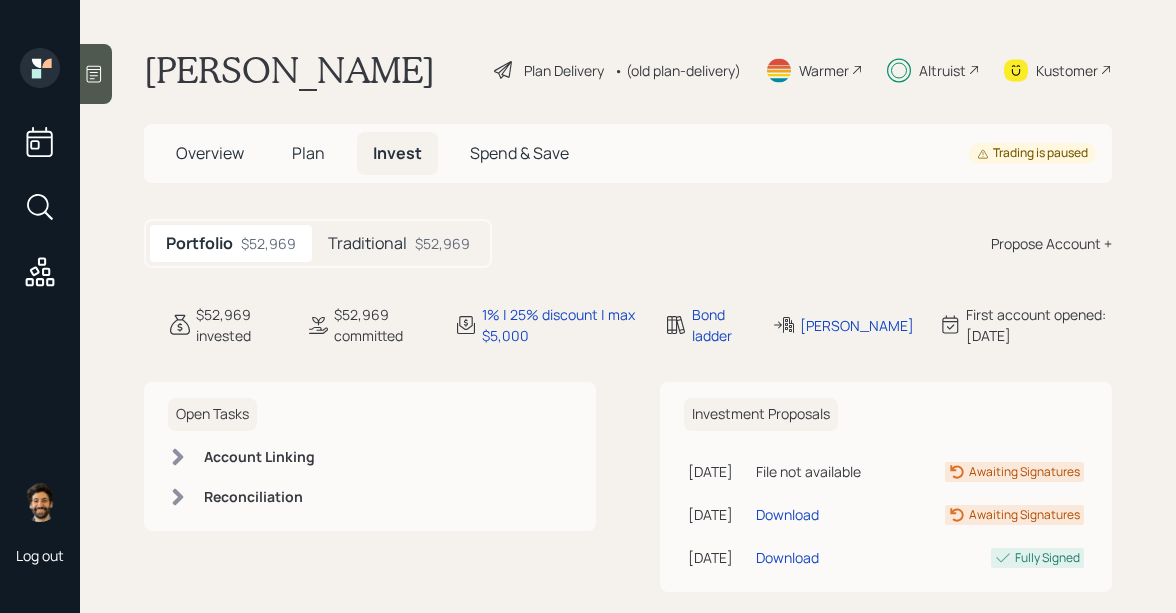 click on "Traditional" at bounding box center [367, 243] 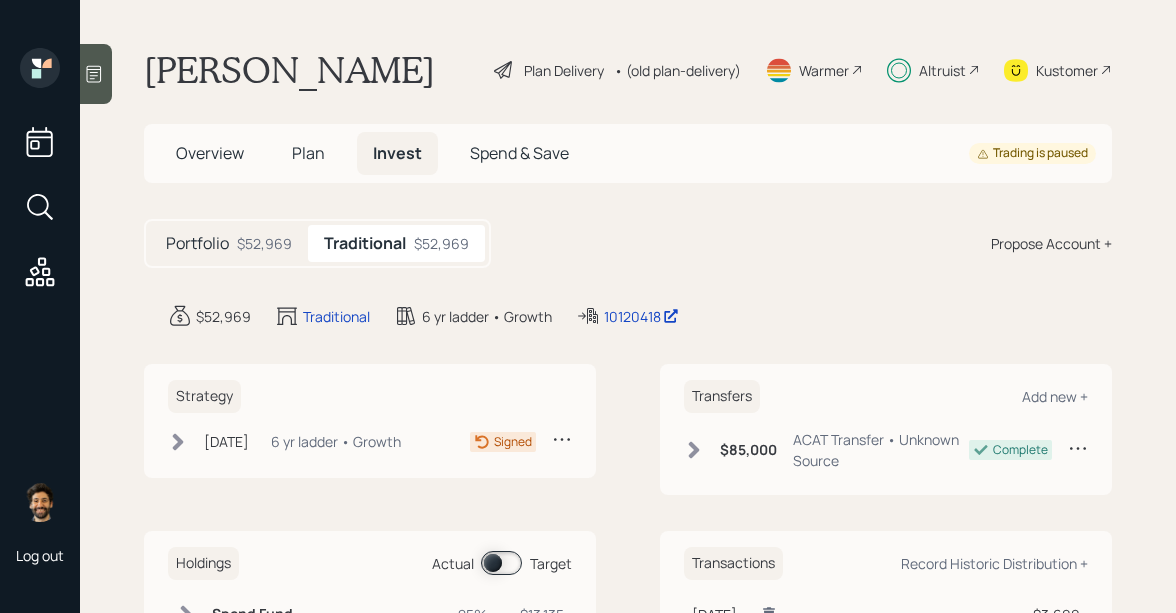 click on "$52,969" at bounding box center [264, 243] 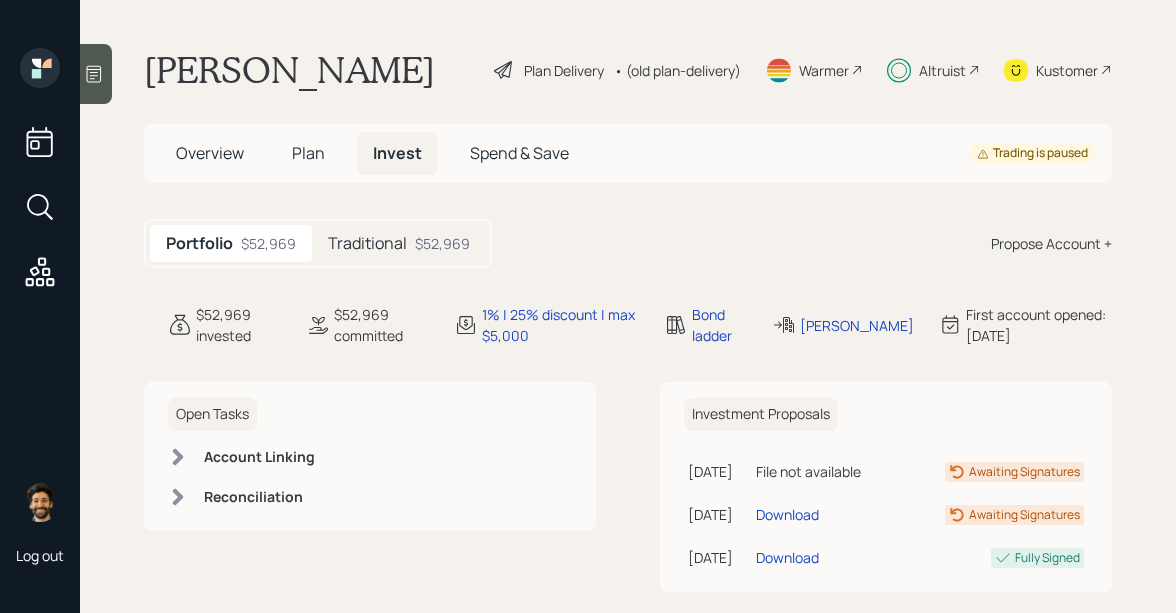click on "Traditional" at bounding box center (367, 243) 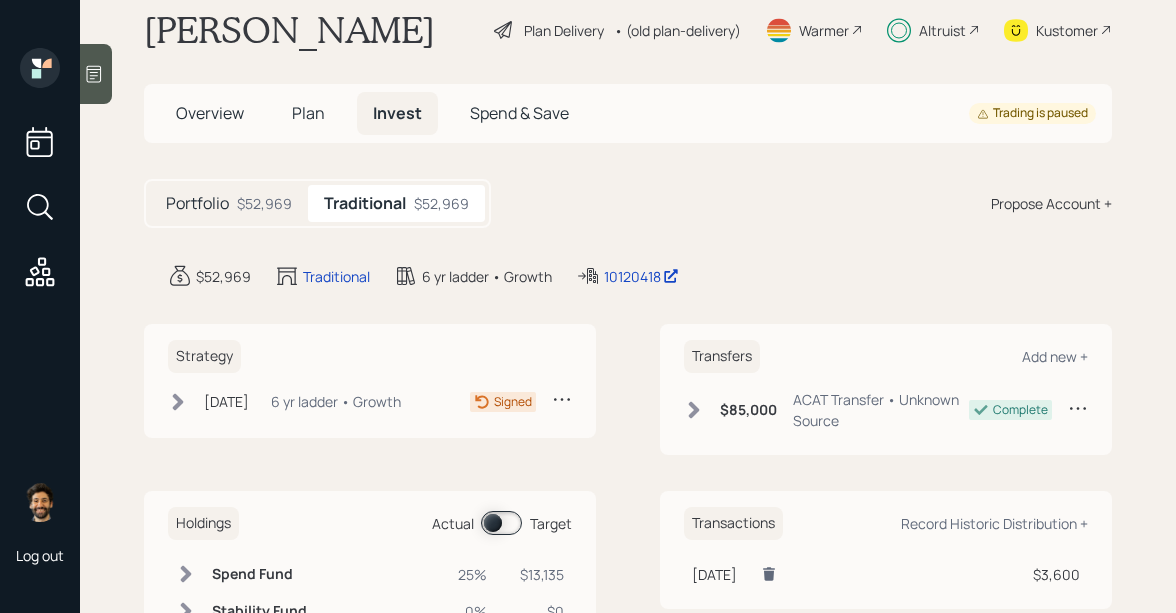 scroll, scrollTop: 47, scrollLeft: 0, axis: vertical 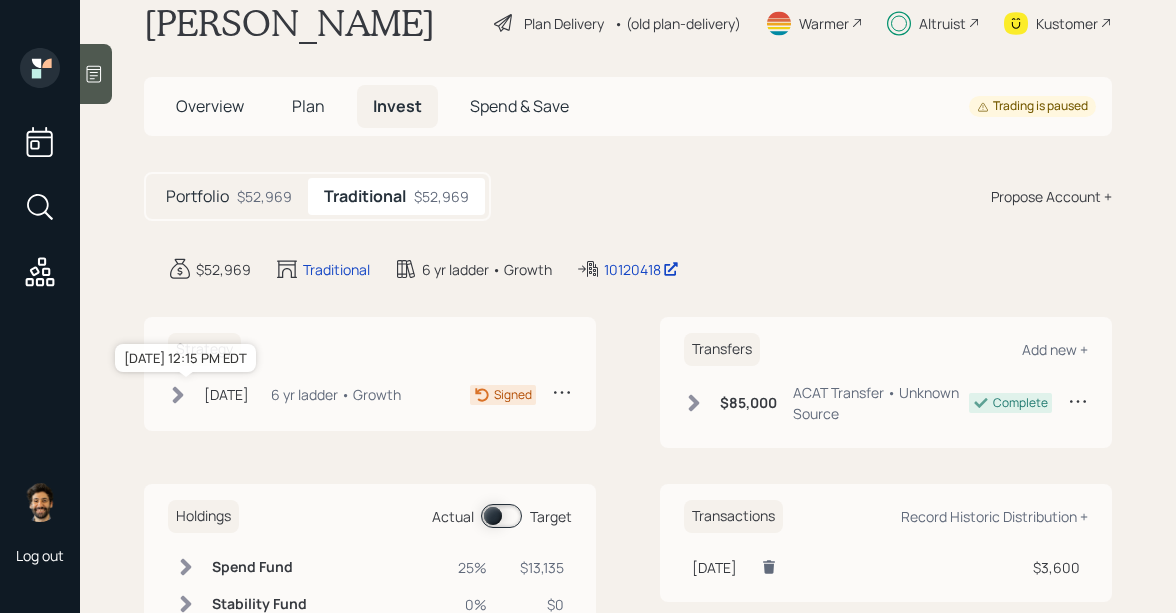 click on "Jun 11, 2025" at bounding box center (226, 394) 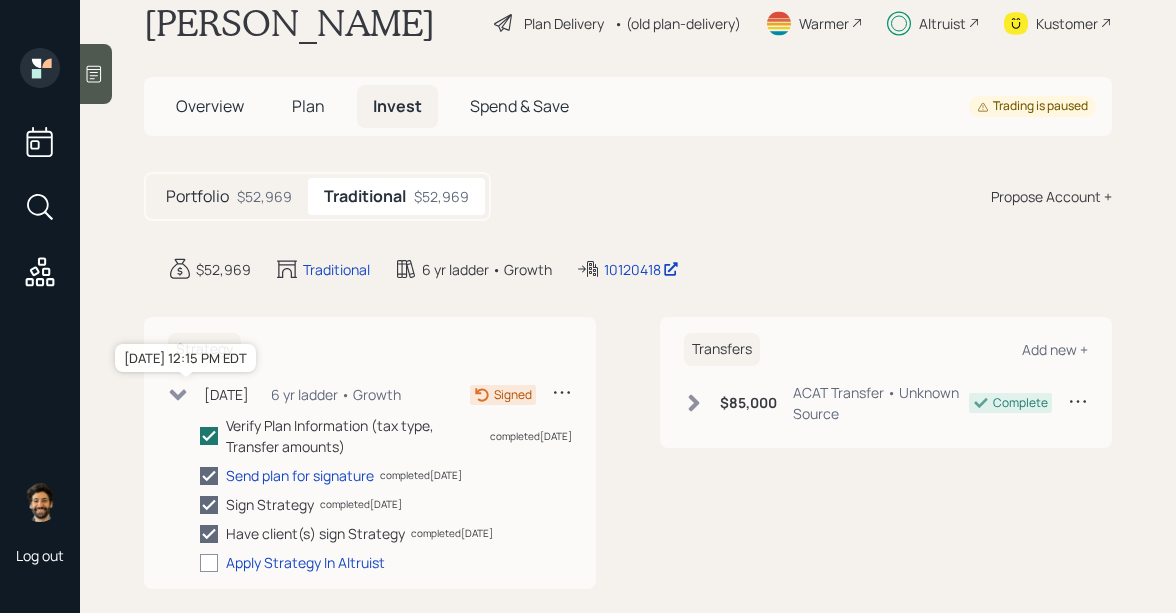 click on "Jun 11, 2025" at bounding box center [226, 394] 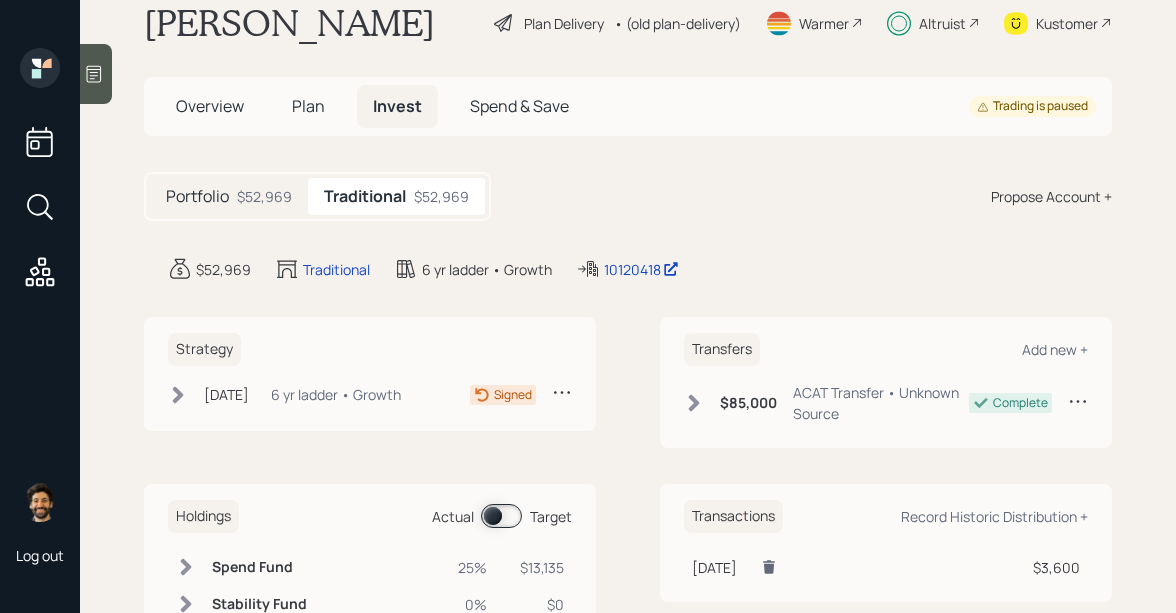 click on "Portfolio $52,969" at bounding box center [229, 196] 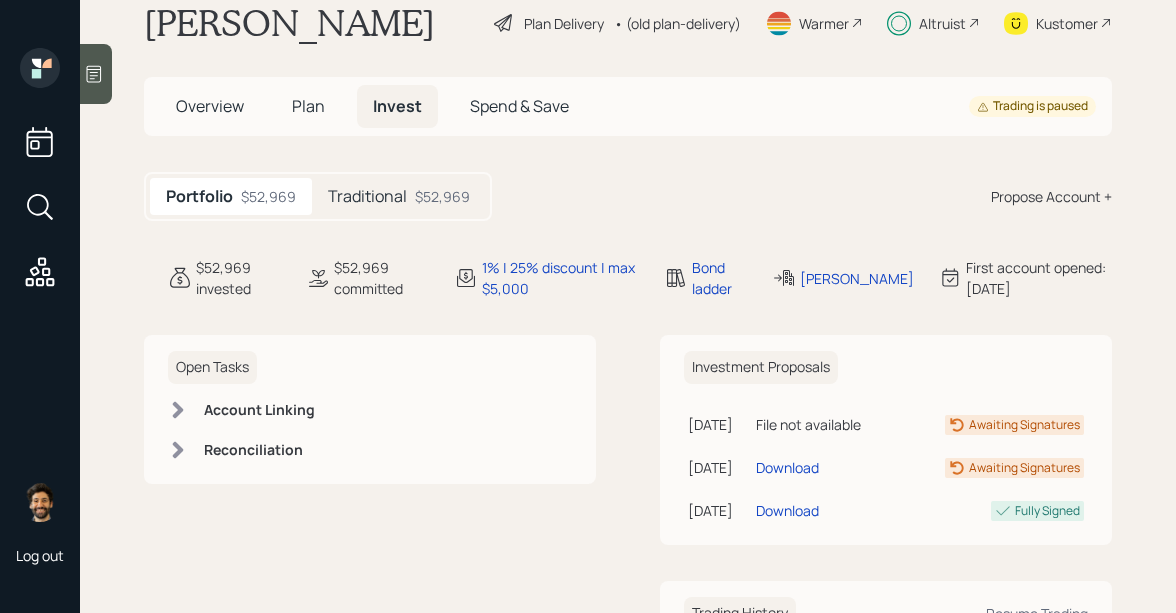 click on "Plan" at bounding box center (308, 106) 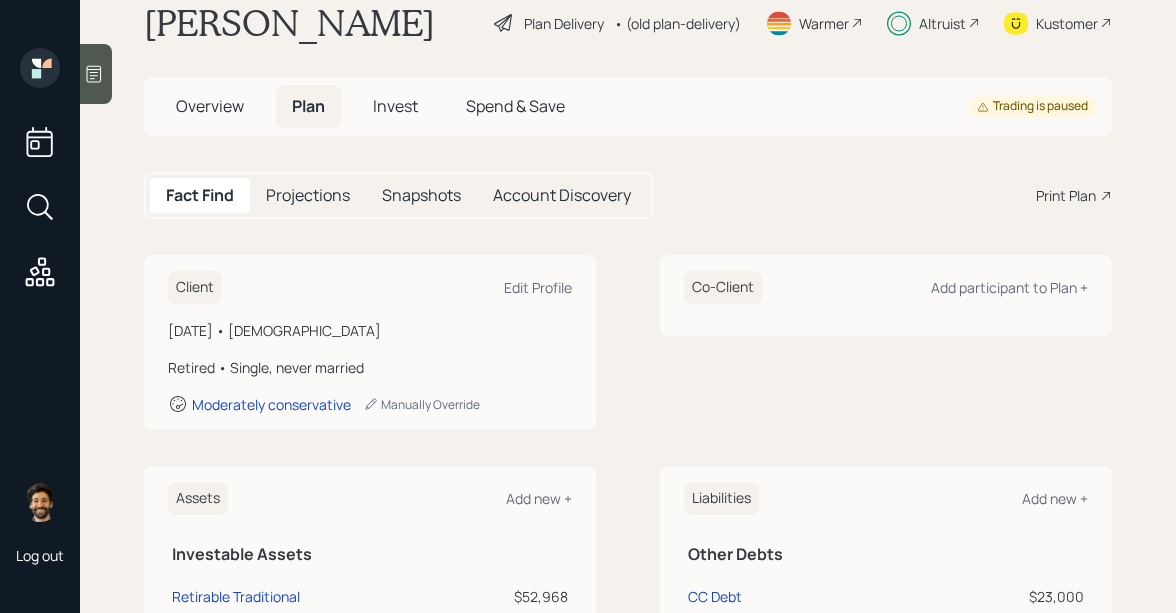 click on "Invest" at bounding box center [395, 106] 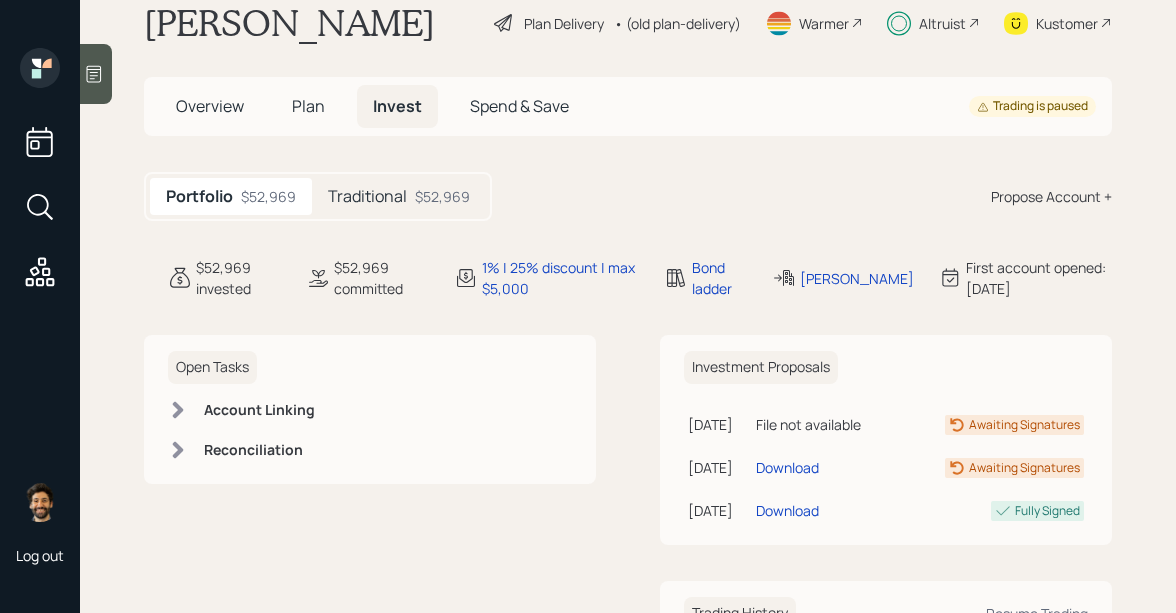 click on "Traditional" at bounding box center [367, 196] 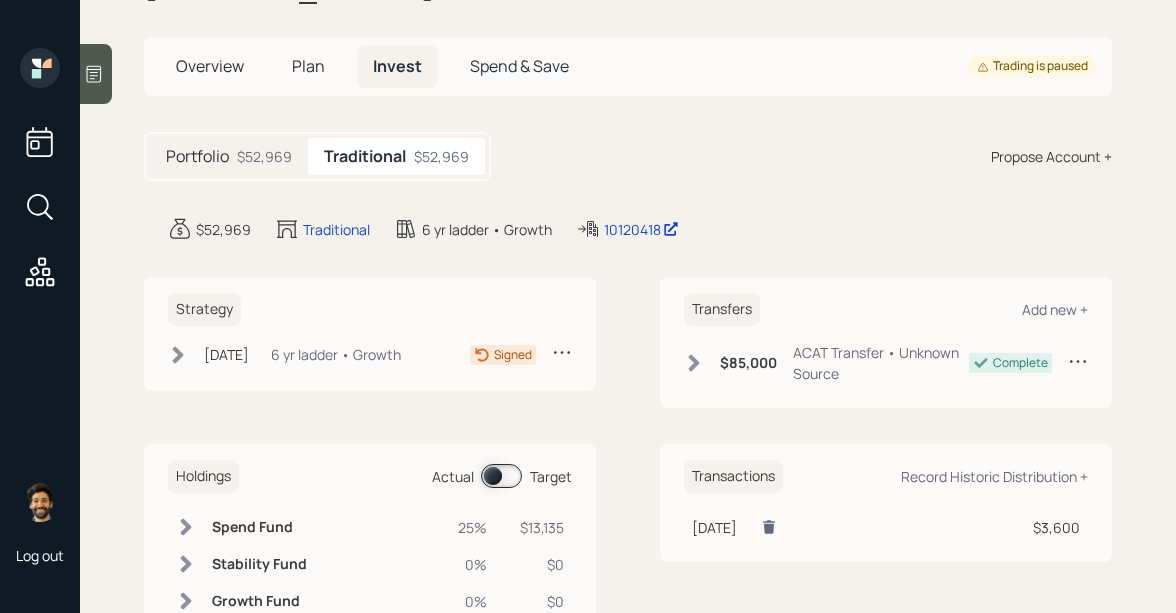 scroll, scrollTop: 64, scrollLeft: 0, axis: vertical 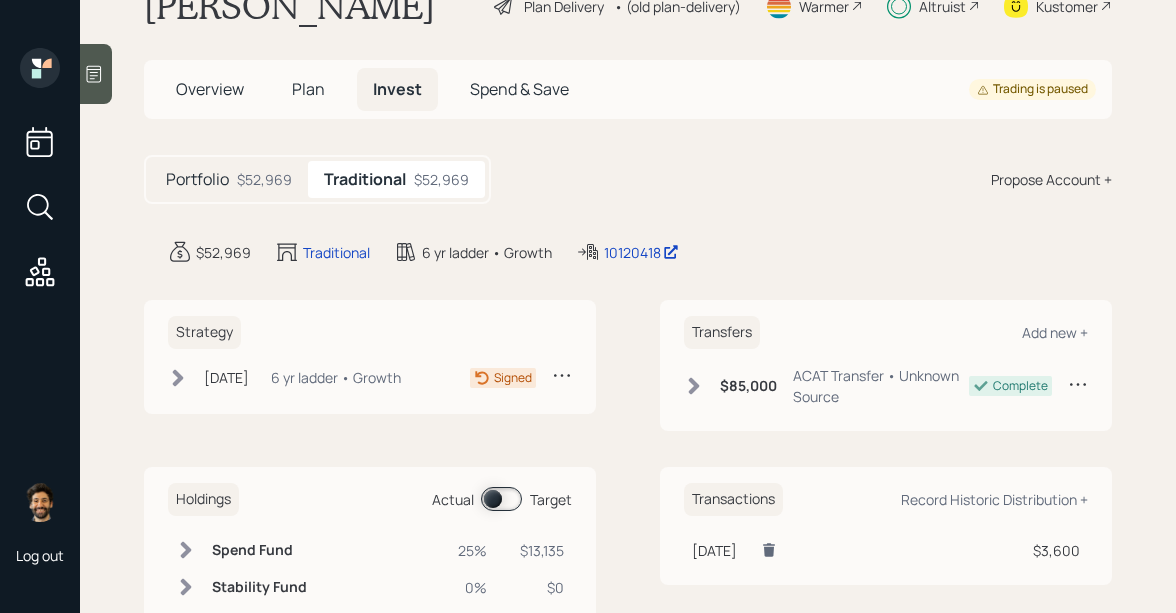 click on "Plan" at bounding box center (308, 89) 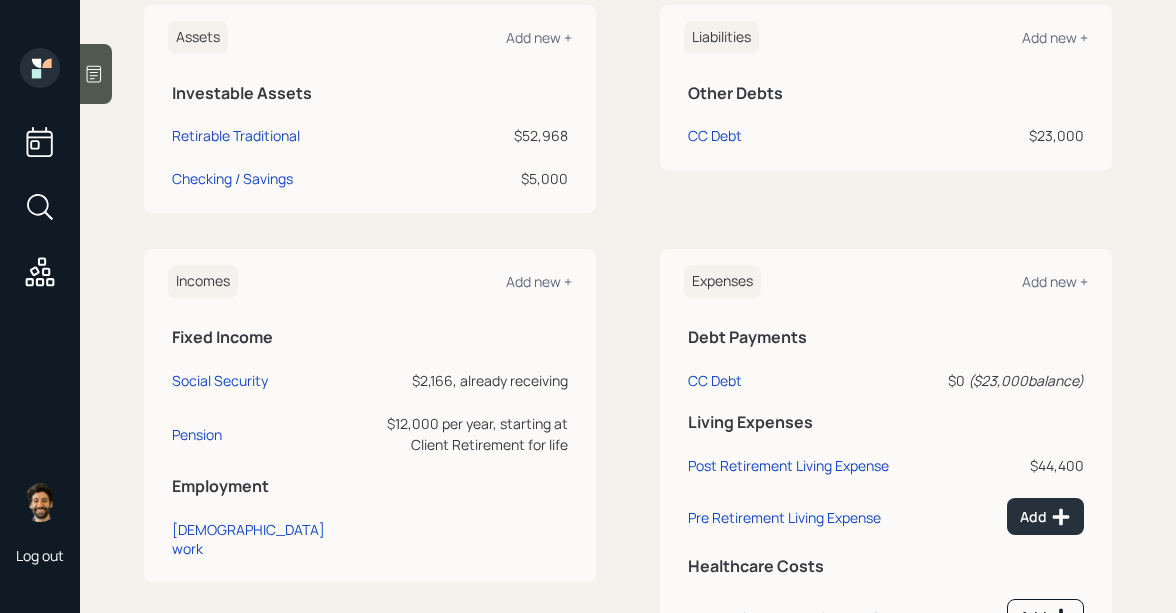 scroll, scrollTop: 556, scrollLeft: 0, axis: vertical 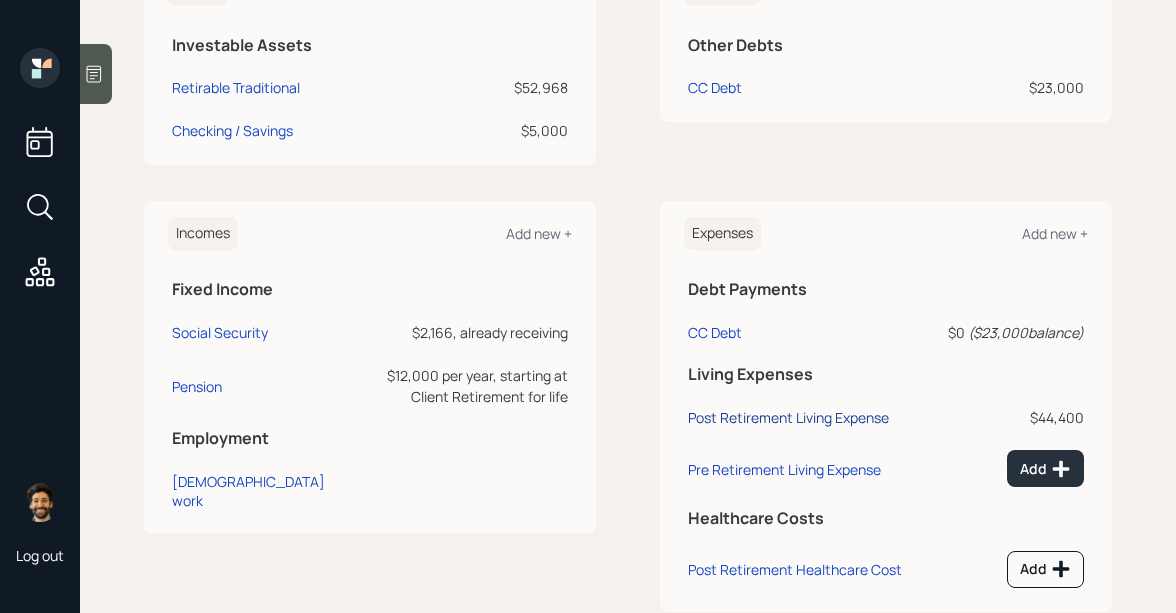 click on "Post Retirement Living Expense" at bounding box center (788, 417) 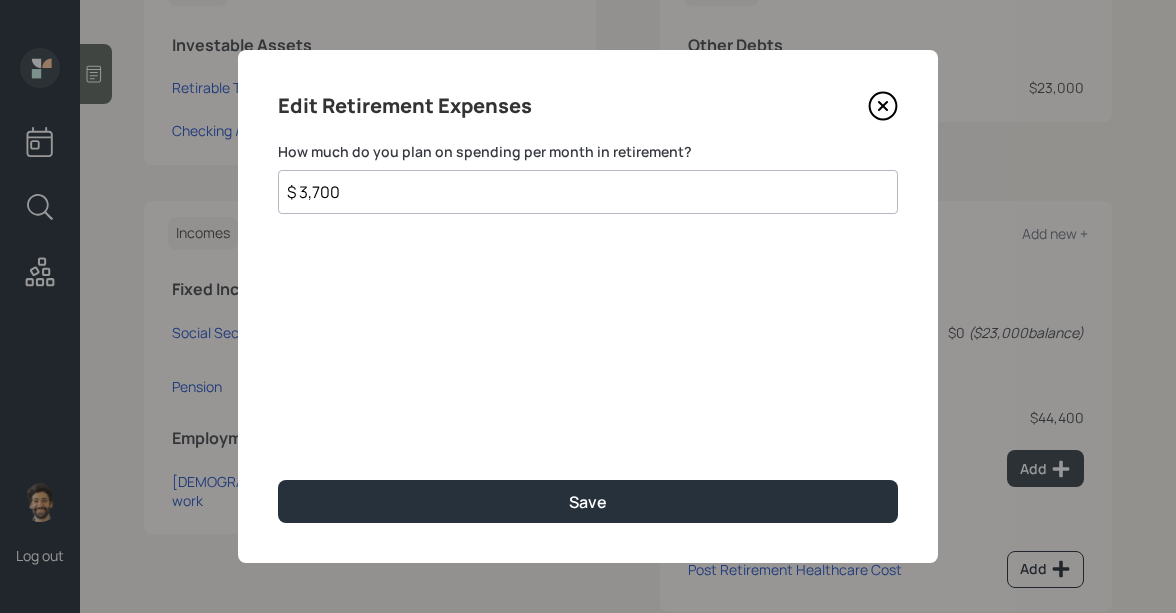 click on "$ 3,700" at bounding box center (588, 192) 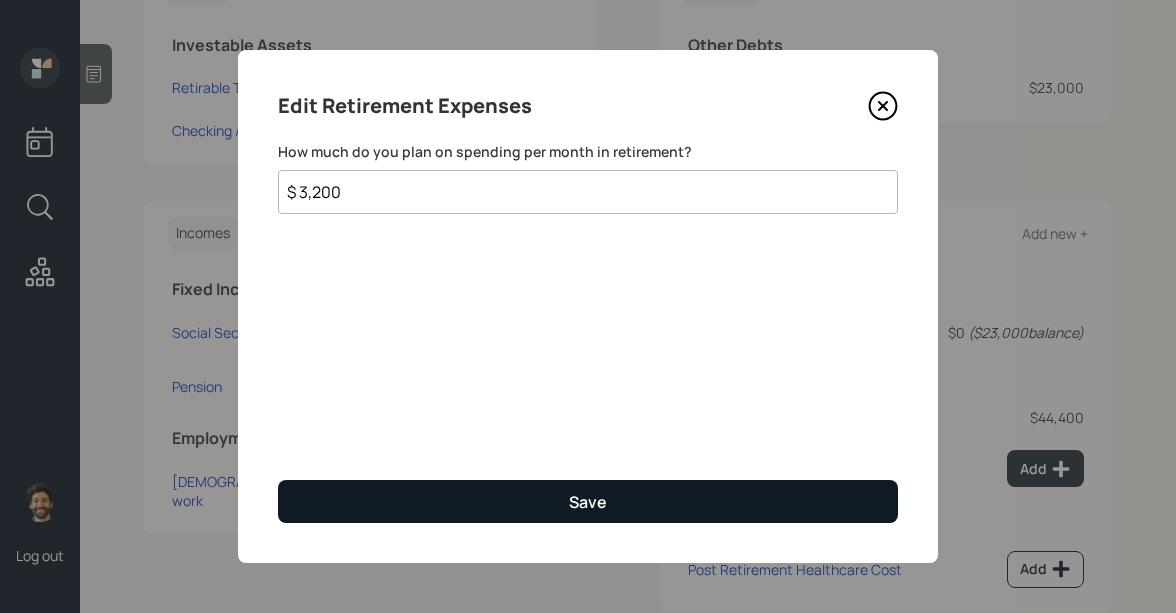 type on "$ 3,200" 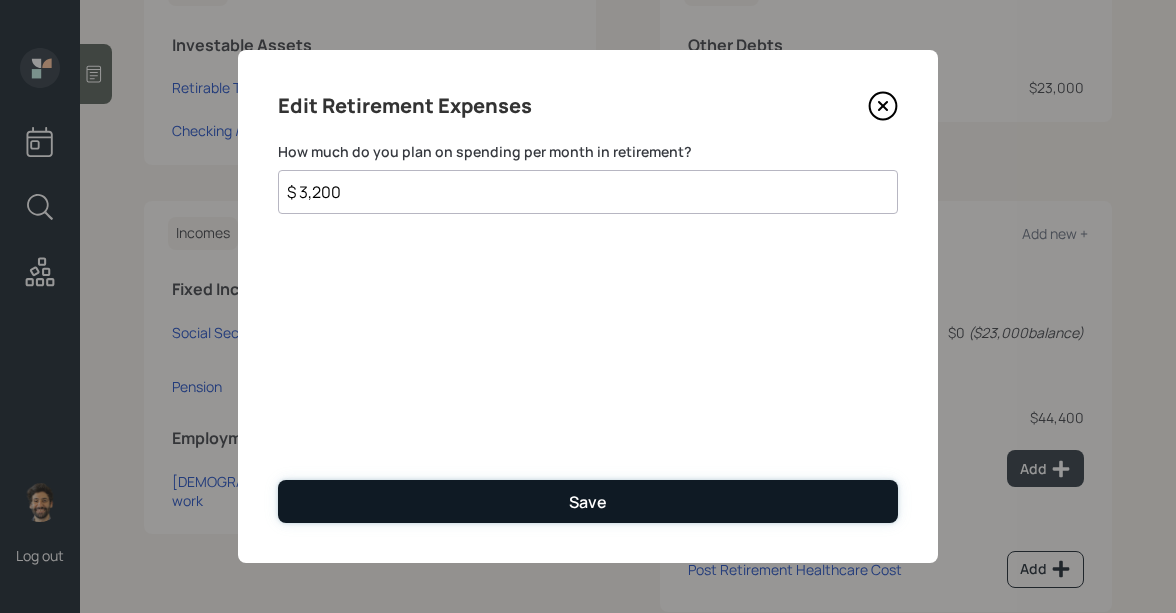 click on "Save" at bounding box center (588, 501) 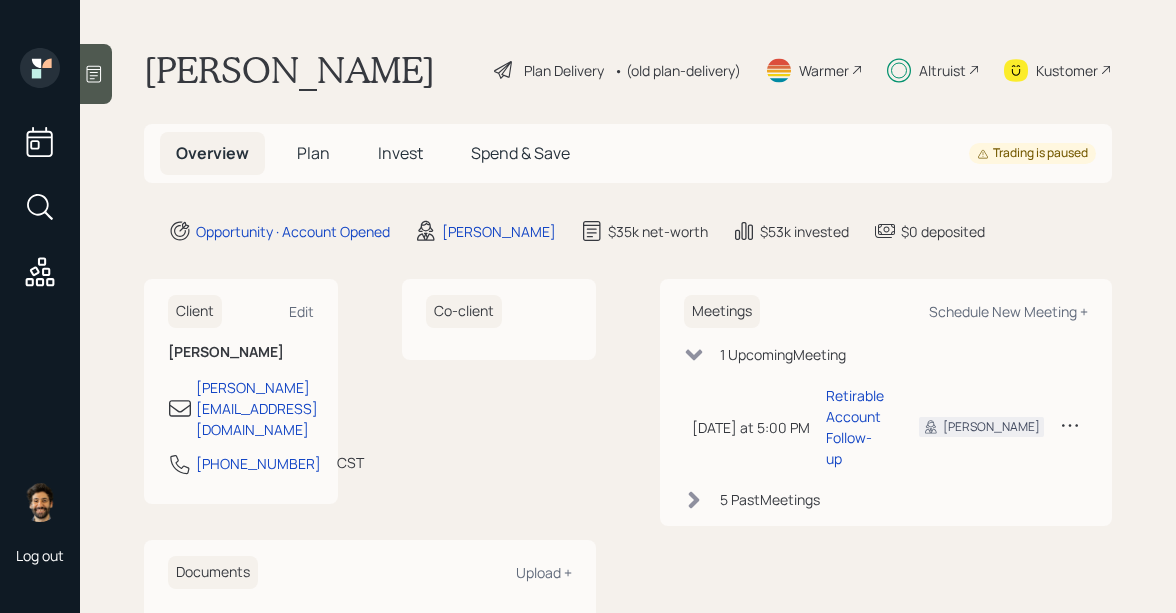 scroll, scrollTop: 0, scrollLeft: 0, axis: both 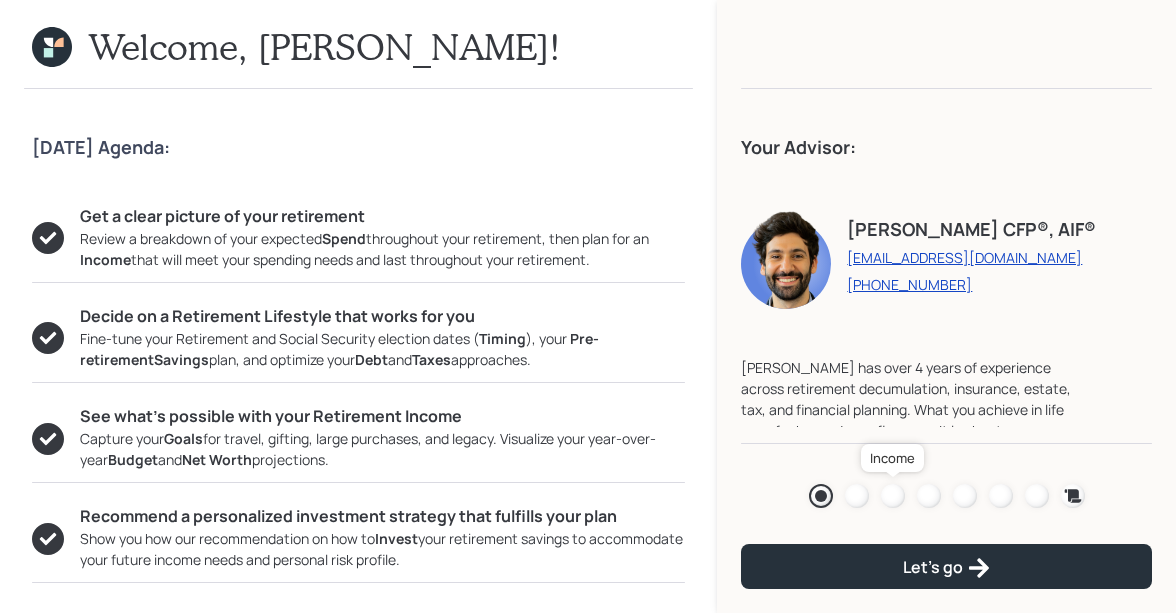 click at bounding box center (893, 496) 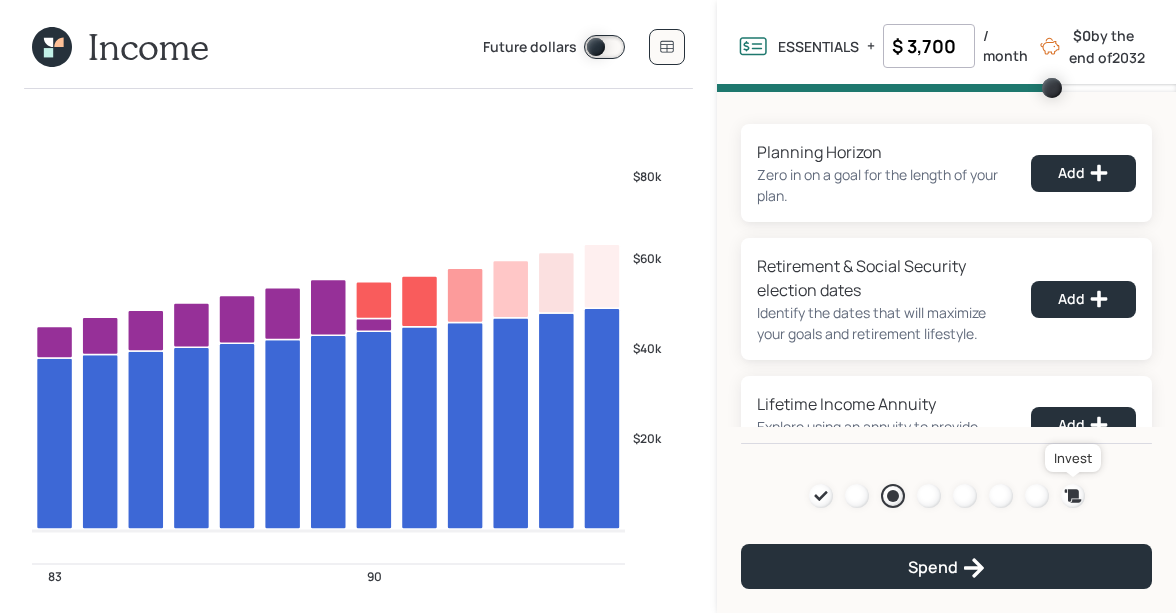 click 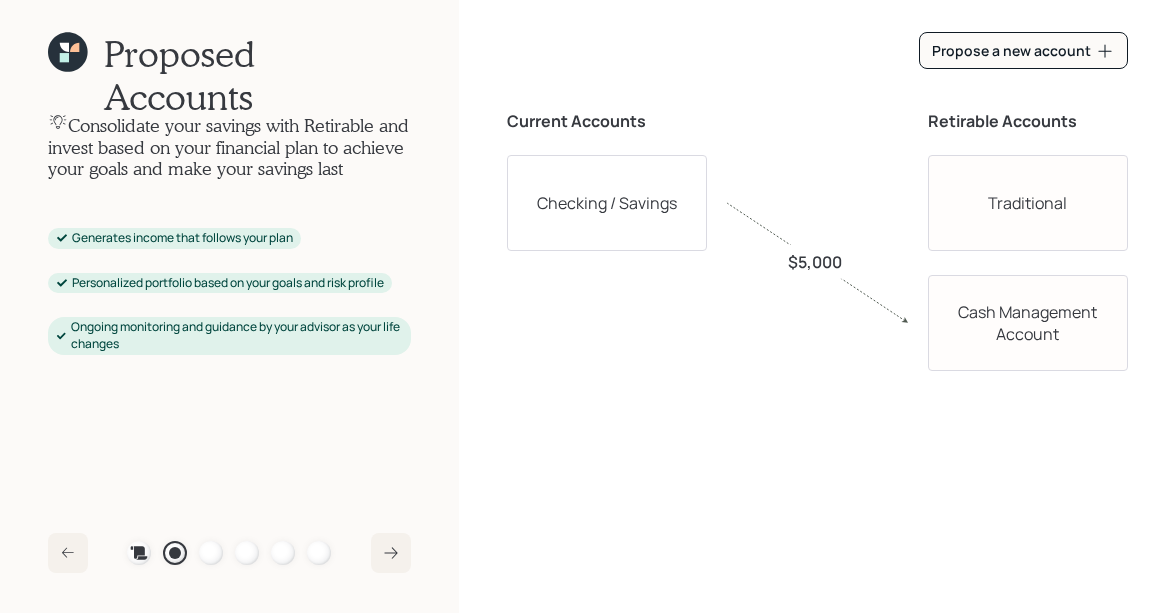 click 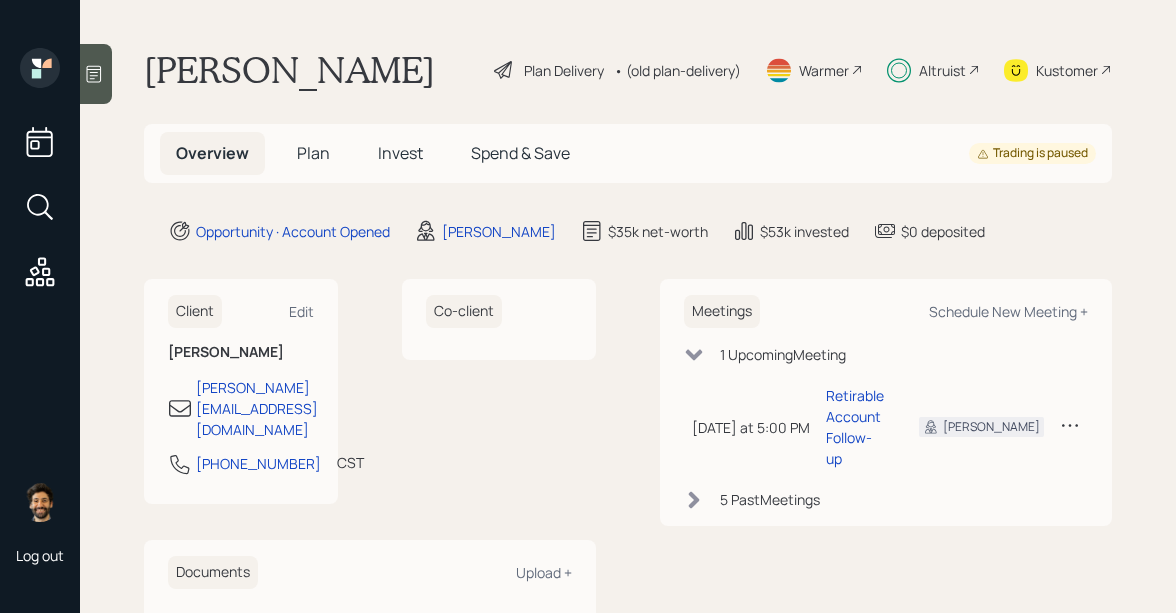 click on "Altruist" at bounding box center [942, 70] 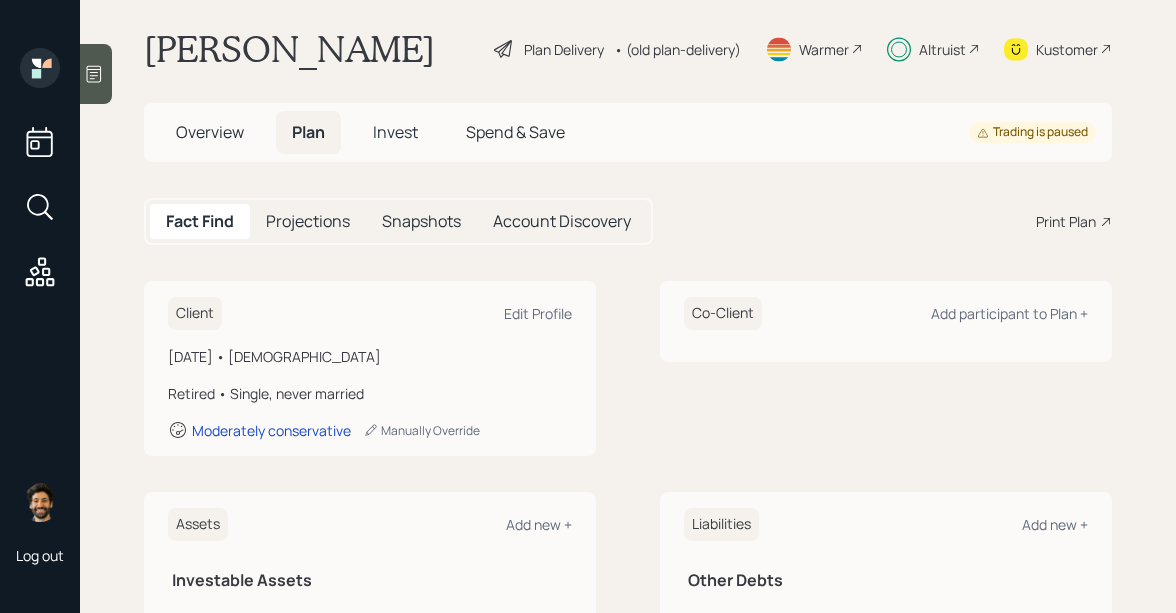 scroll, scrollTop: 13, scrollLeft: 0, axis: vertical 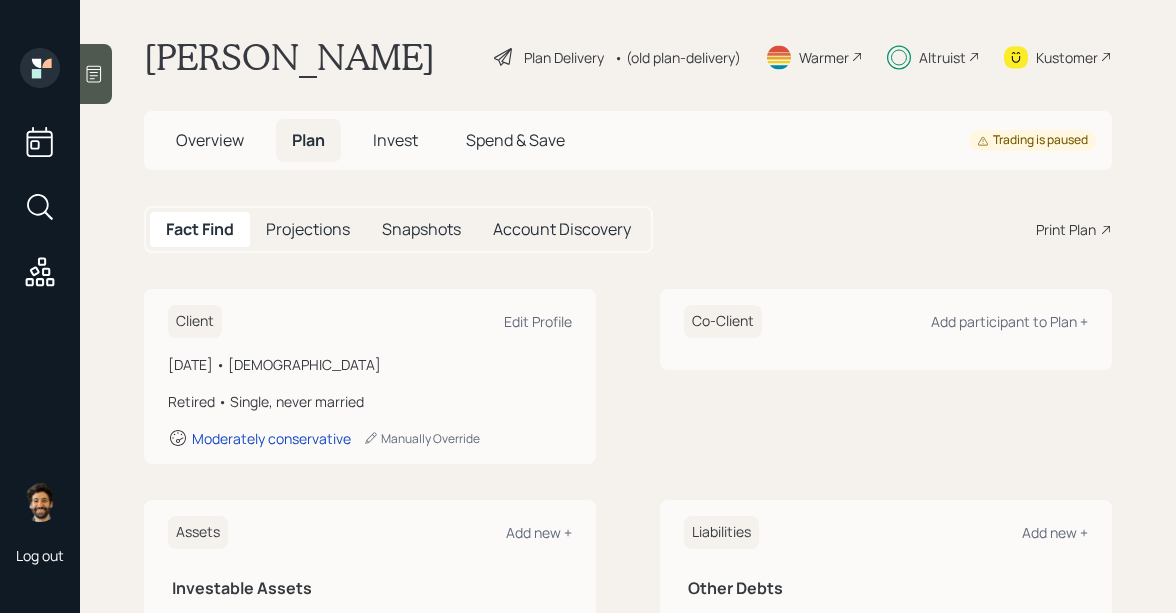 click on "Invest" at bounding box center [395, 140] 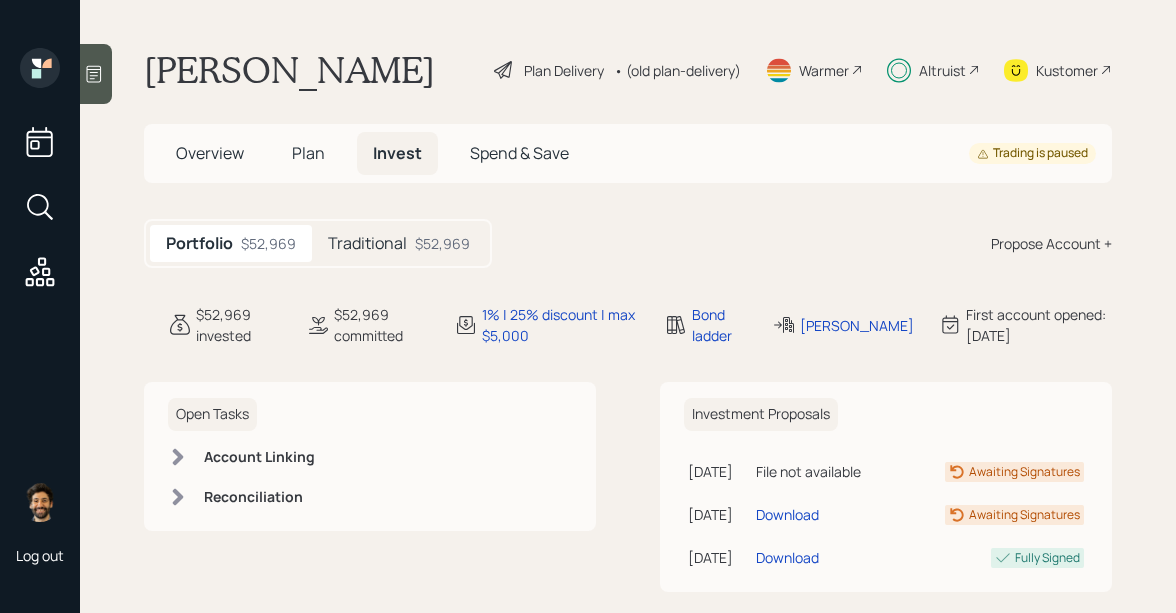 click on "Plan" at bounding box center [308, 153] 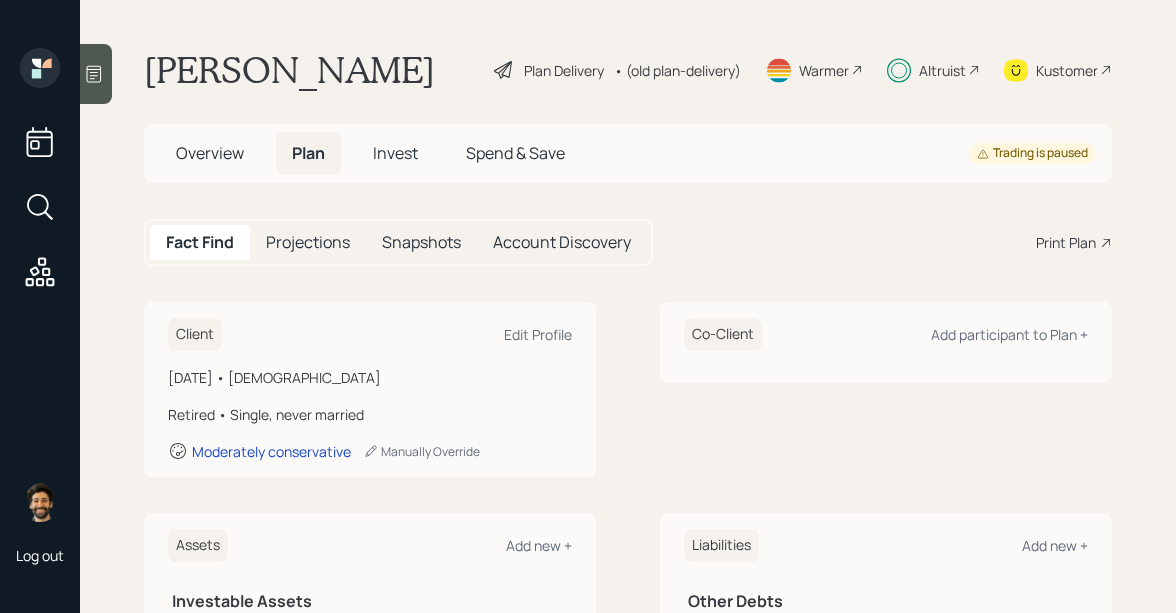 scroll, scrollTop: 0, scrollLeft: 0, axis: both 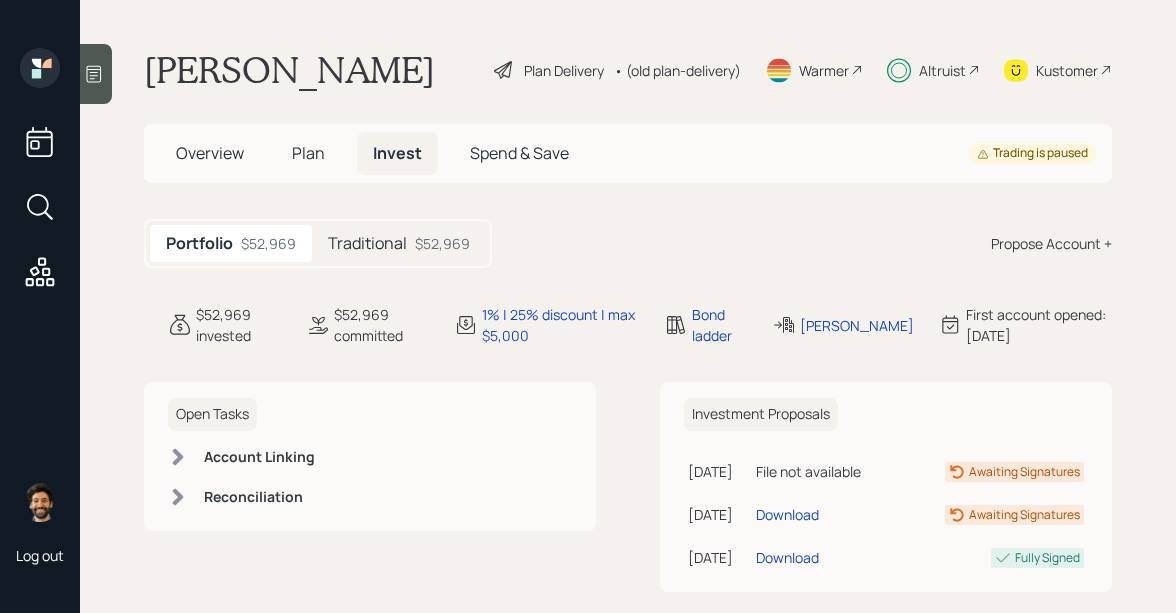 click on "Traditional" at bounding box center (367, 243) 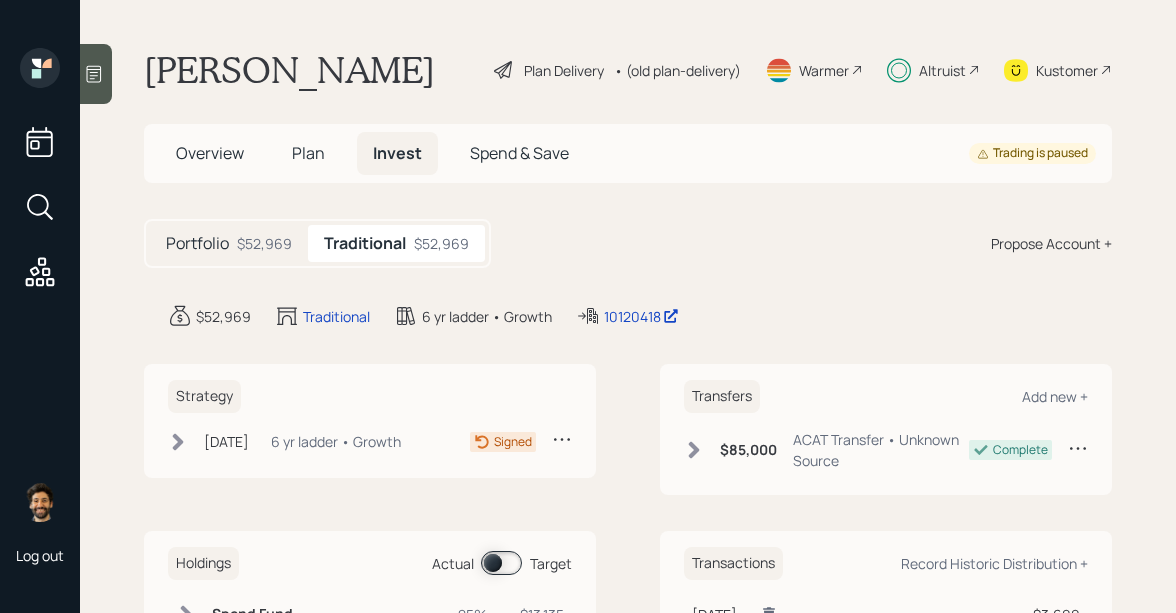 click on "$52,969" at bounding box center [264, 243] 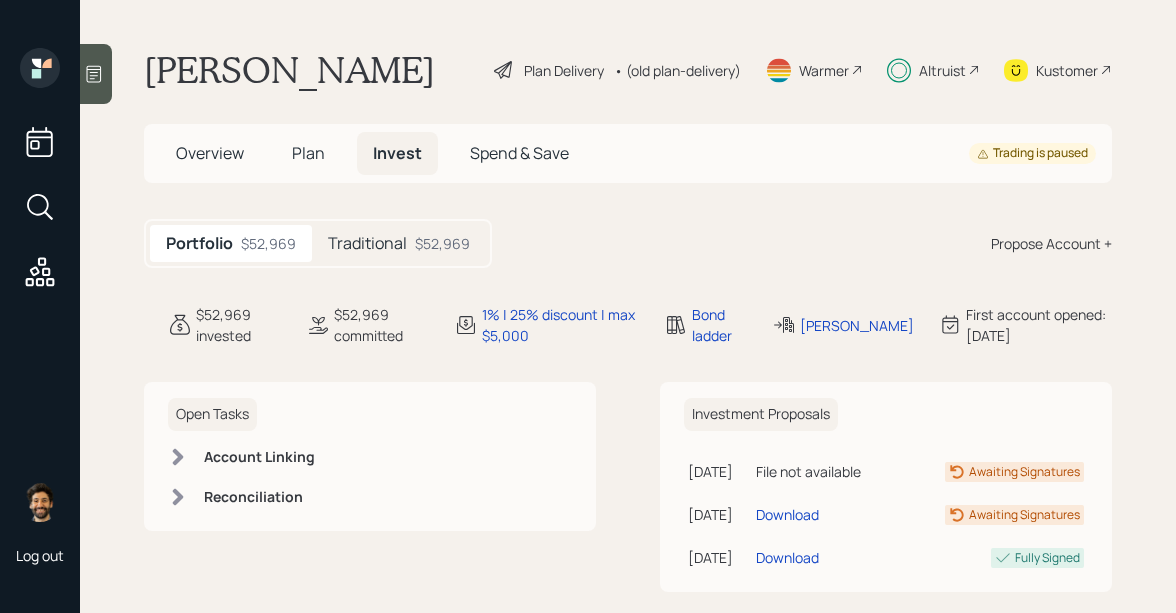 click on "Traditional" at bounding box center (367, 243) 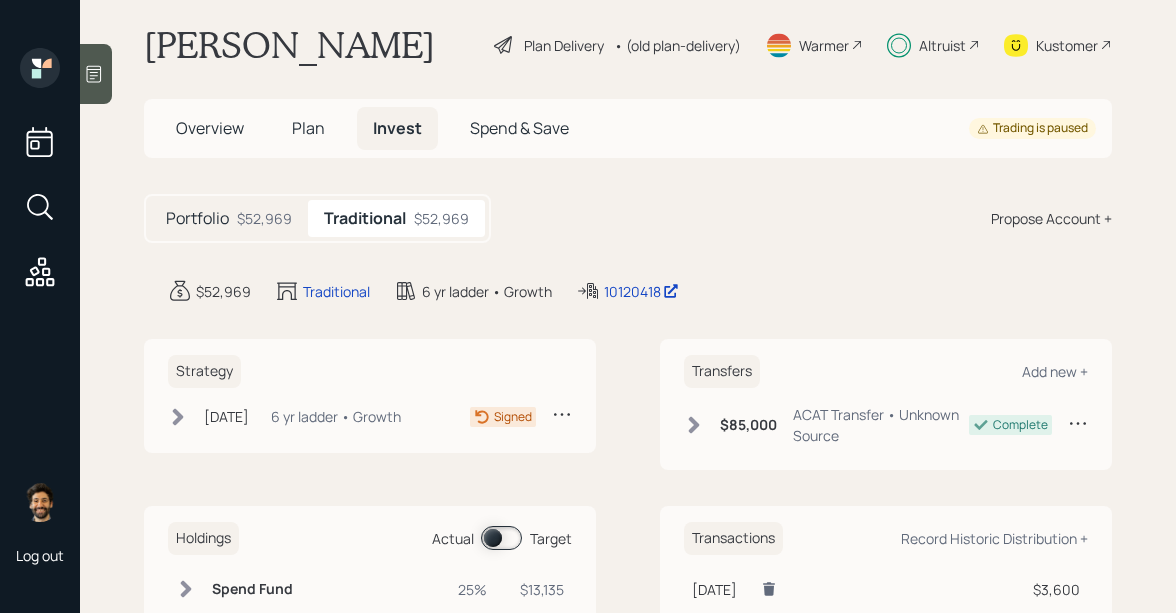 scroll, scrollTop: 20, scrollLeft: 0, axis: vertical 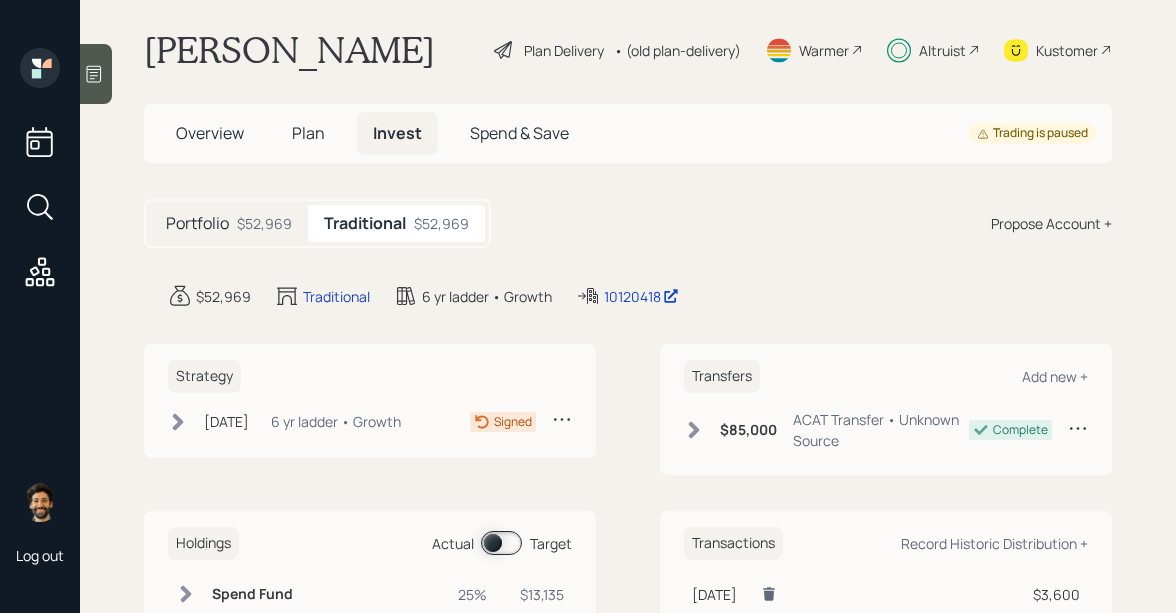 click on "• (old plan-delivery)" at bounding box center [677, 50] 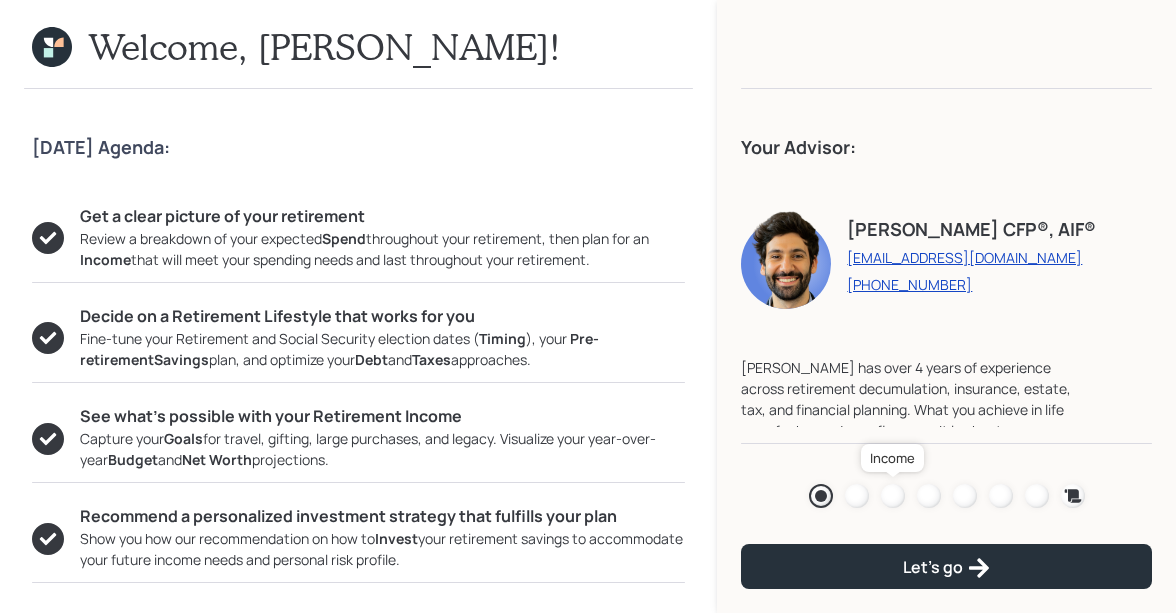 click at bounding box center (893, 496) 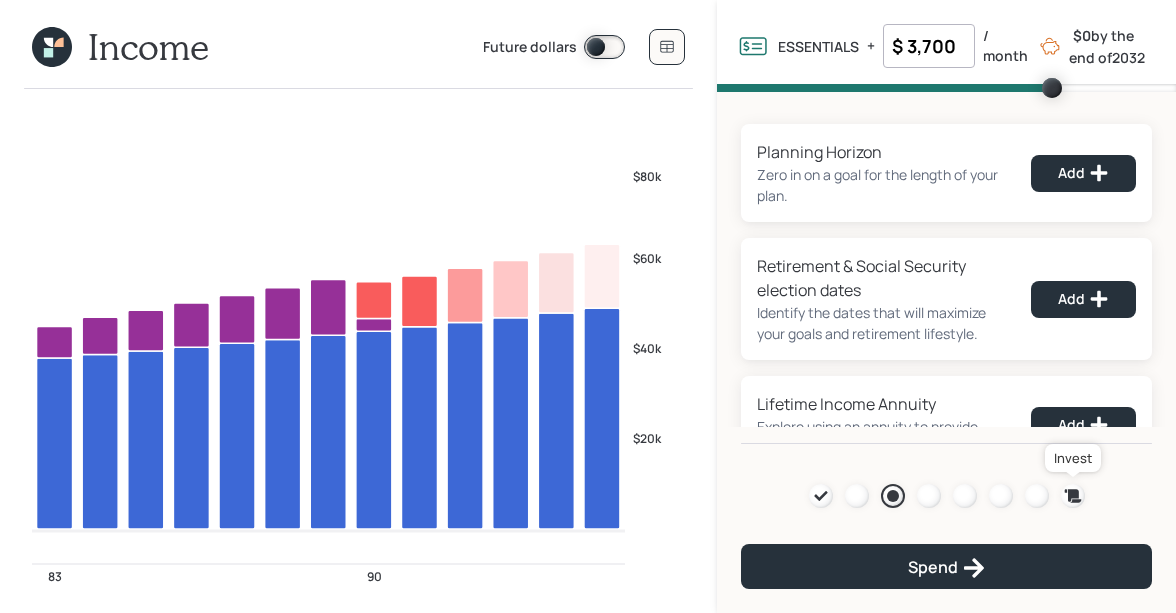 click 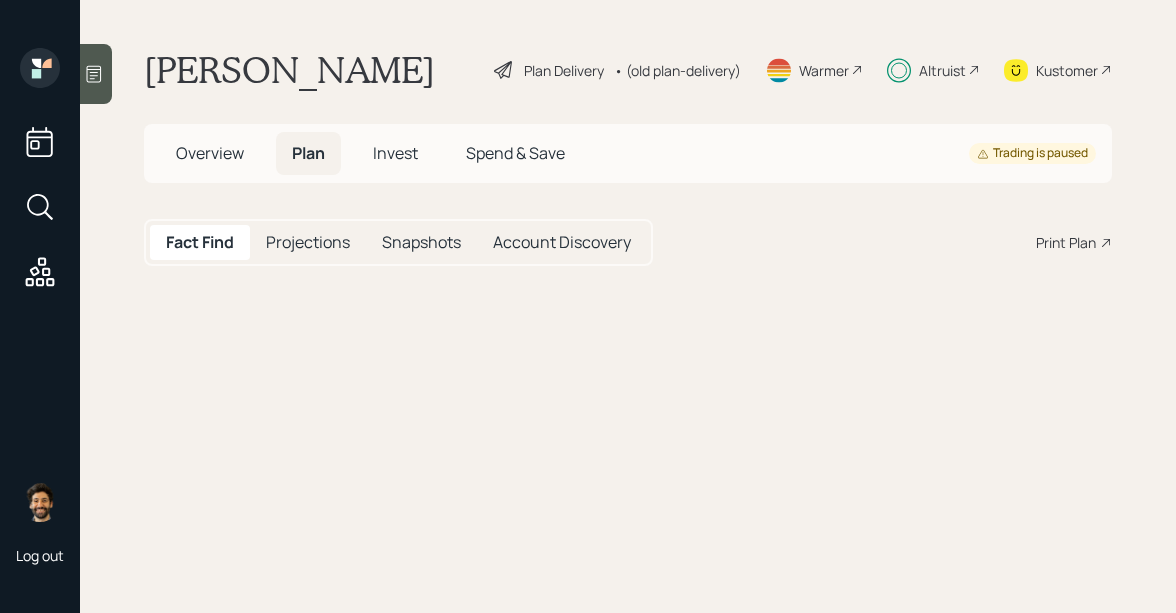 scroll, scrollTop: 0, scrollLeft: 0, axis: both 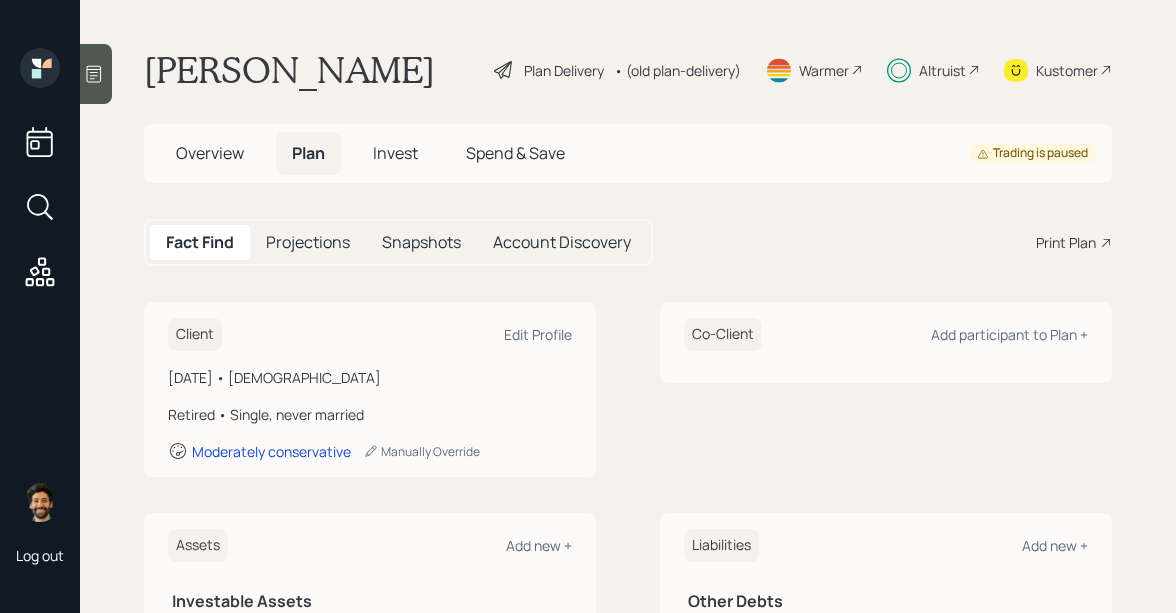 click on "Plan Delivery • (old plan-delivery)" at bounding box center (617, 70) 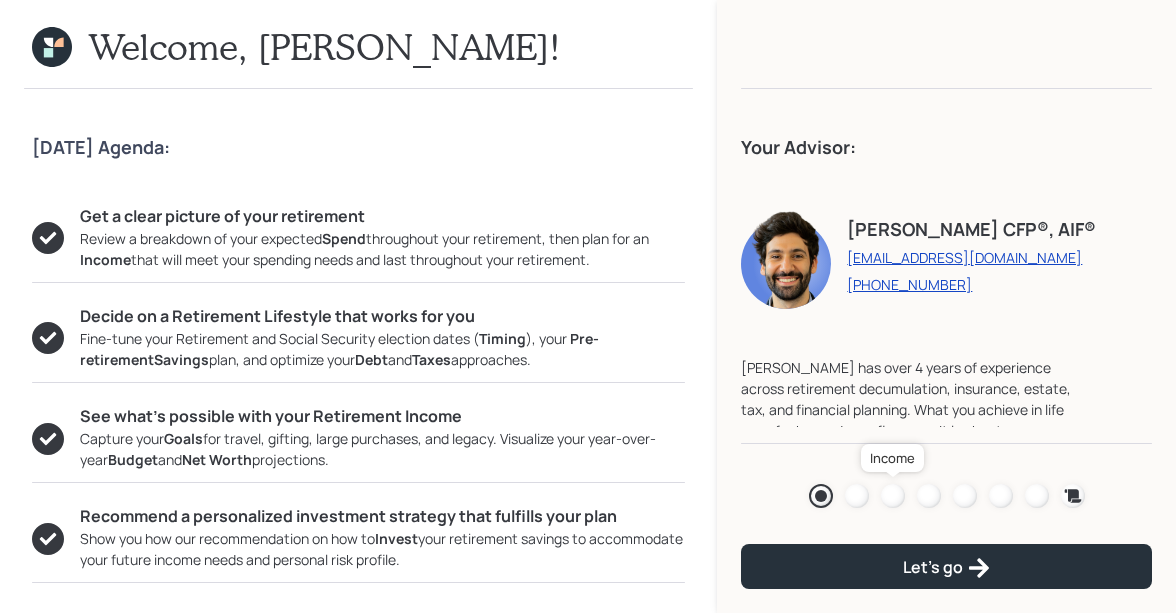 click at bounding box center (893, 496) 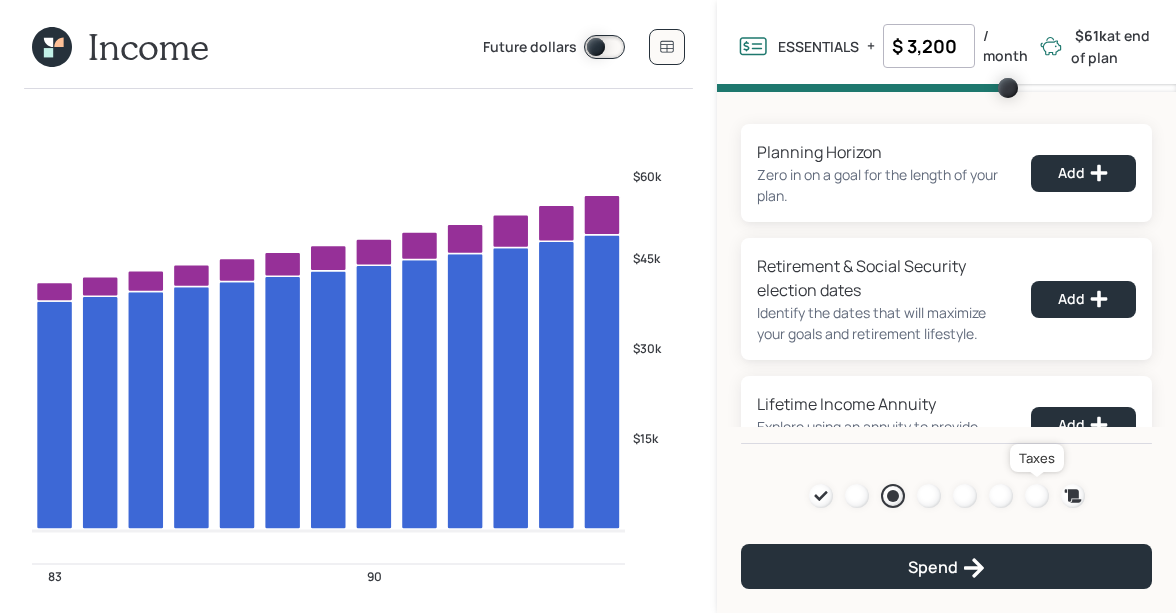 click at bounding box center [1037, 496] 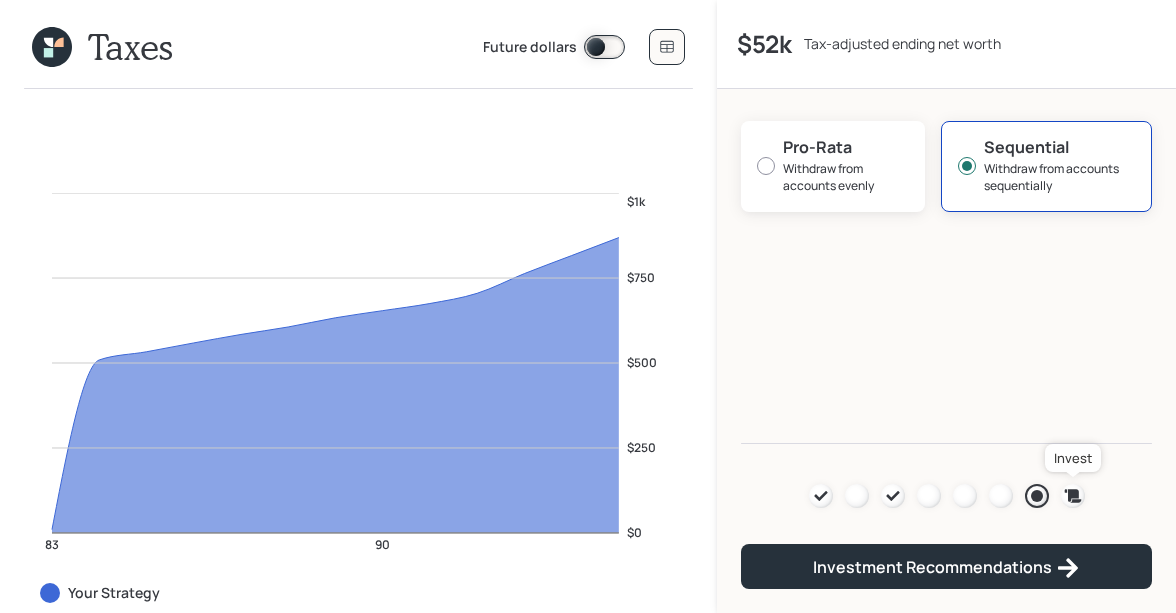 click 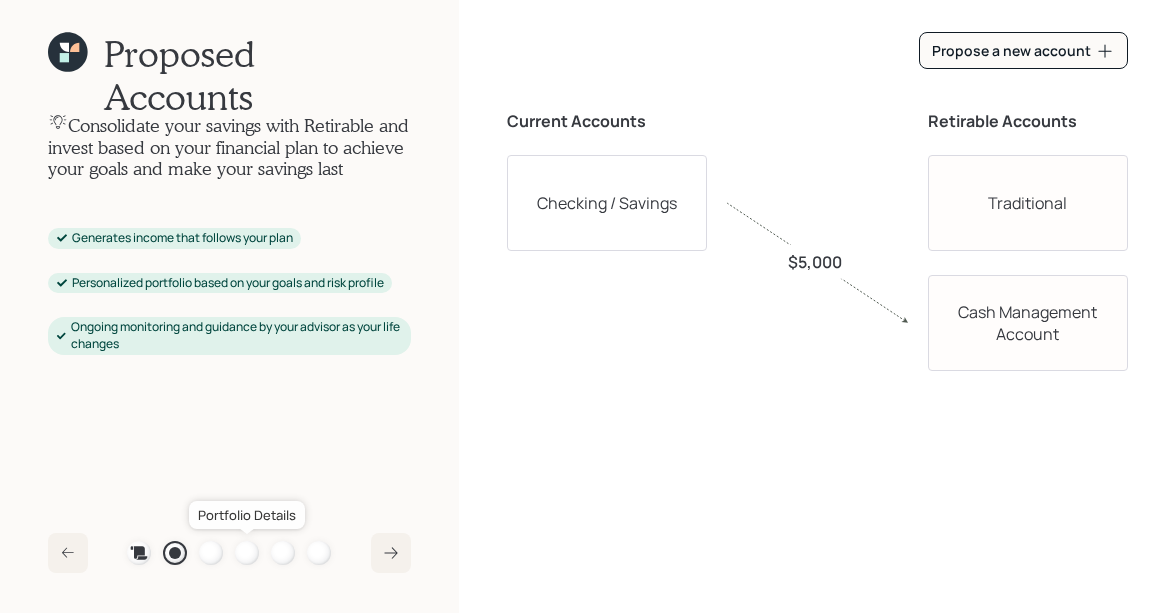 click at bounding box center (247, 553) 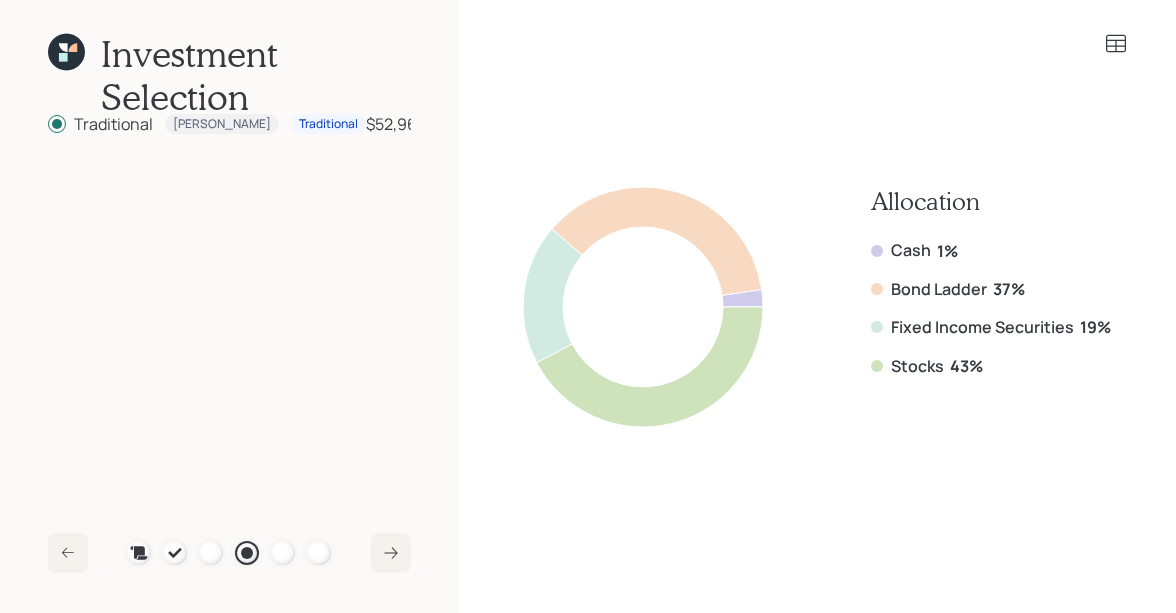 click 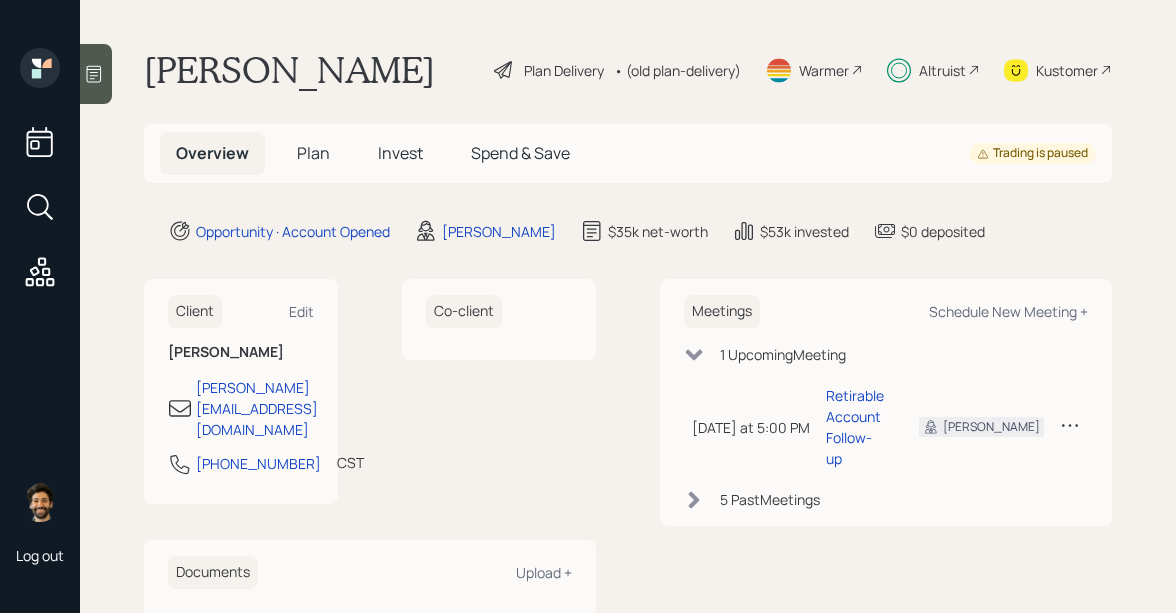 click on "Plan" at bounding box center [313, 153] 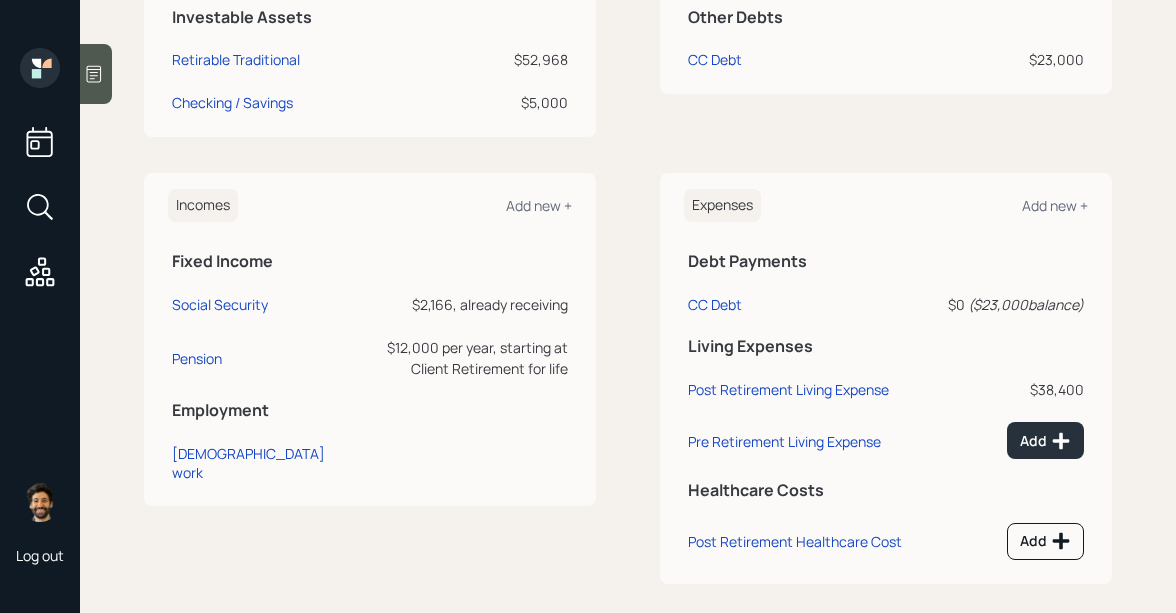 scroll, scrollTop: 602, scrollLeft: 0, axis: vertical 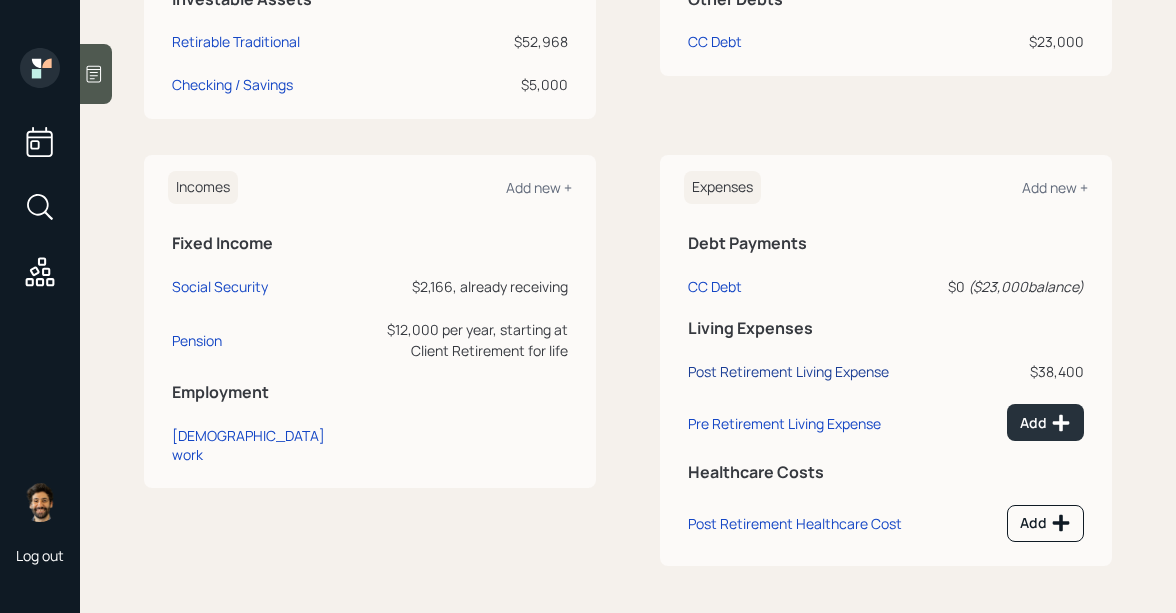 click on "Post Retirement Living Expense" at bounding box center (788, 371) 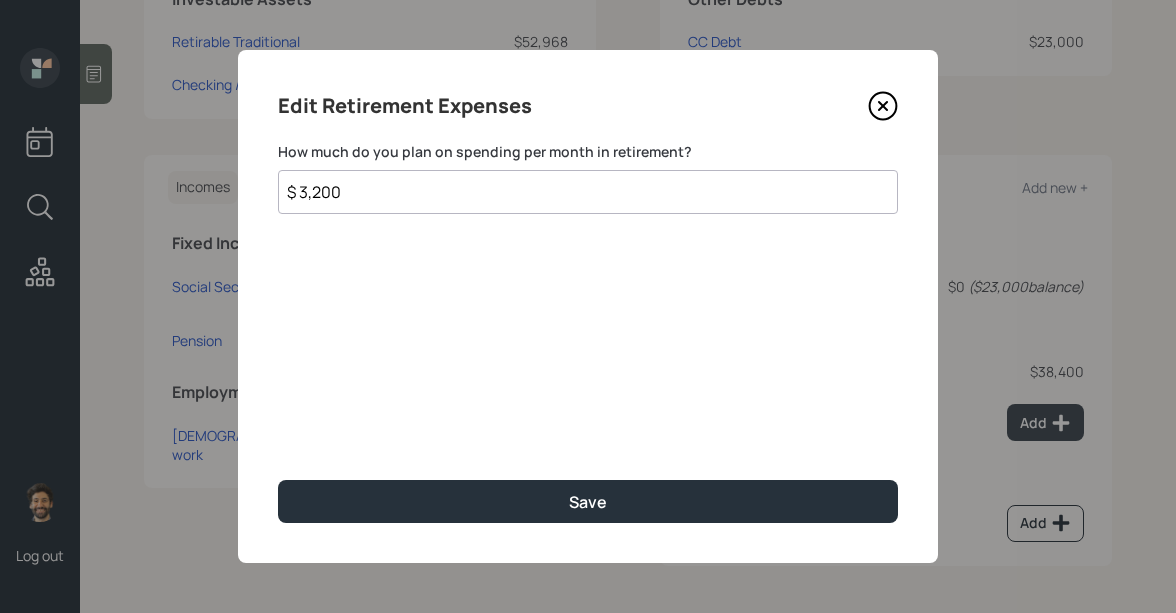click on "$ 3,200" at bounding box center [588, 192] 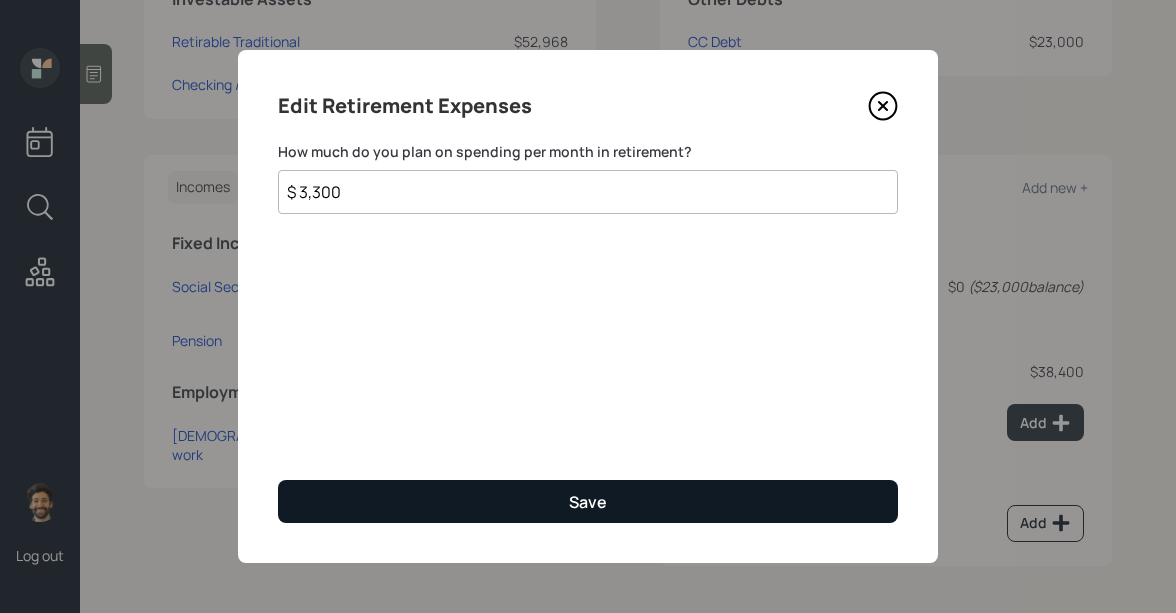 type on "$ 3,300" 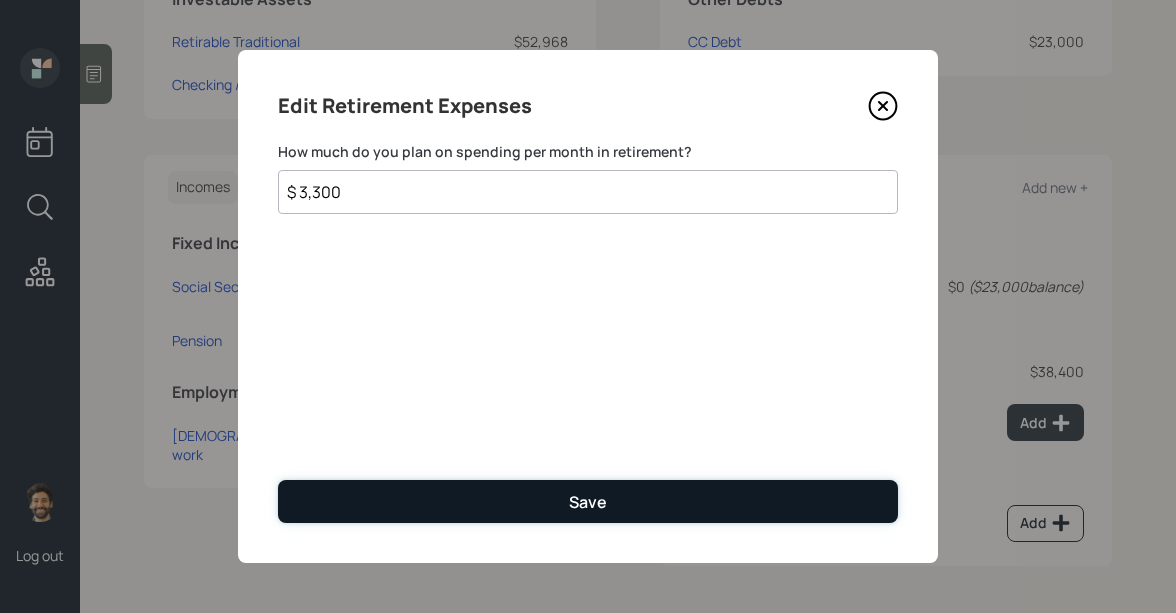 click on "Save" at bounding box center (588, 501) 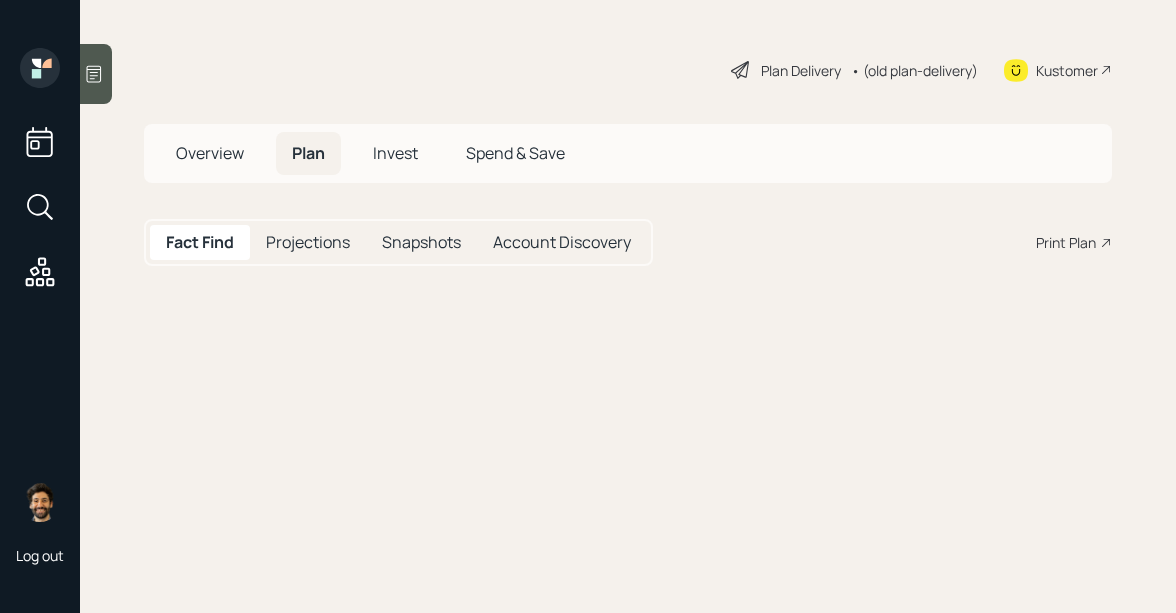 scroll, scrollTop: 0, scrollLeft: 0, axis: both 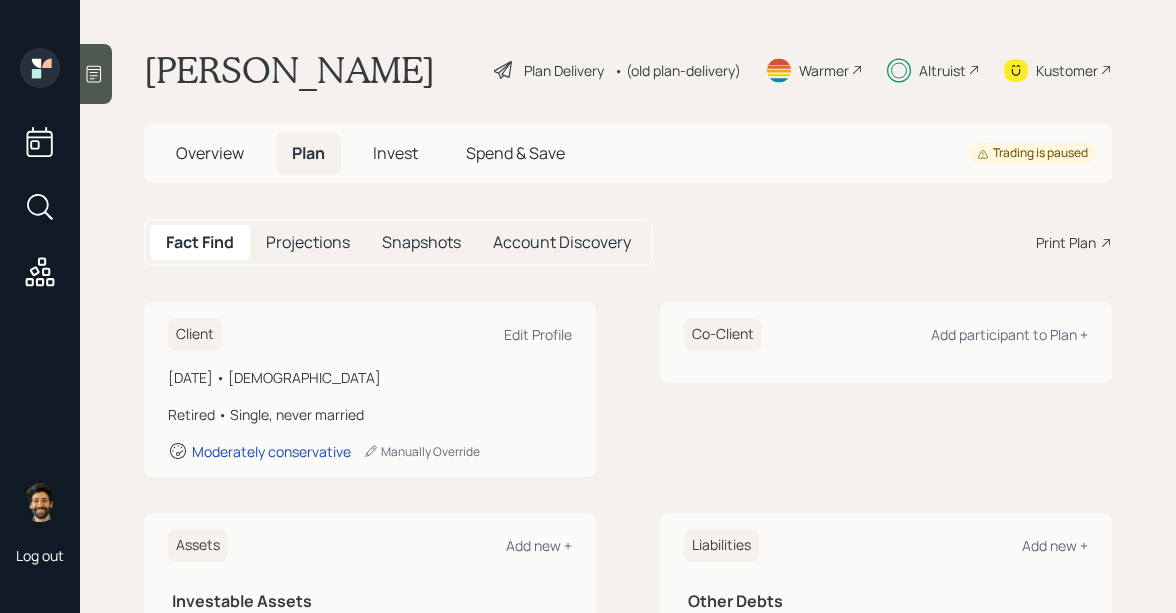 click on "• (old plan-delivery)" at bounding box center (677, 70) 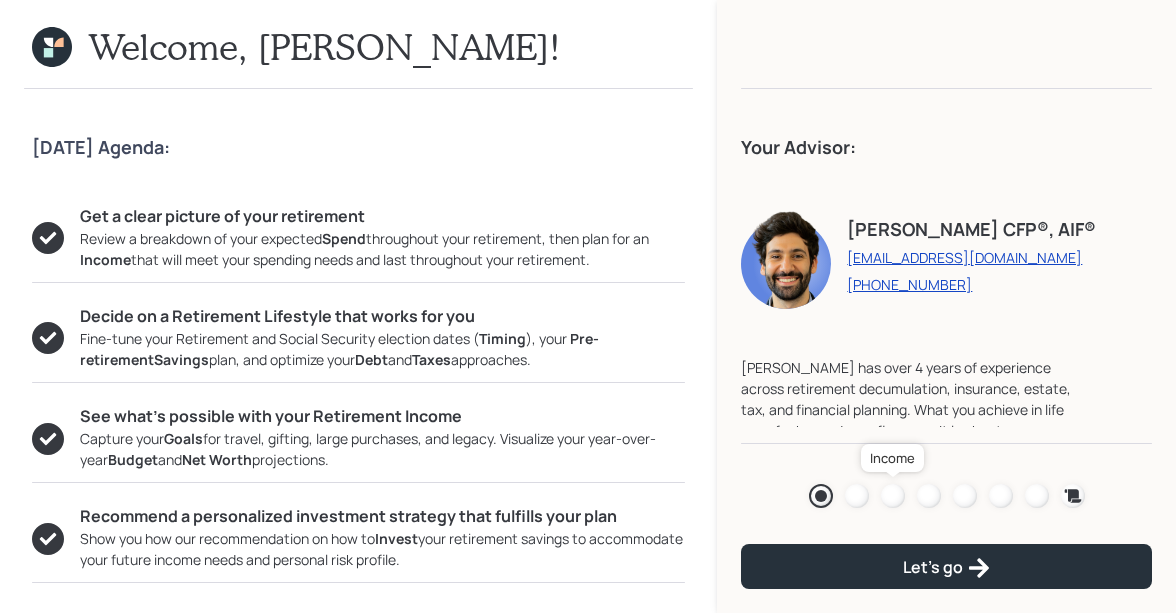 click at bounding box center [893, 496] 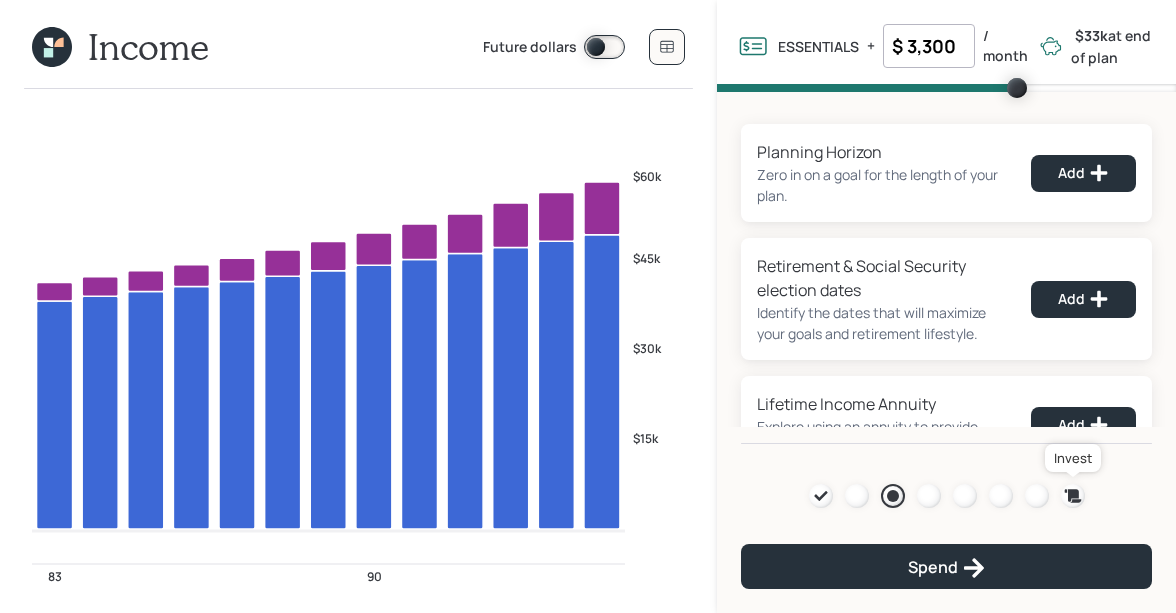 click 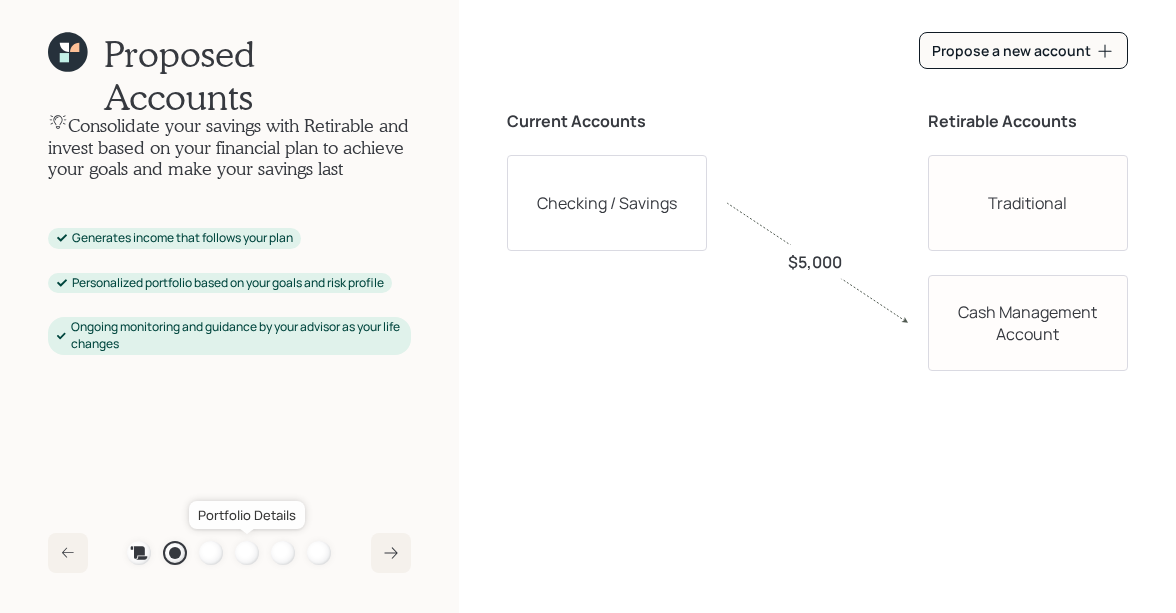 click at bounding box center [247, 553] 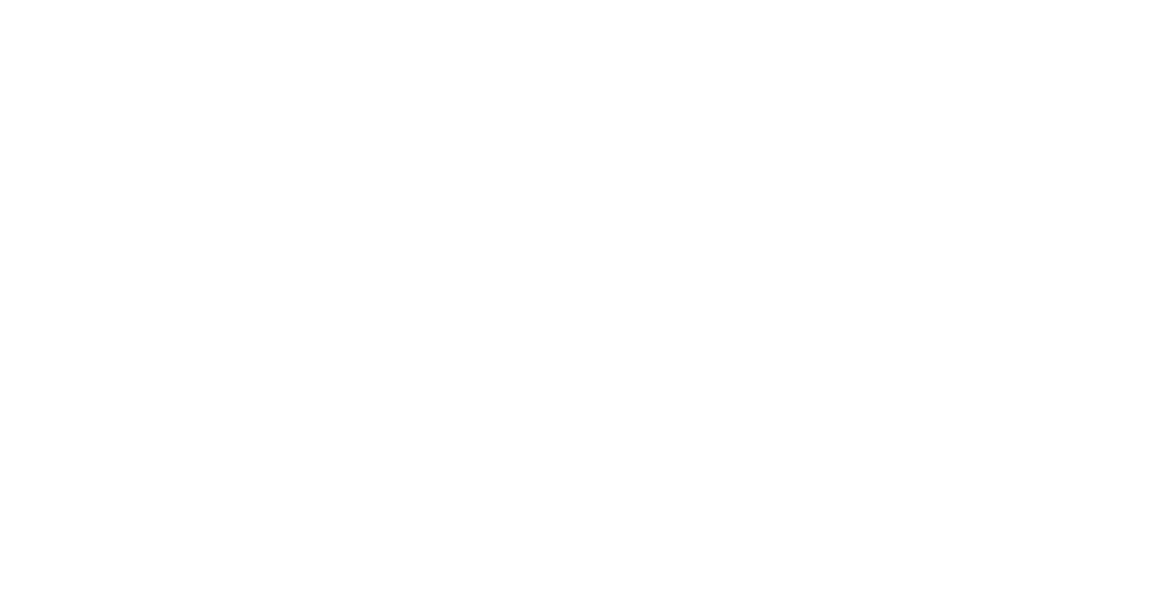 scroll, scrollTop: 0, scrollLeft: 0, axis: both 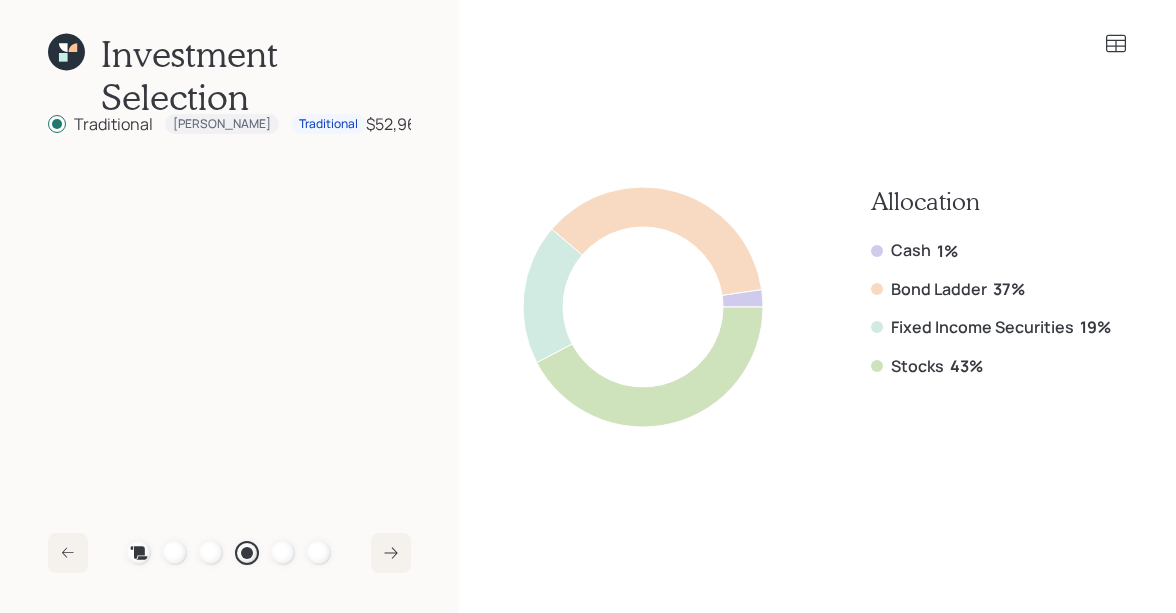 click 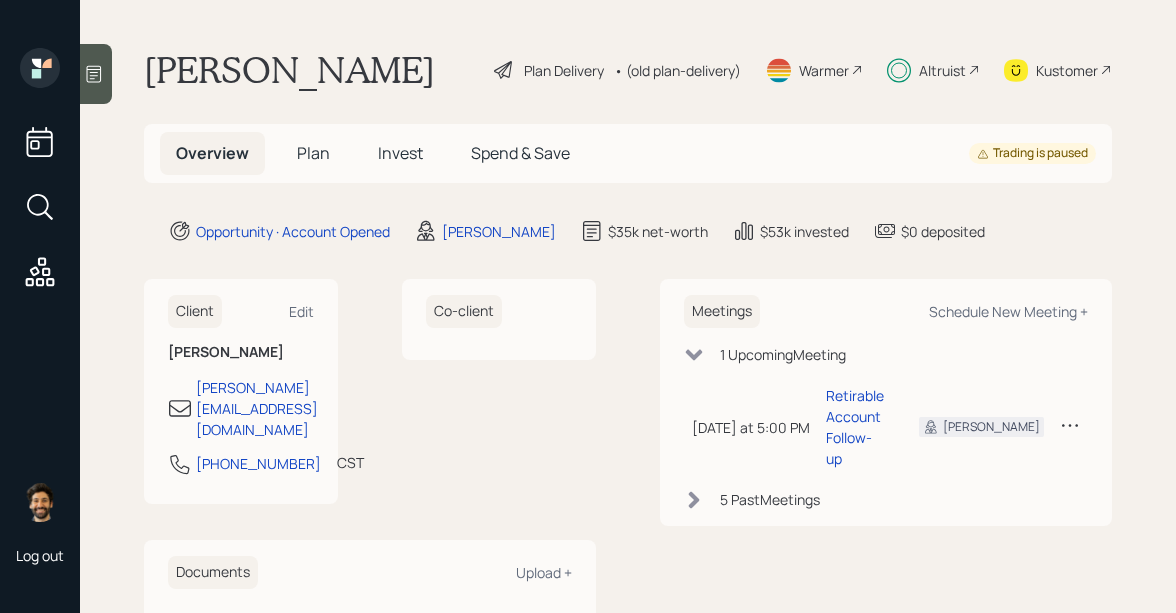 click on "Plan" at bounding box center [313, 153] 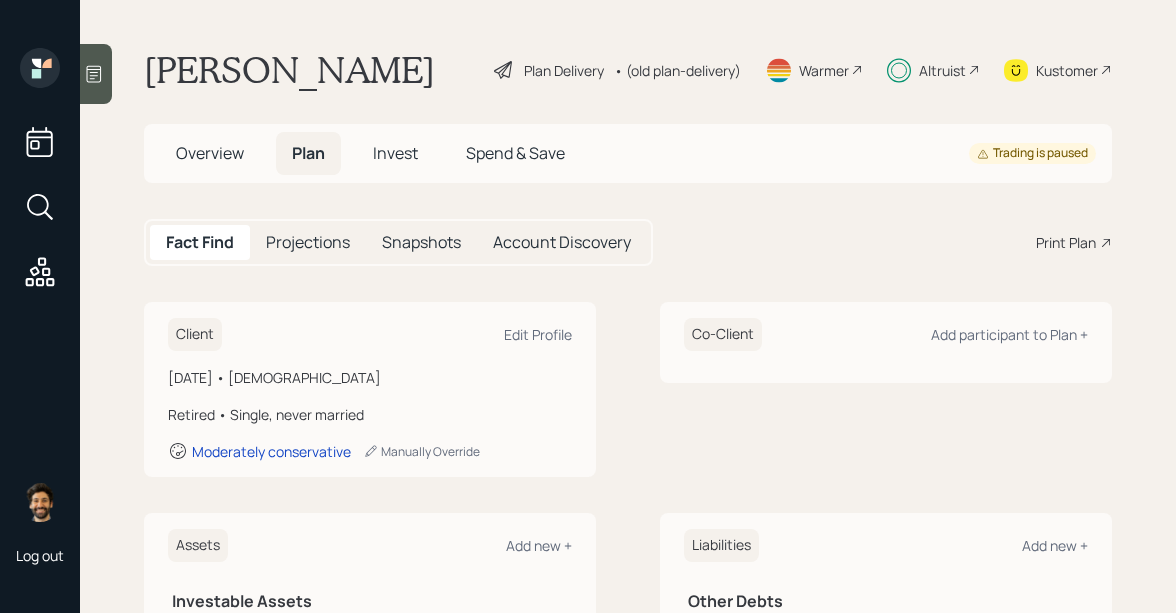 click on "Invest" at bounding box center (395, 153) 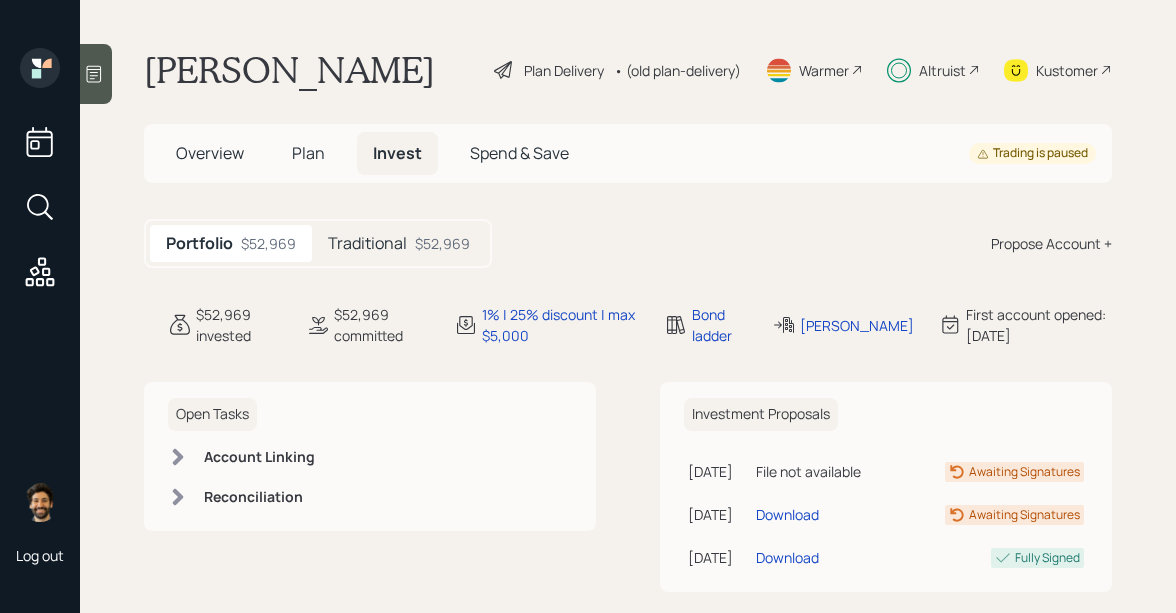 click on "Plan" at bounding box center [308, 153] 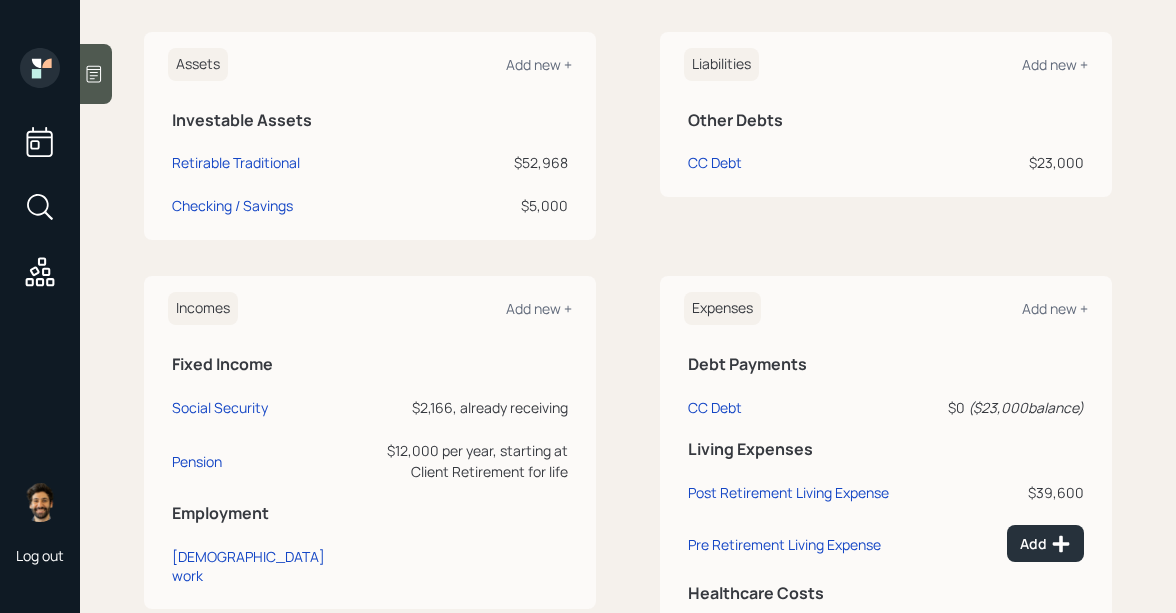 scroll, scrollTop: 602, scrollLeft: 0, axis: vertical 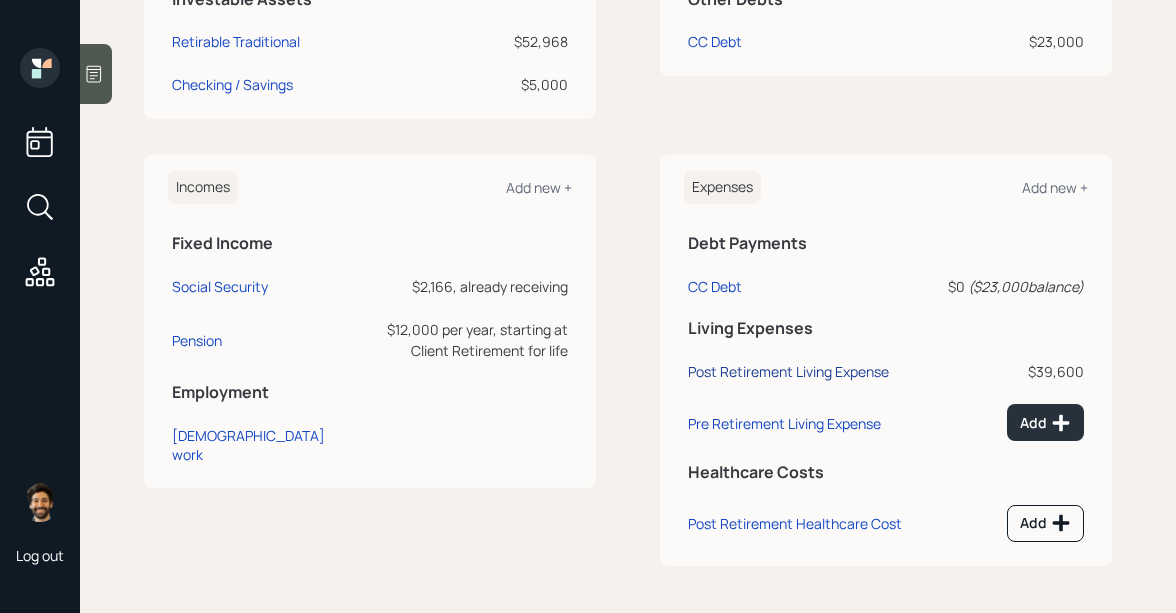 click on "Post Retirement Living Expense" at bounding box center [788, 371] 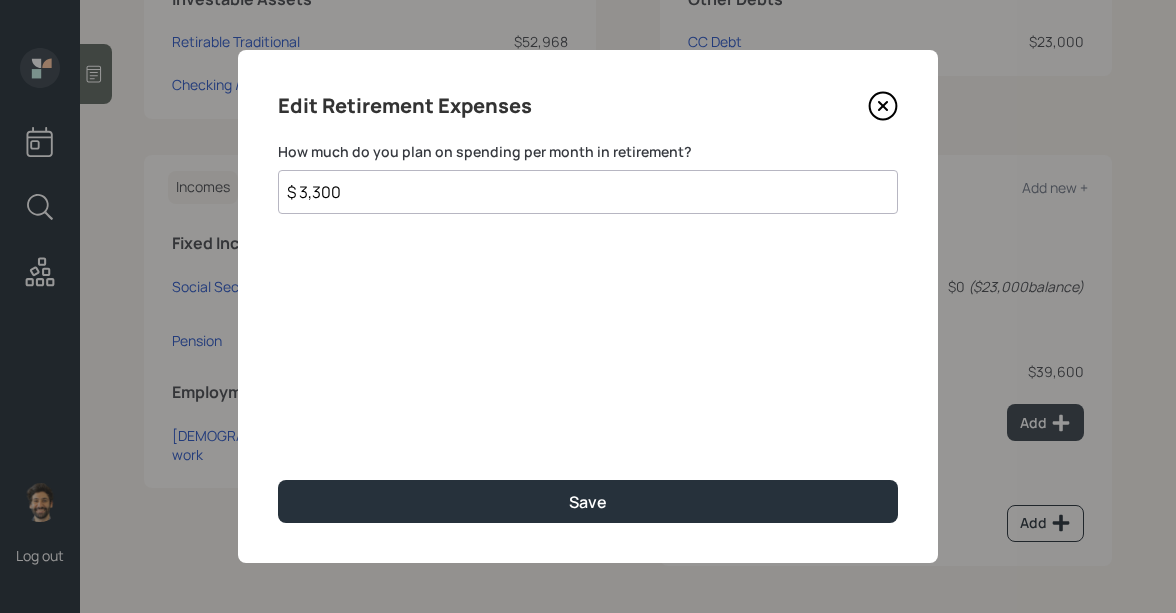 click on "$ 3,300" at bounding box center (588, 192) 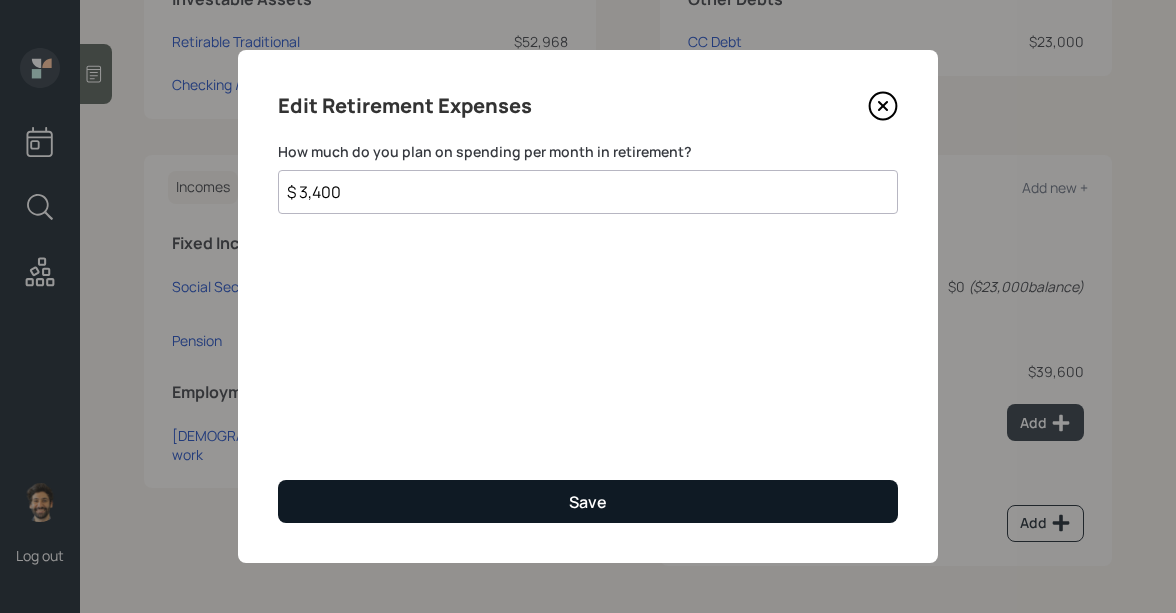 type on "$ 3,400" 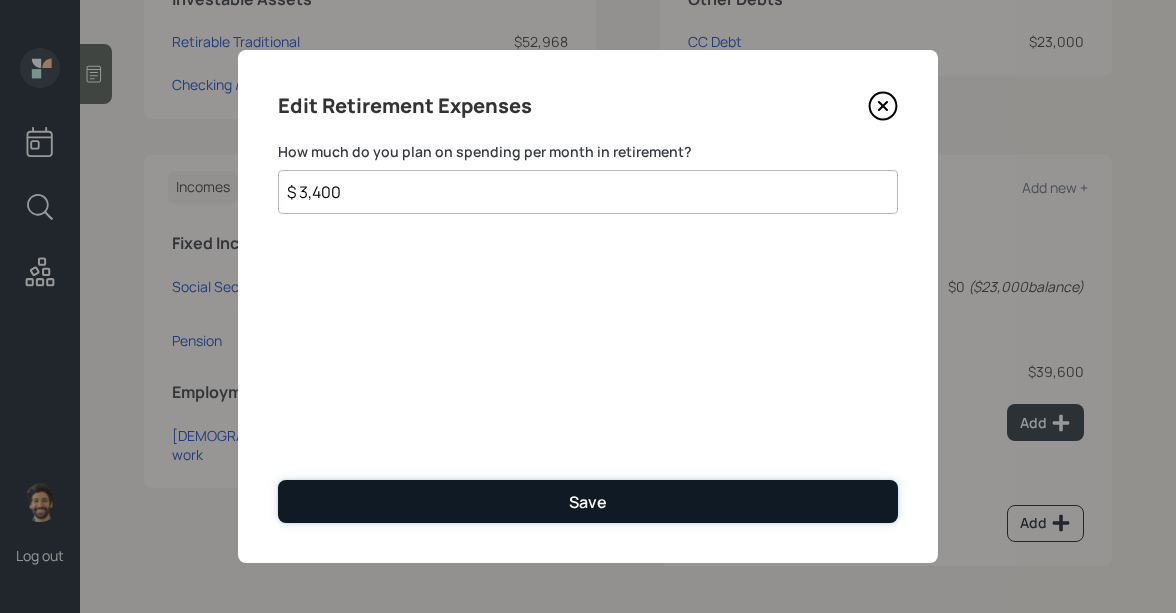 click on "Save" at bounding box center (588, 501) 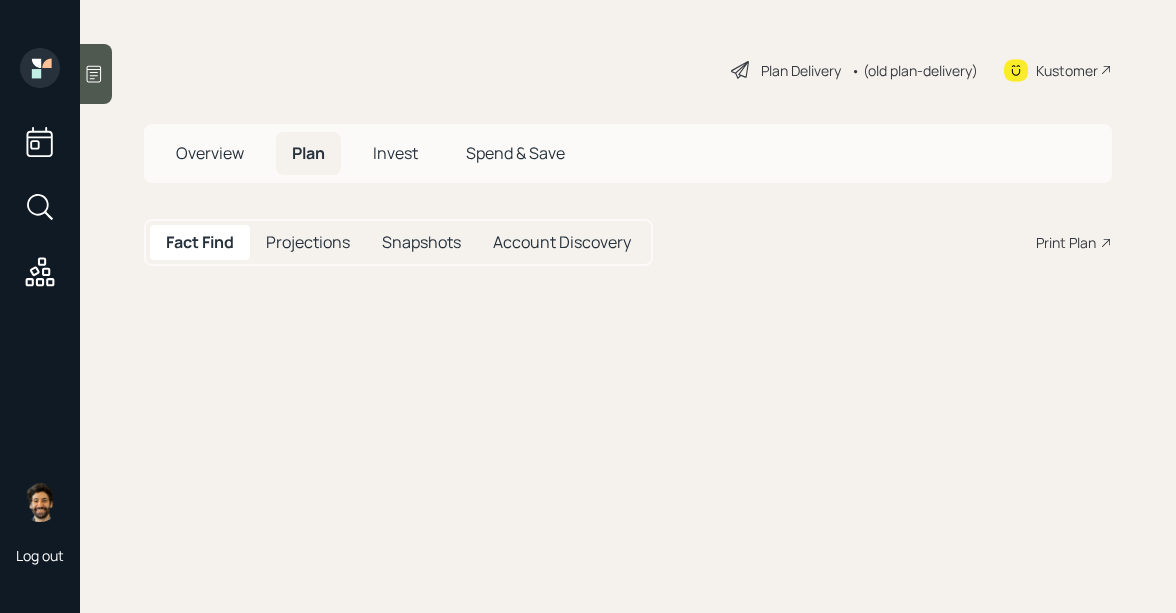 scroll, scrollTop: 0, scrollLeft: 0, axis: both 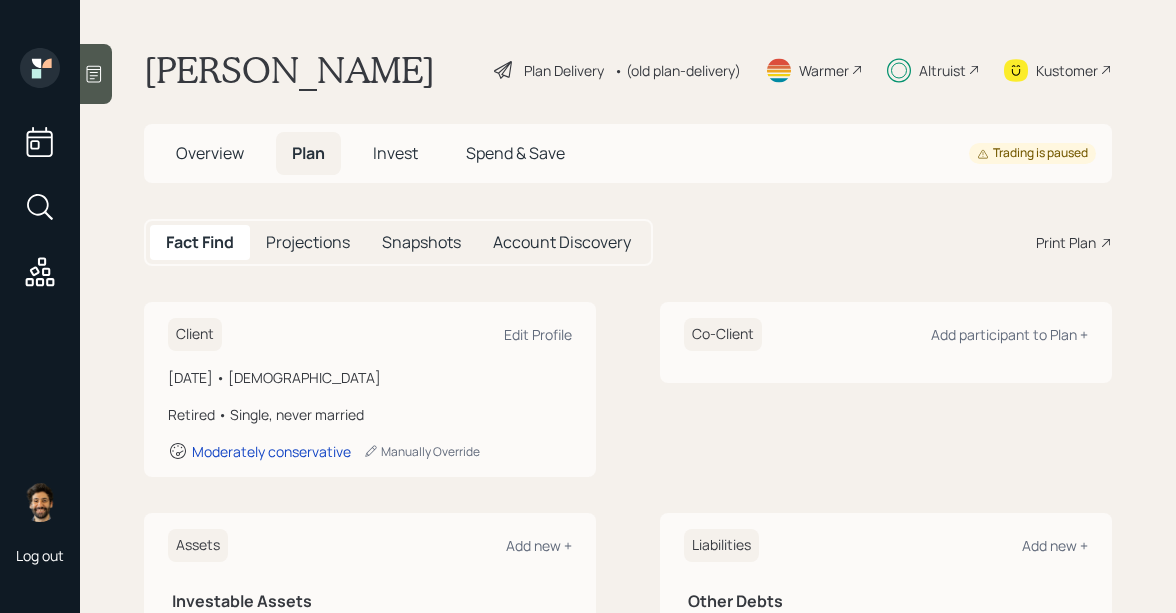 click on "• (old plan-delivery)" at bounding box center (677, 70) 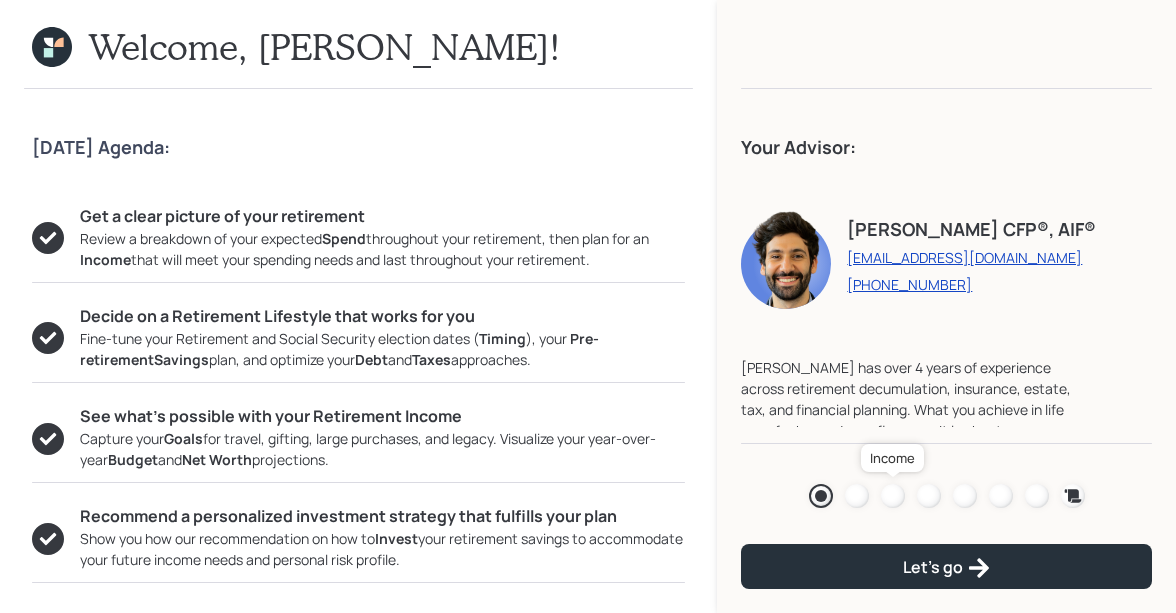 click at bounding box center [893, 496] 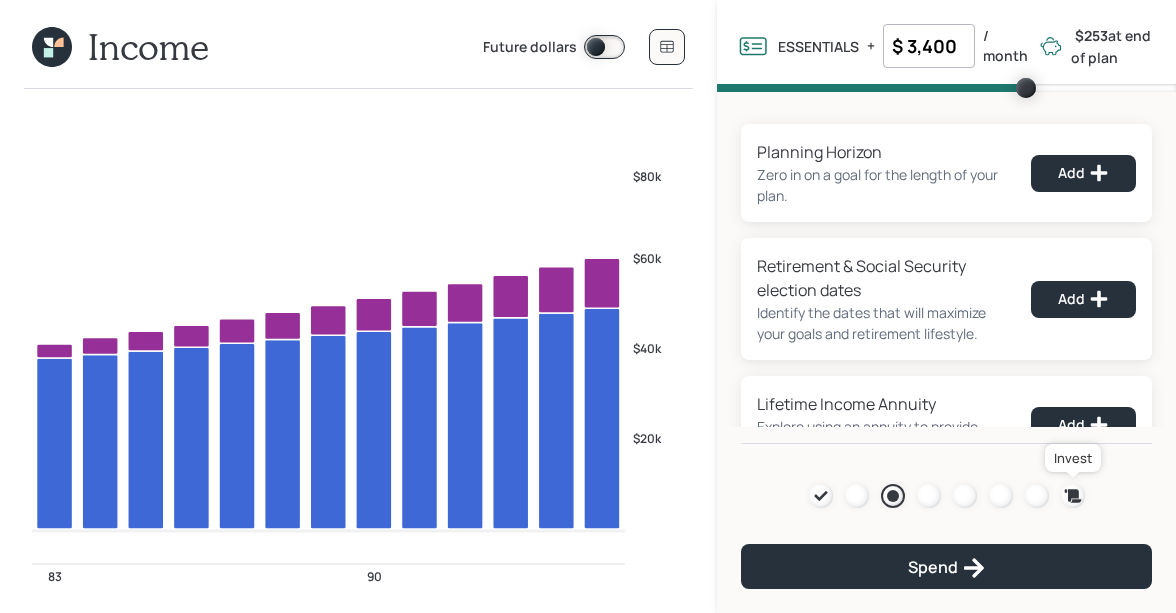 click 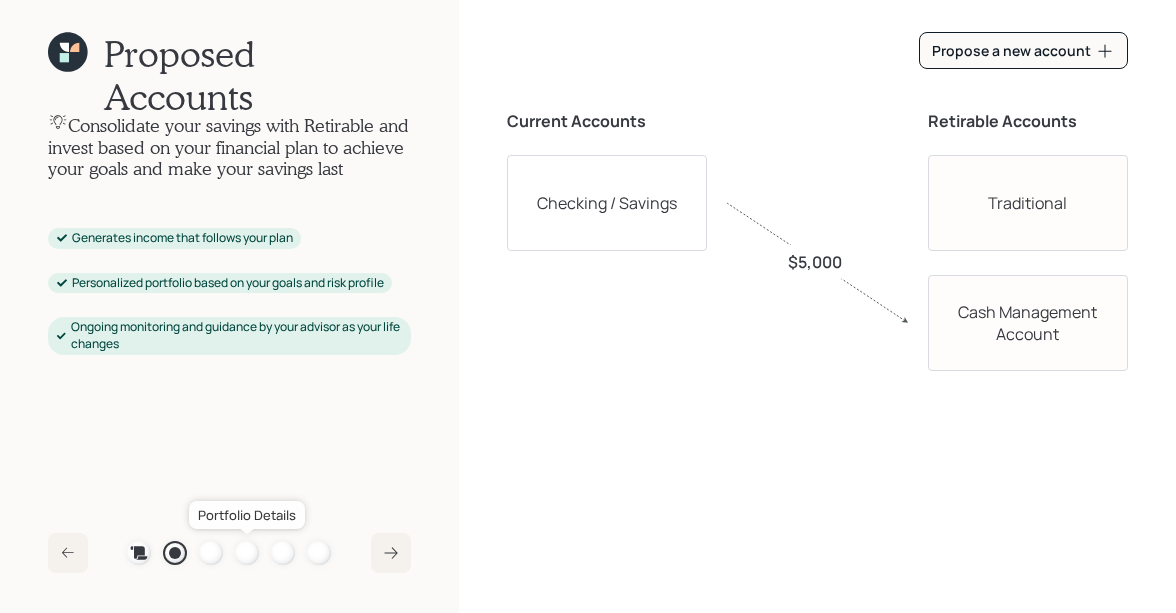 click at bounding box center [247, 553] 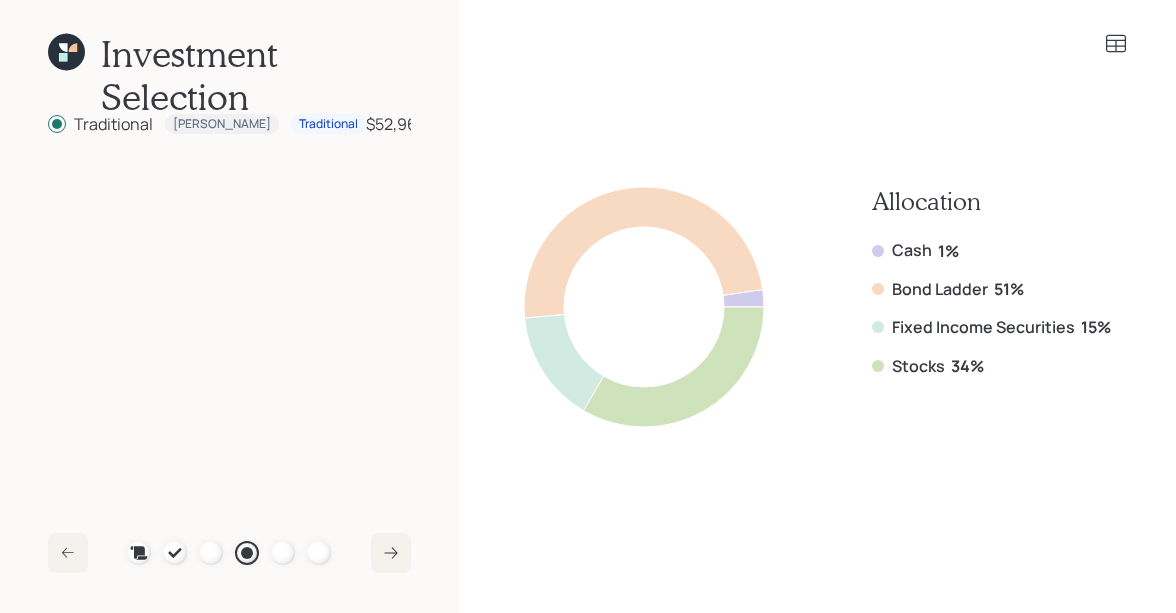 click 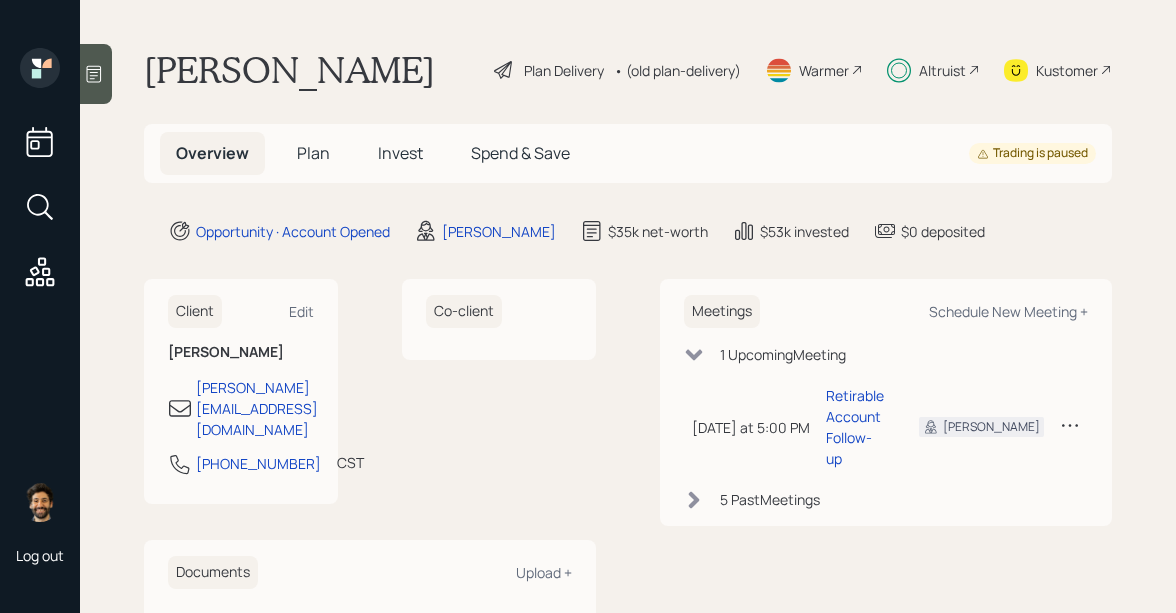 click on "Plan" at bounding box center [313, 153] 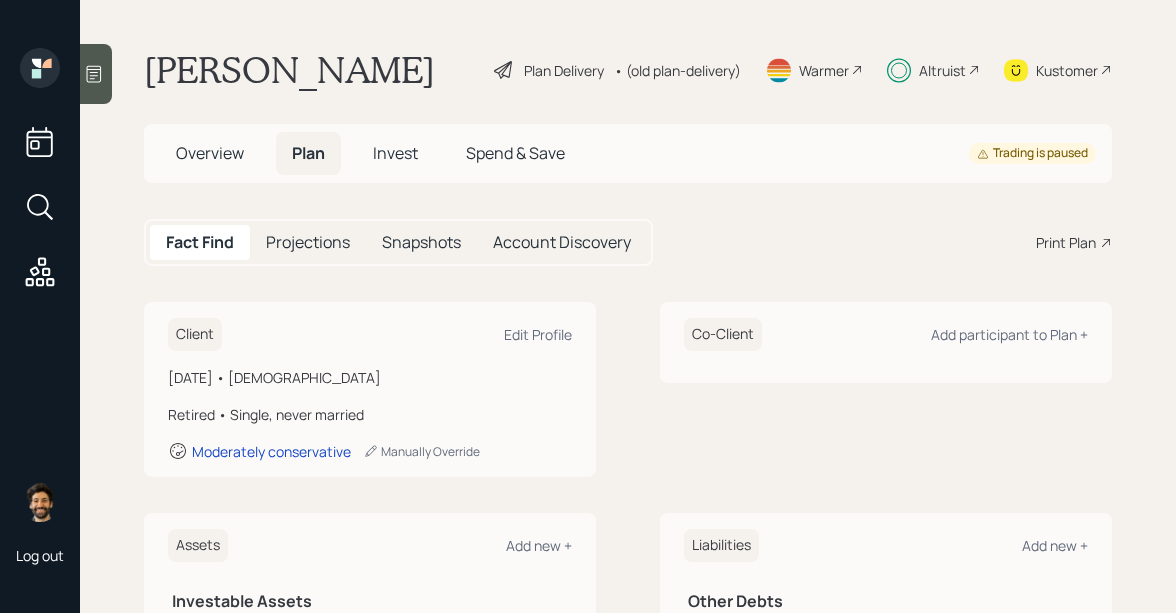 click on "Overview" at bounding box center [210, 153] 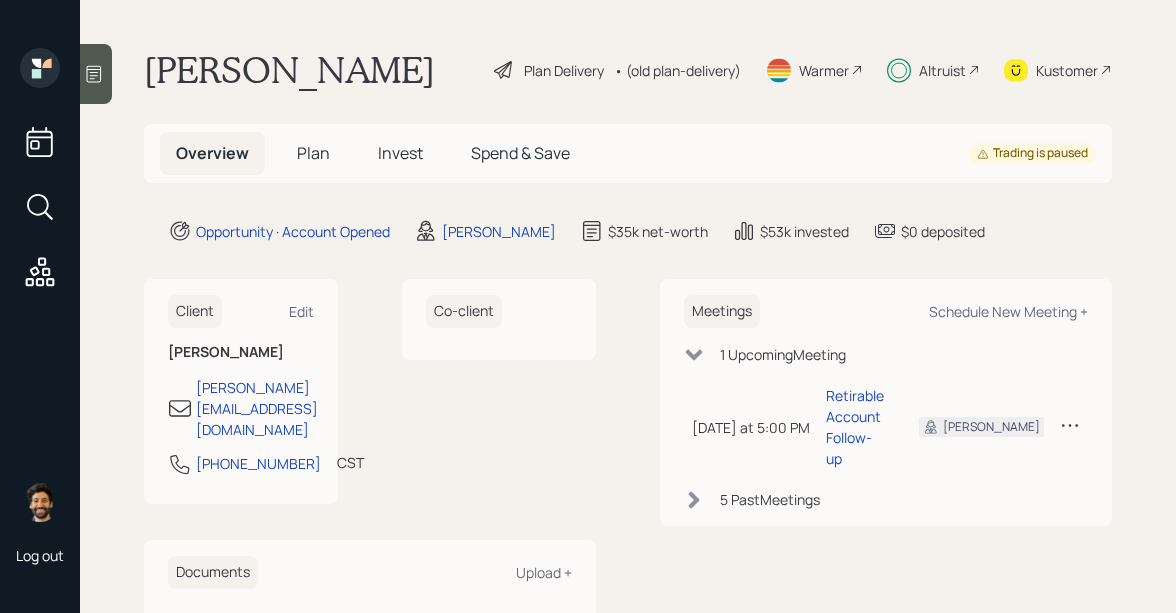 click on "Plan" at bounding box center (313, 153) 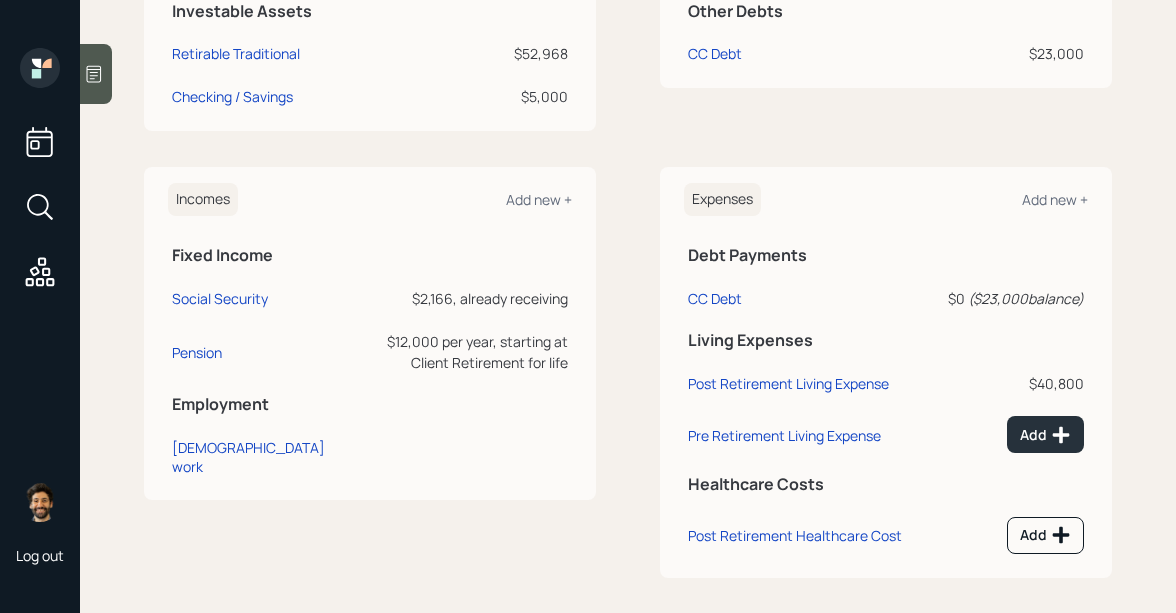 scroll, scrollTop: 602, scrollLeft: 0, axis: vertical 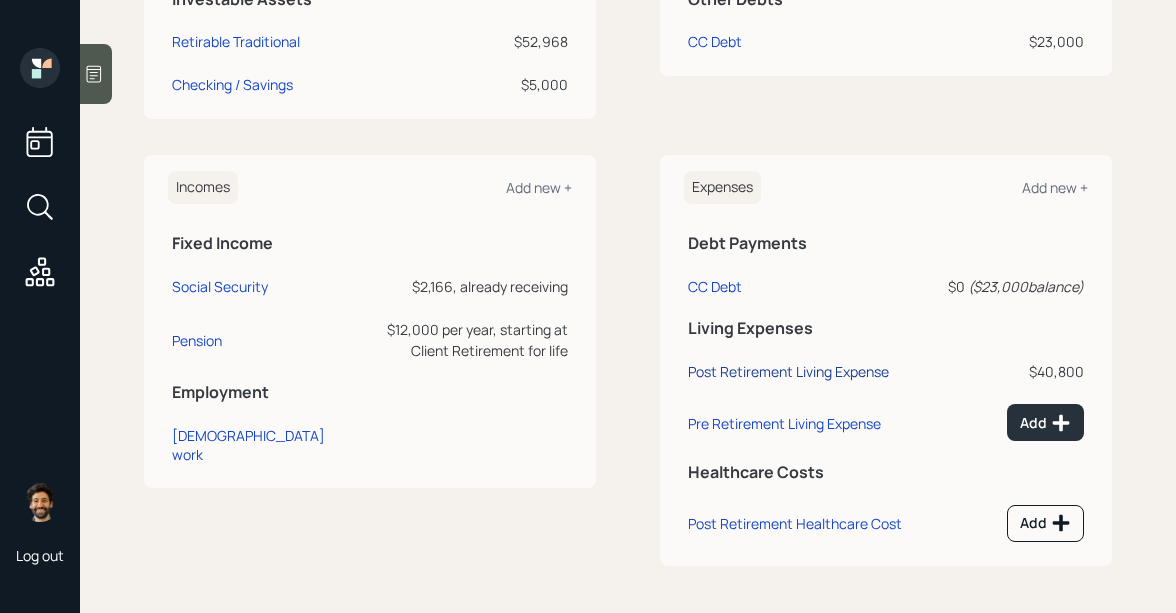 click on "Post Retirement Living Expense" at bounding box center (788, 371) 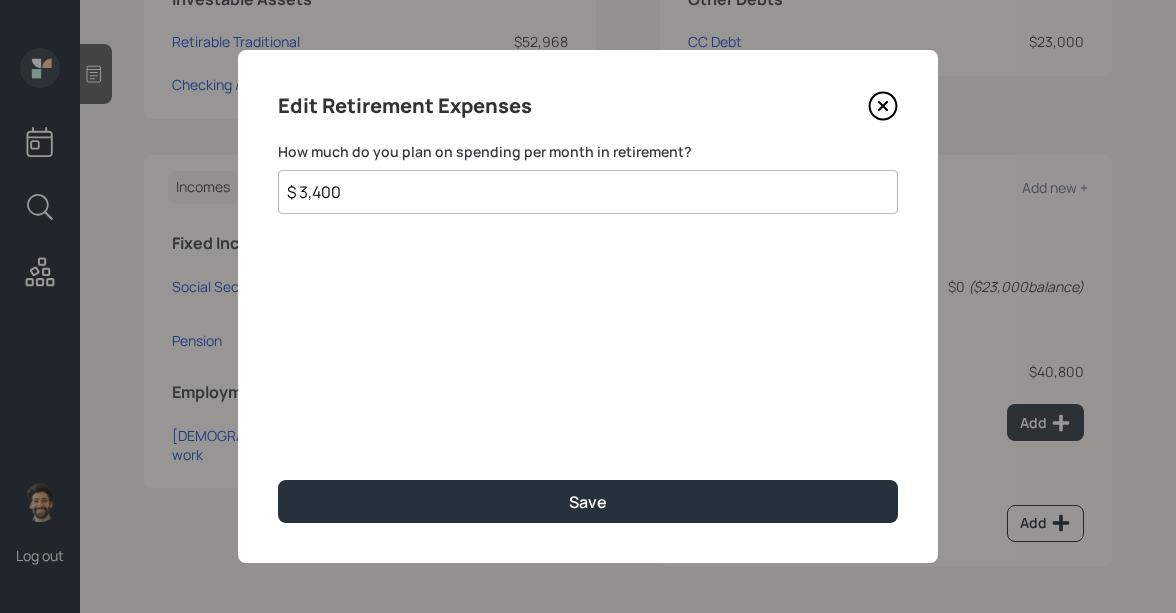 click on "$ 3,400" at bounding box center (588, 192) 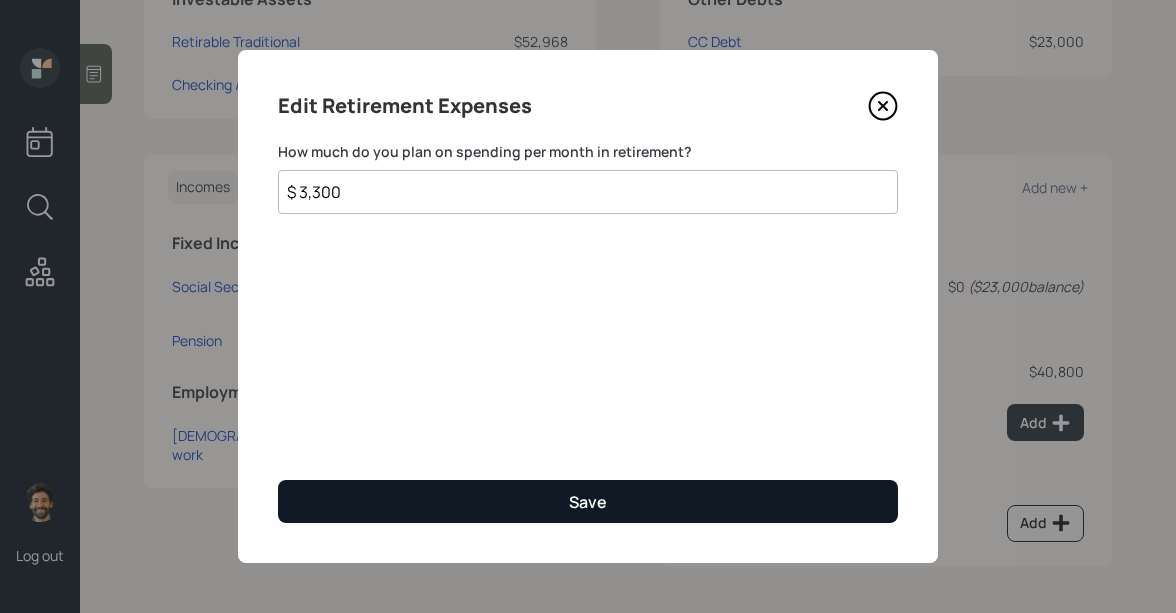 type on "$ 3,300" 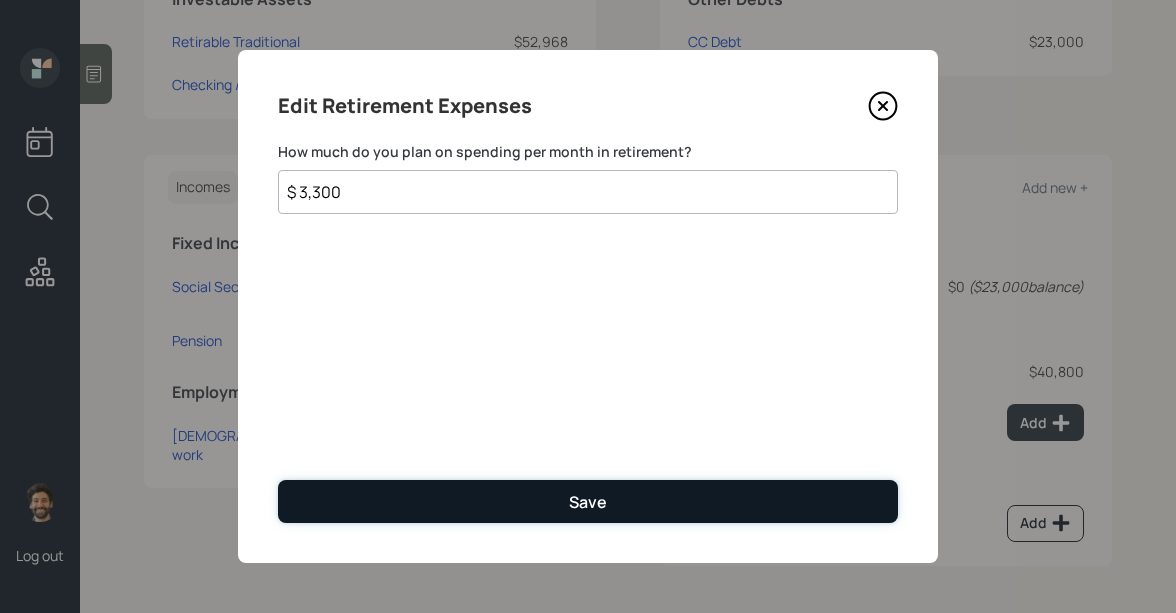 click on "Save" at bounding box center [588, 501] 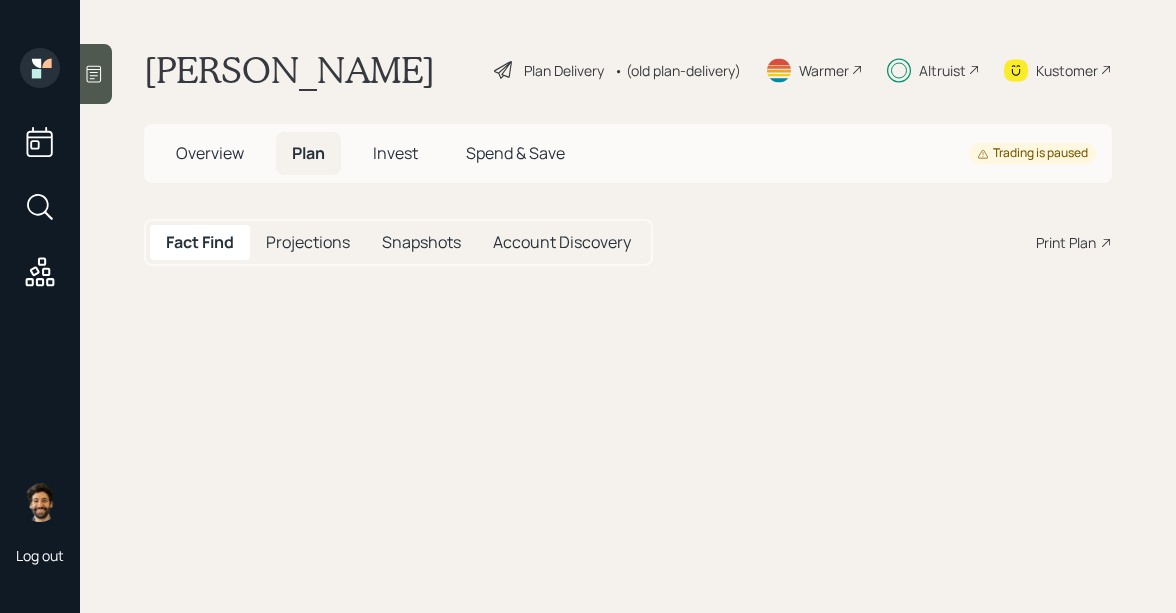 scroll, scrollTop: 0, scrollLeft: 0, axis: both 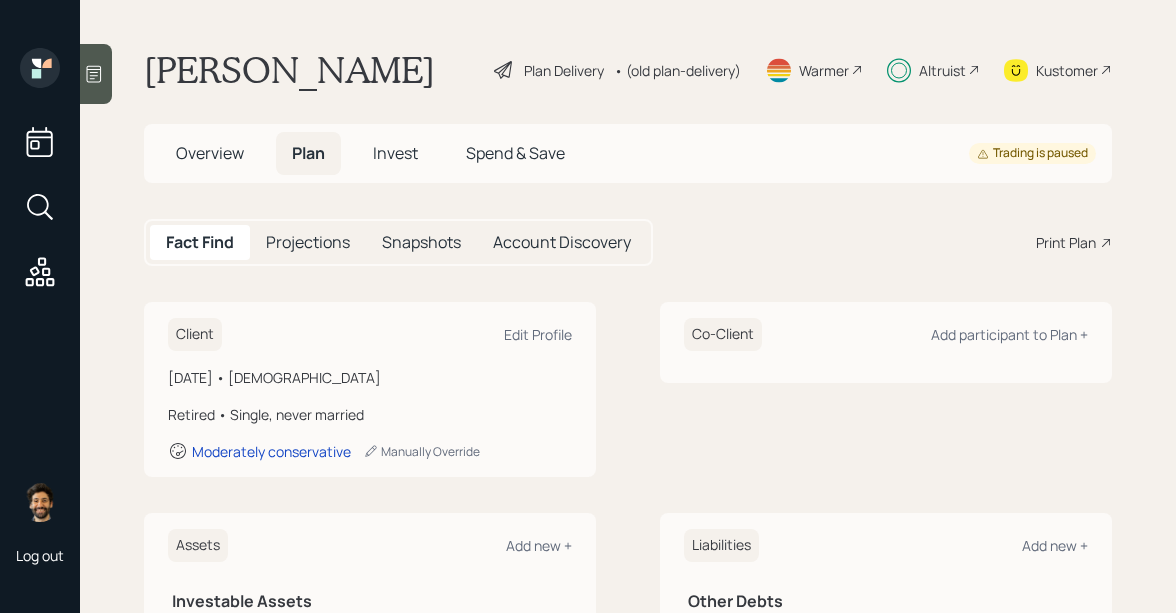 click on "• (old plan-delivery)" at bounding box center (677, 70) 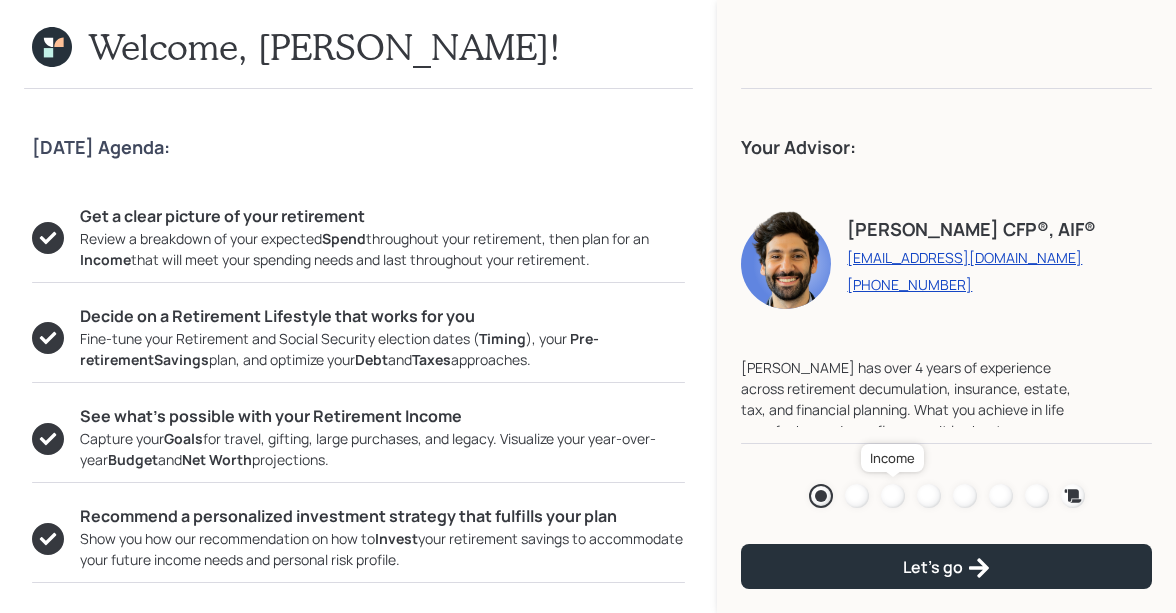 click at bounding box center (893, 496) 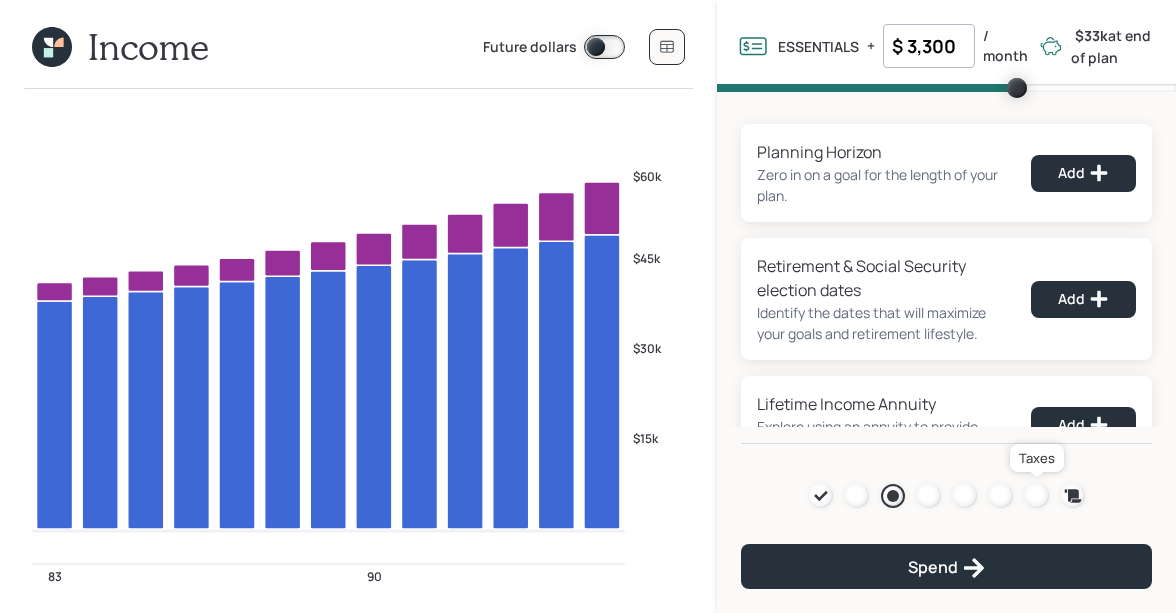 click at bounding box center [1037, 496] 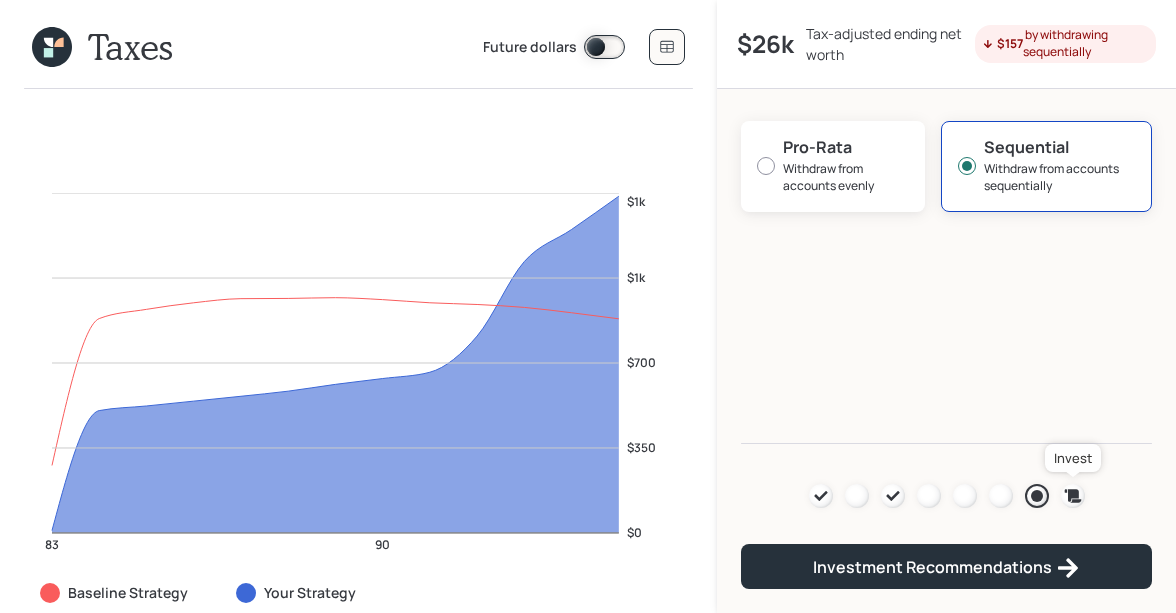 click 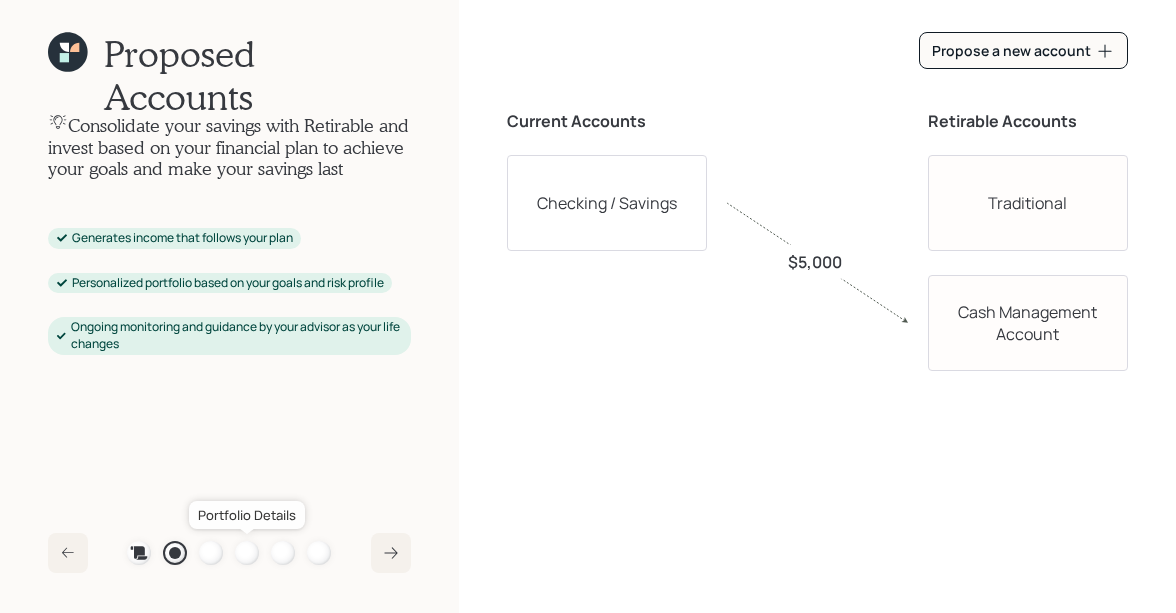 click at bounding box center [247, 553] 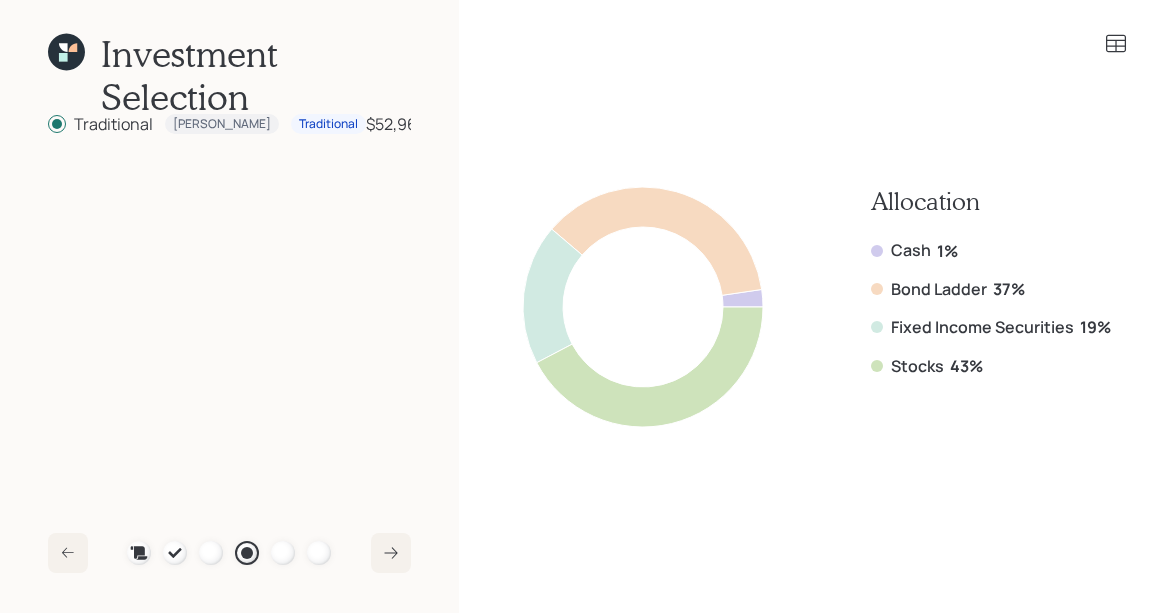 click 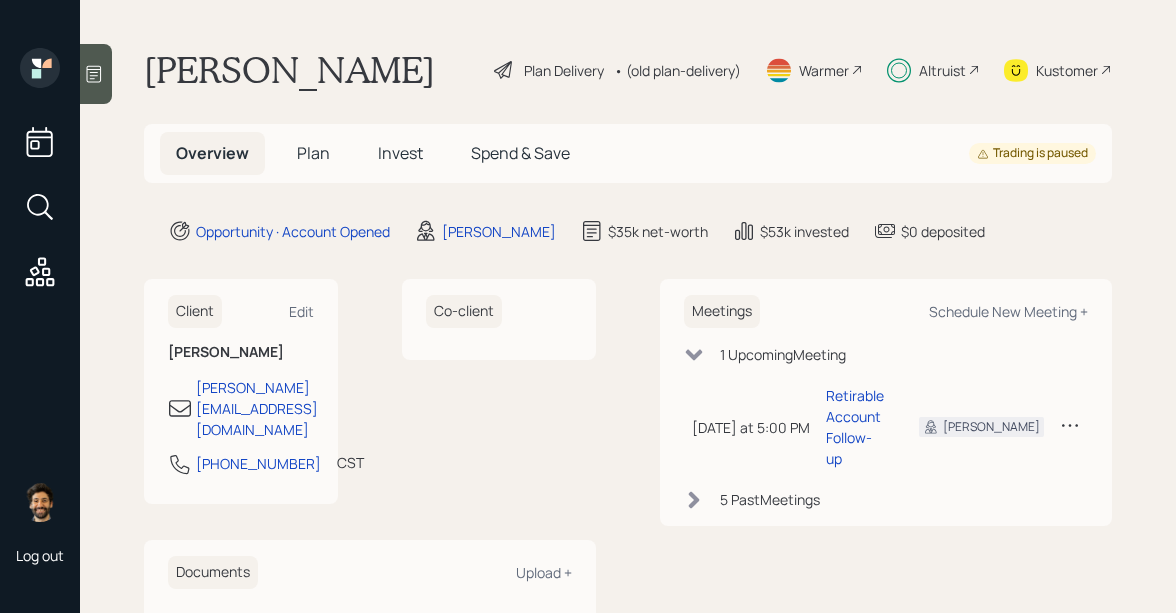 click on "• (old plan-delivery)" at bounding box center (677, 70) 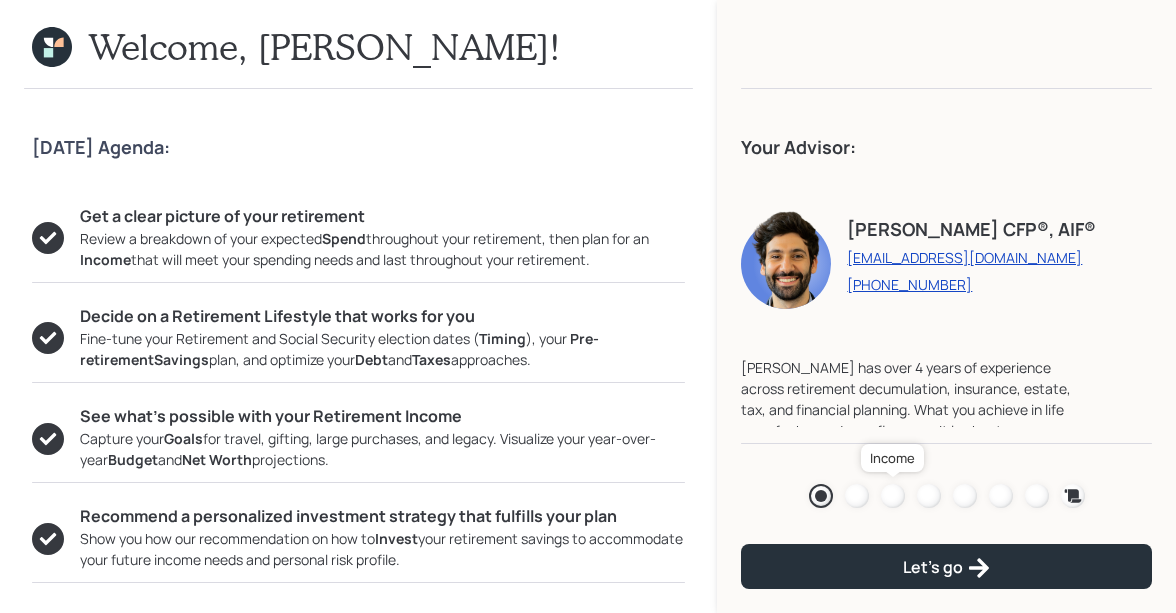 click at bounding box center (893, 496) 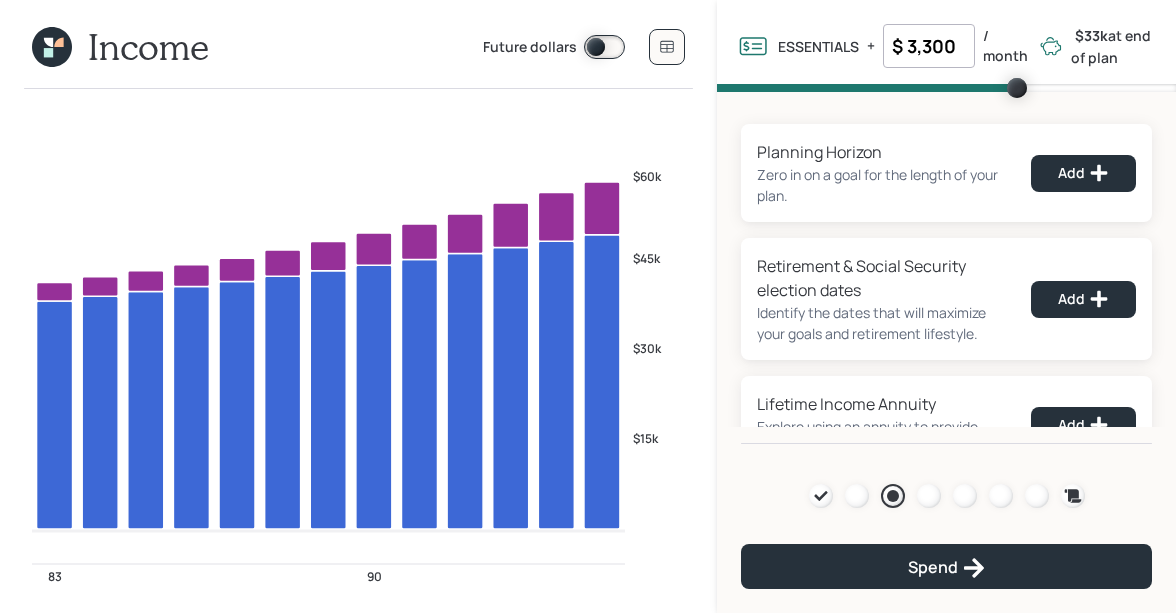 click 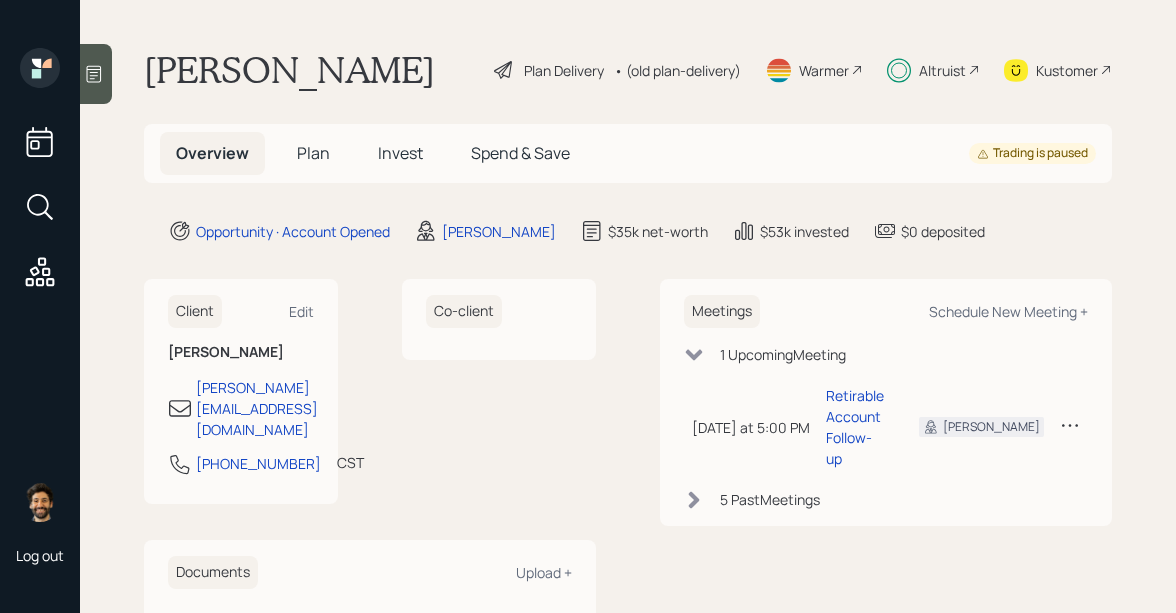 click on "Plan" at bounding box center (313, 153) 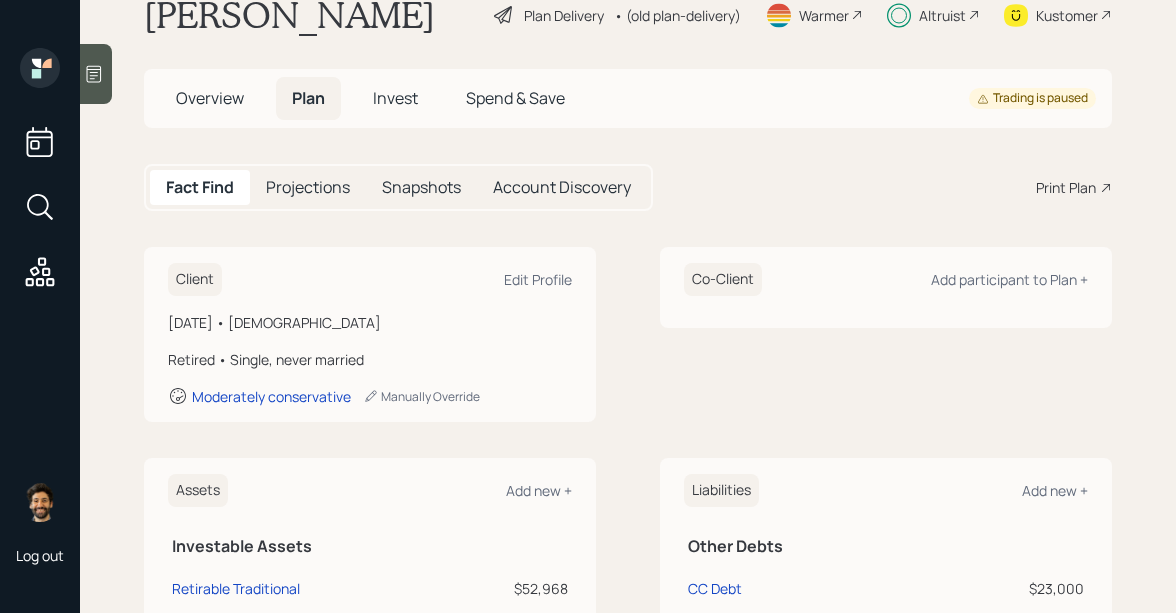 scroll, scrollTop: 0, scrollLeft: 0, axis: both 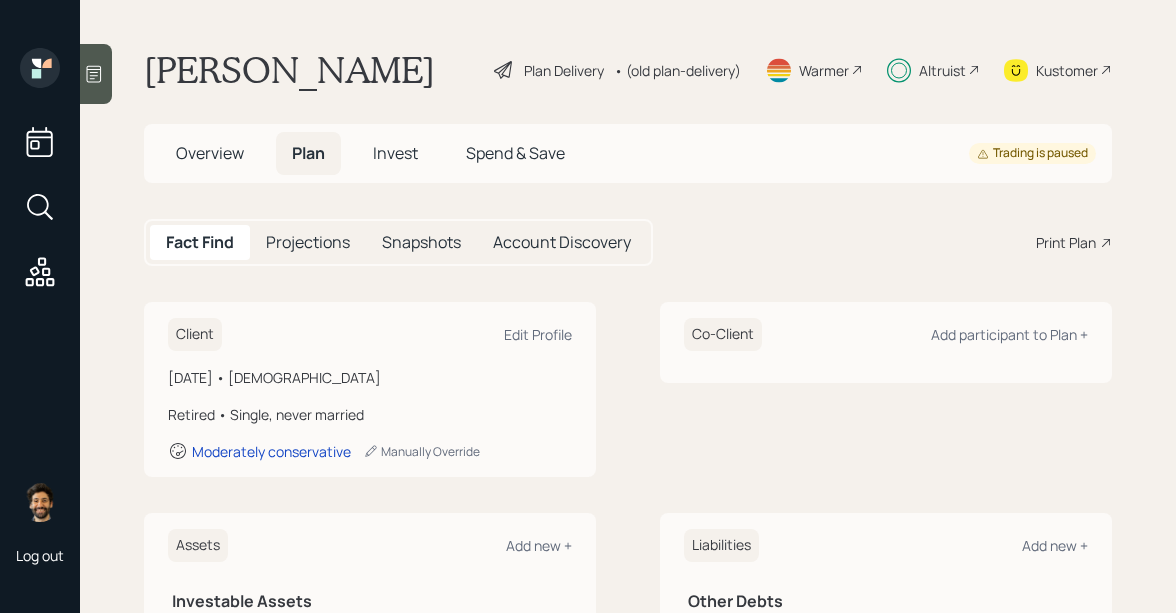 click on "• (old plan-delivery)" at bounding box center [677, 70] 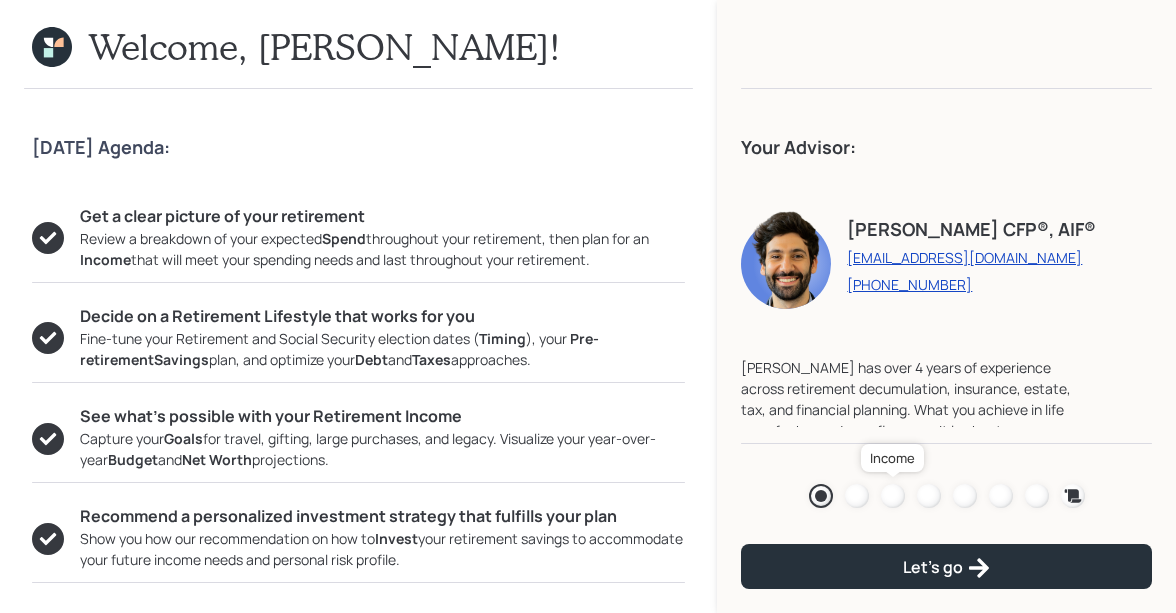 click at bounding box center [893, 496] 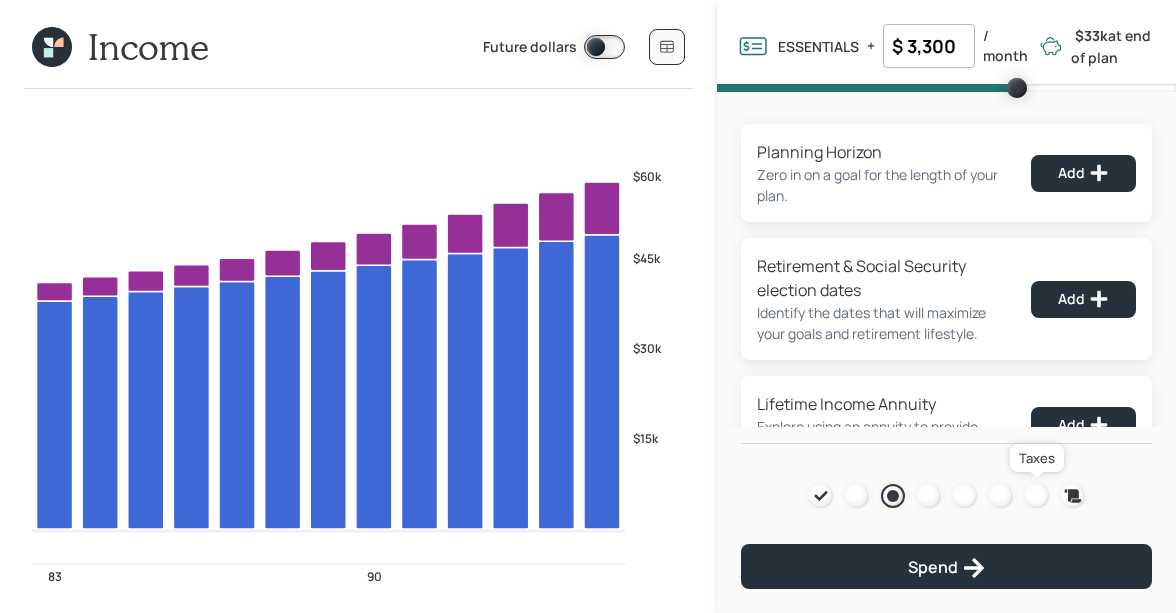 click at bounding box center (1037, 496) 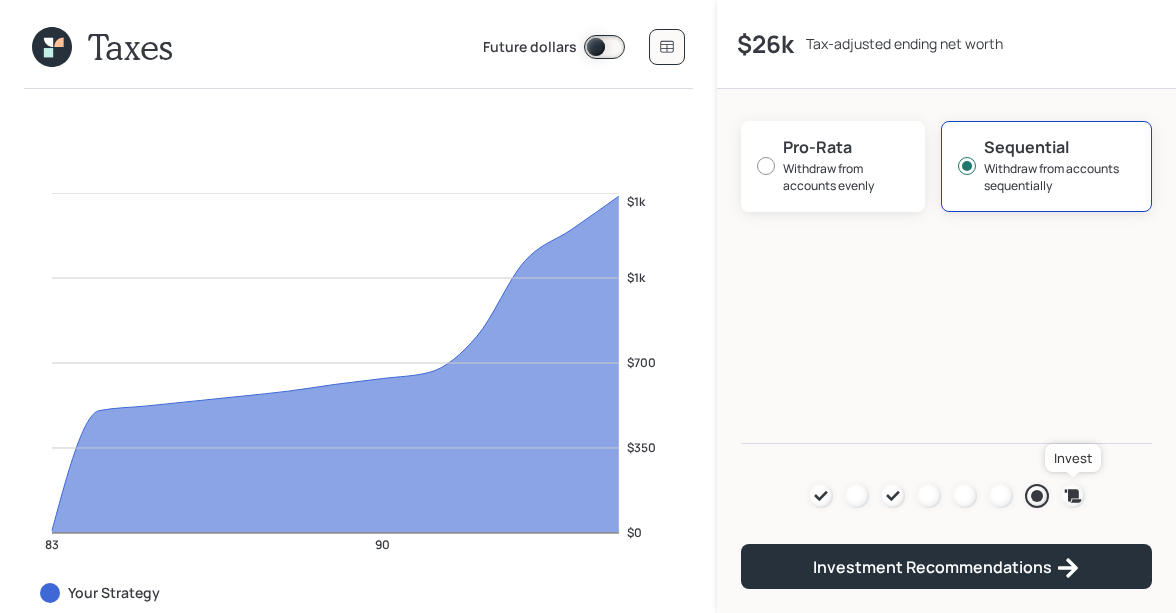 click 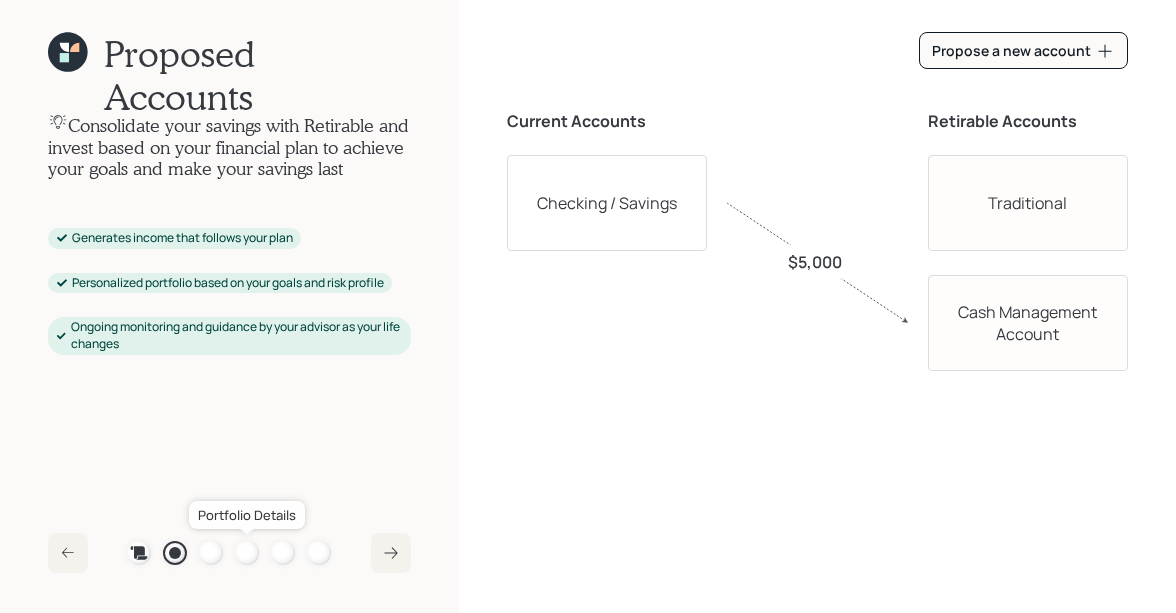 click at bounding box center (247, 553) 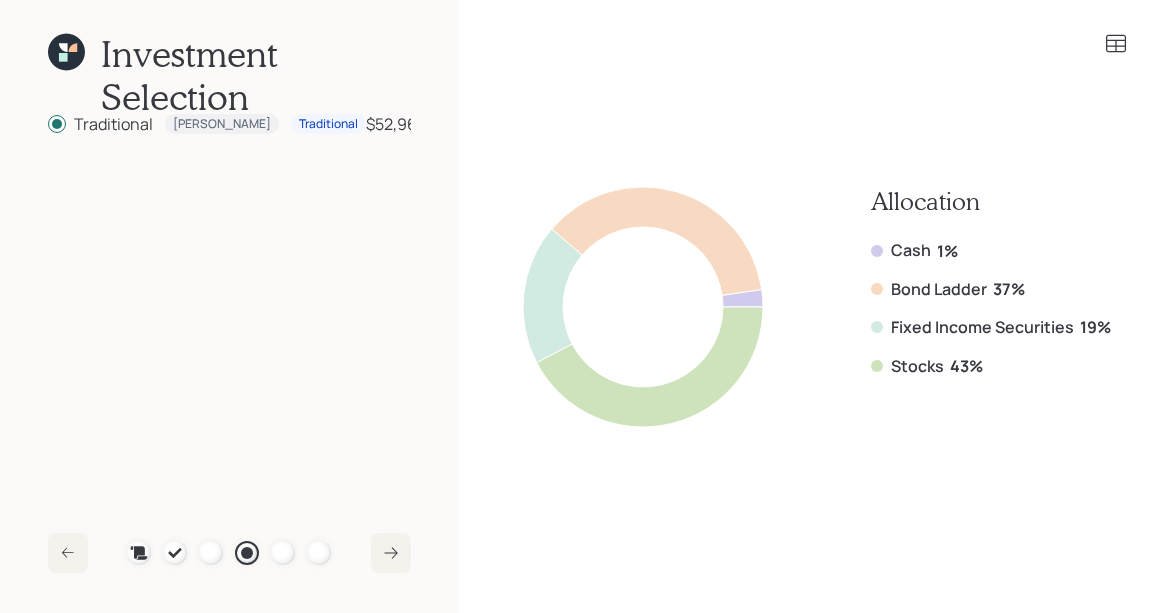 click 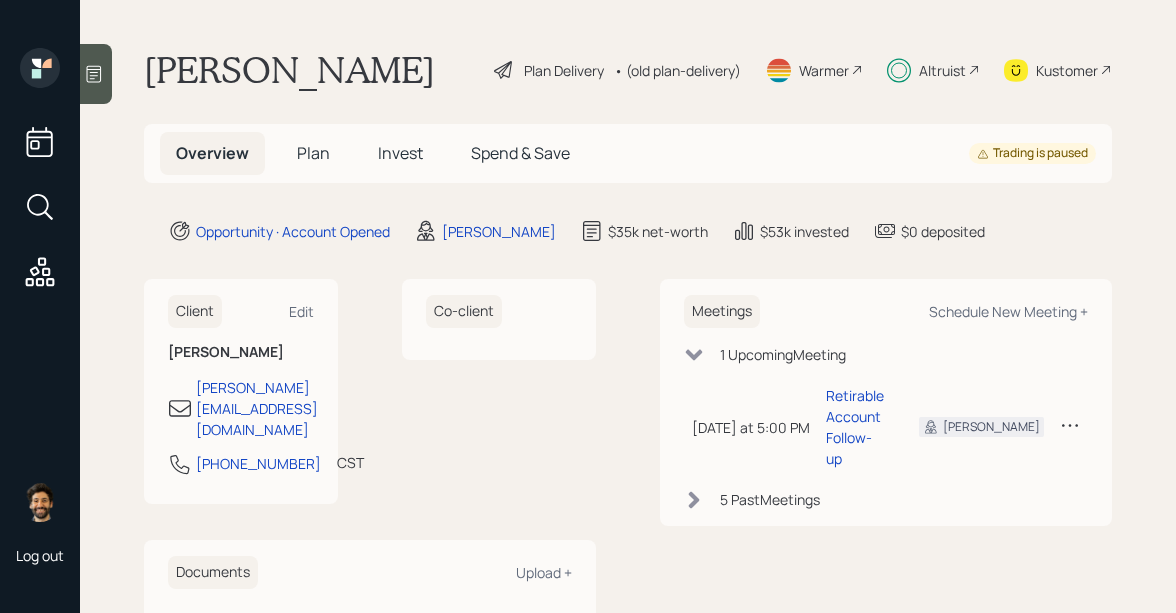 click on "Plan" at bounding box center (313, 153) 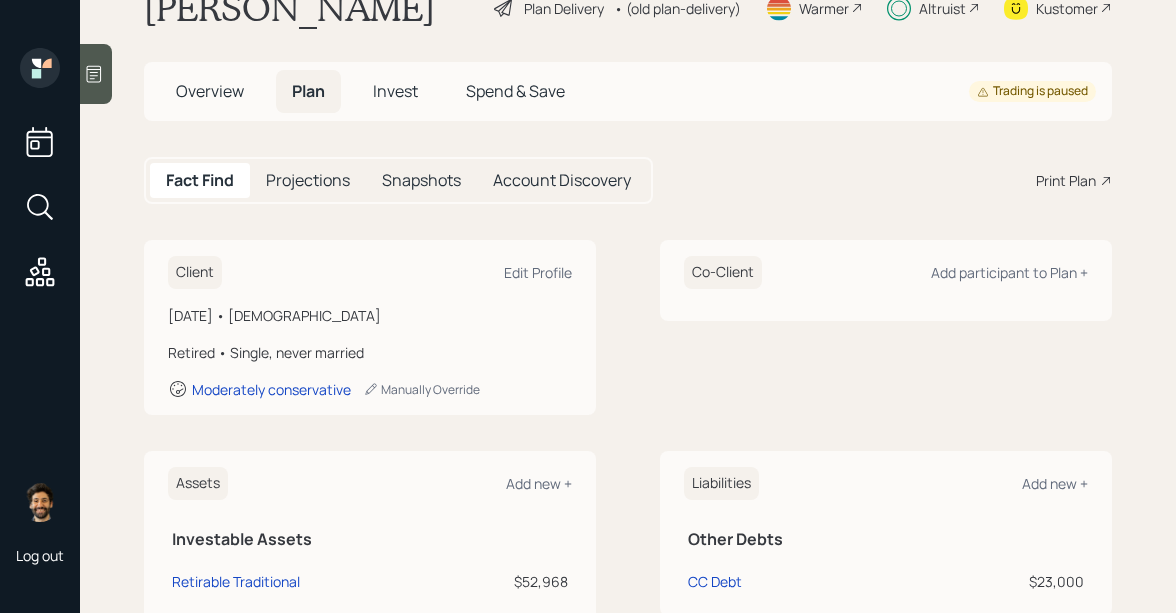 scroll, scrollTop: 0, scrollLeft: 0, axis: both 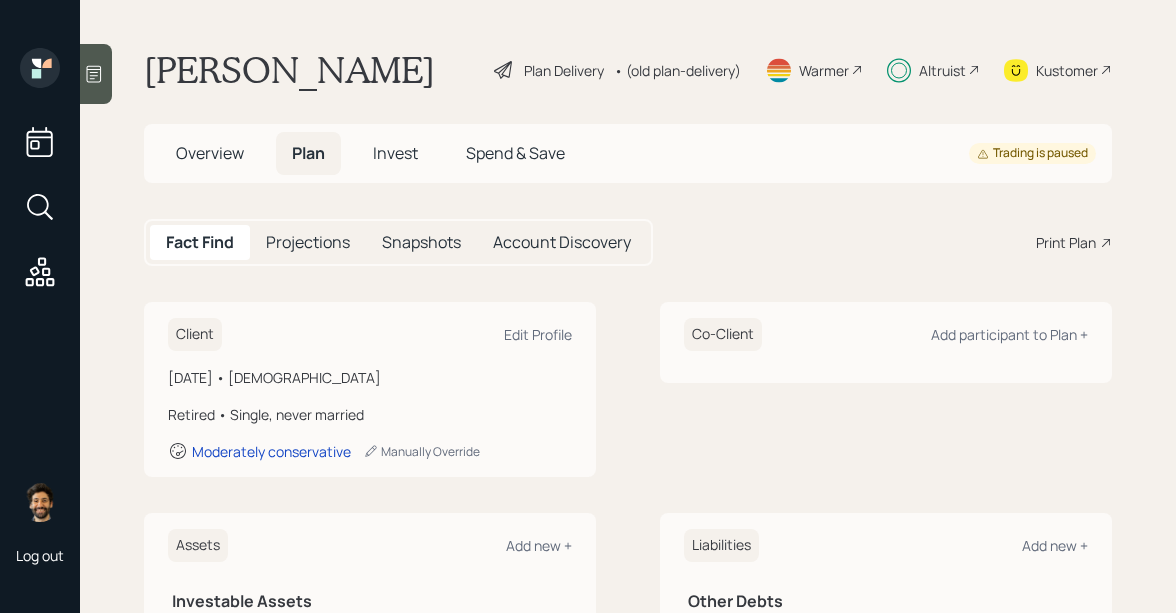 click on "Invest" at bounding box center [395, 153] 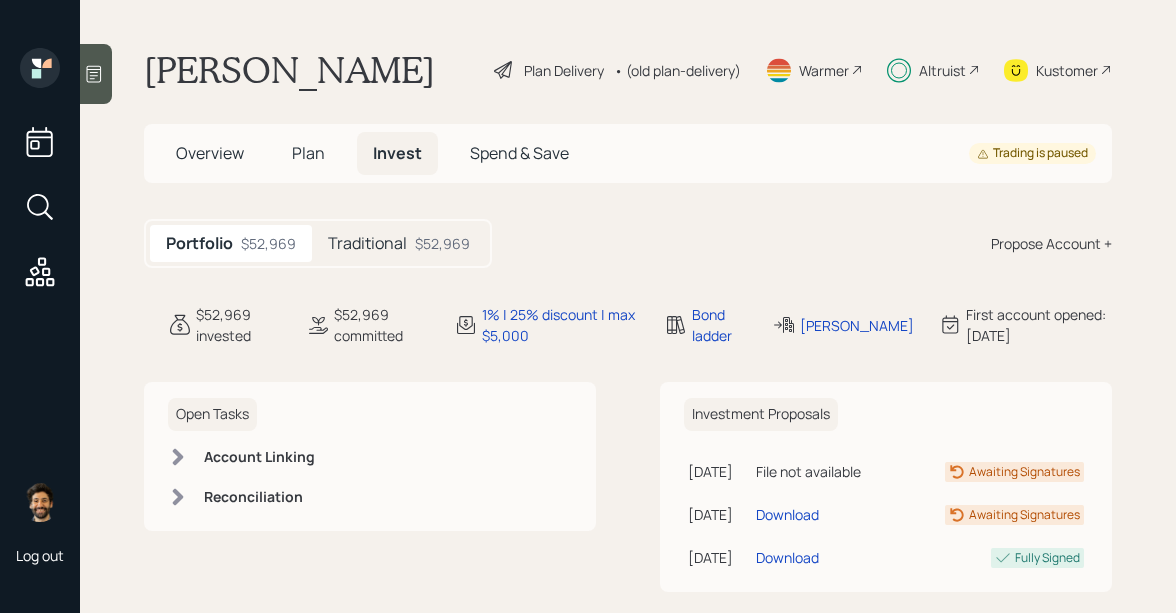 click on "Traditional" at bounding box center [367, 243] 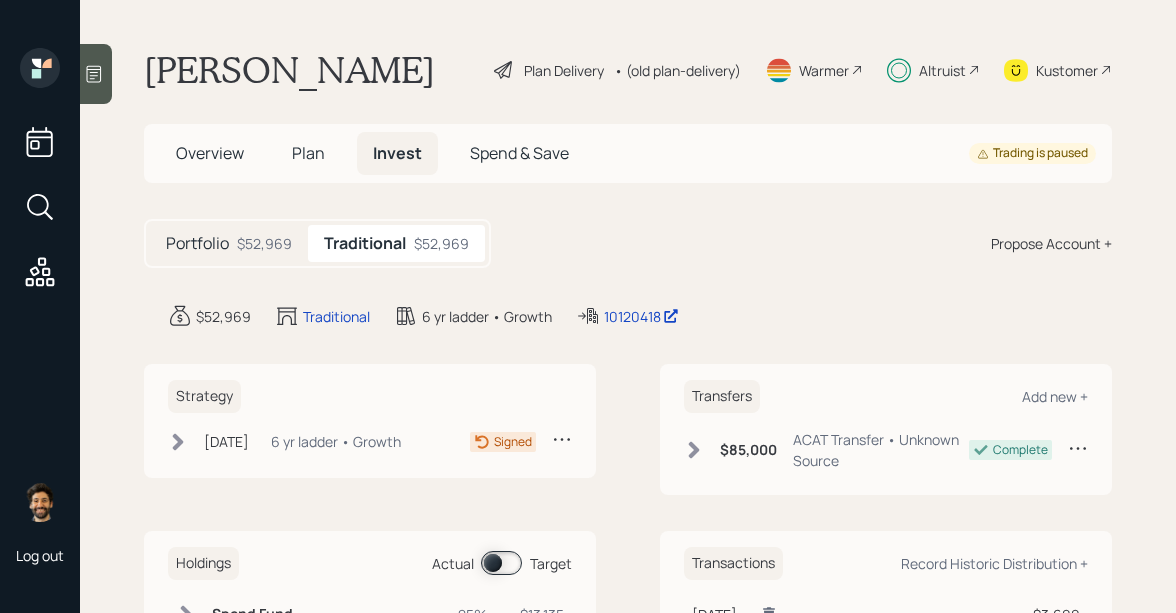 click on "Plan" at bounding box center (308, 153) 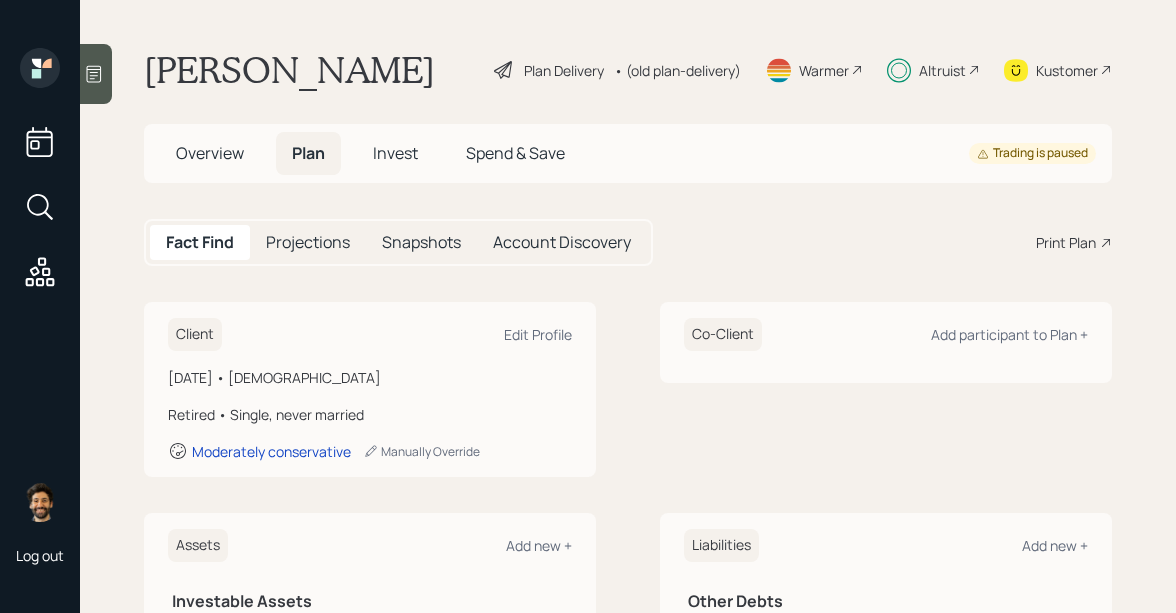 click on "Overview" at bounding box center [210, 153] 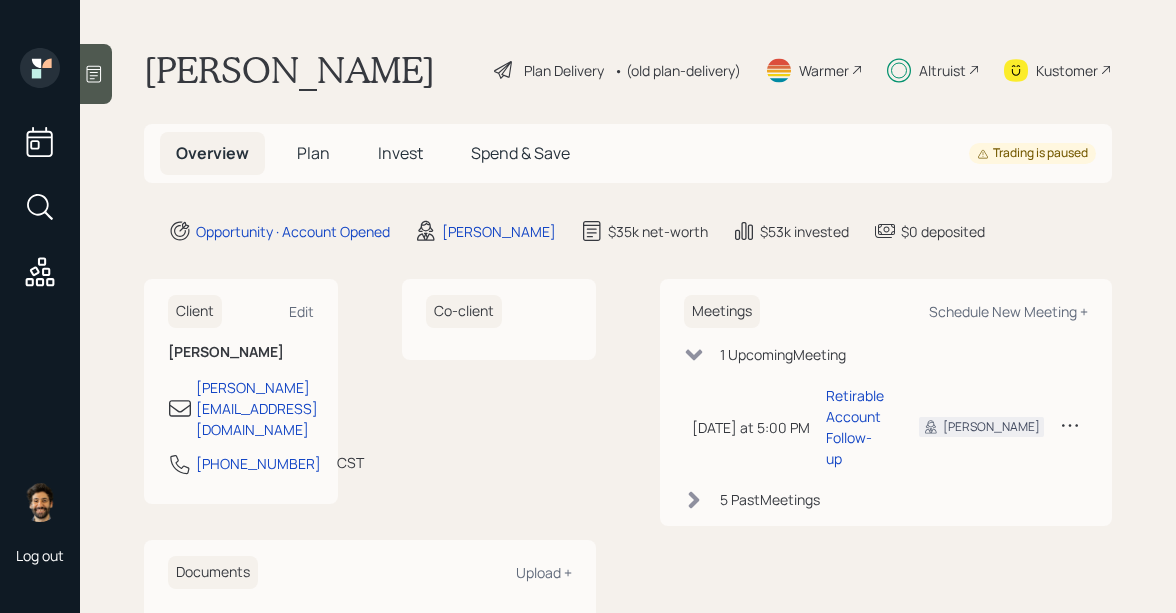 click on "Plan" at bounding box center (313, 153) 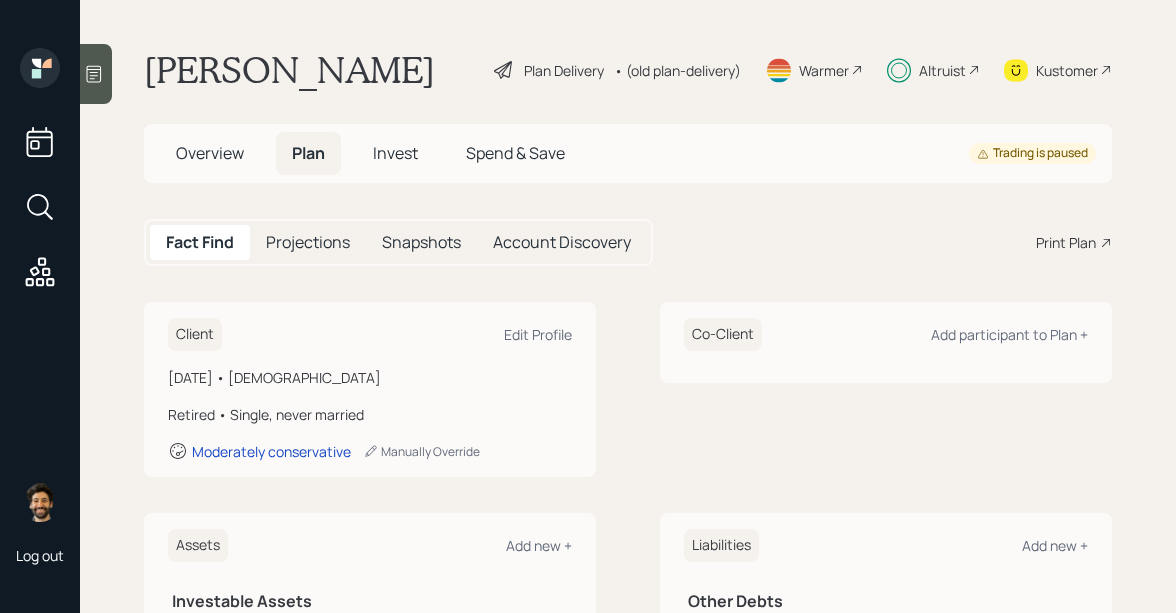 click on "Projections" at bounding box center [308, 242] 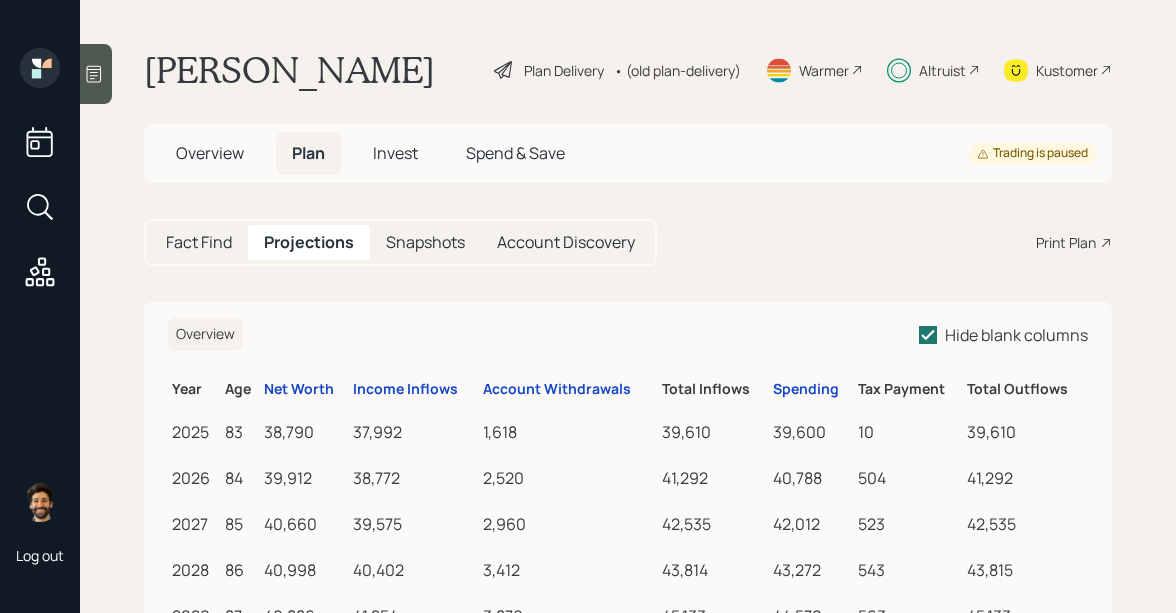 click on "Fact Find" at bounding box center [199, 242] 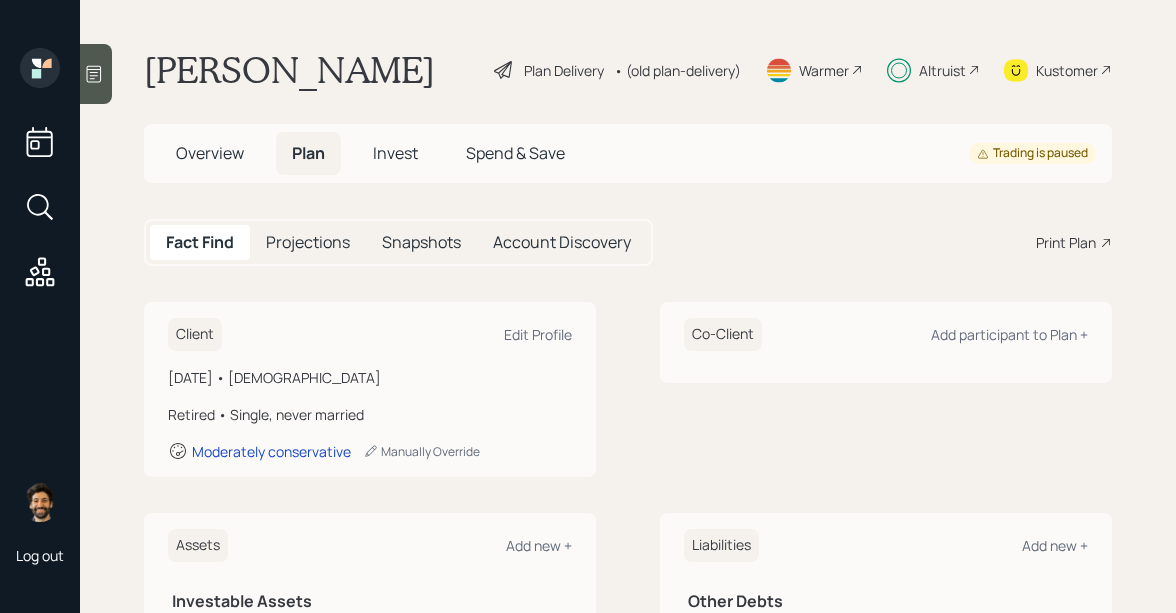 click on "Overview" at bounding box center [210, 153] 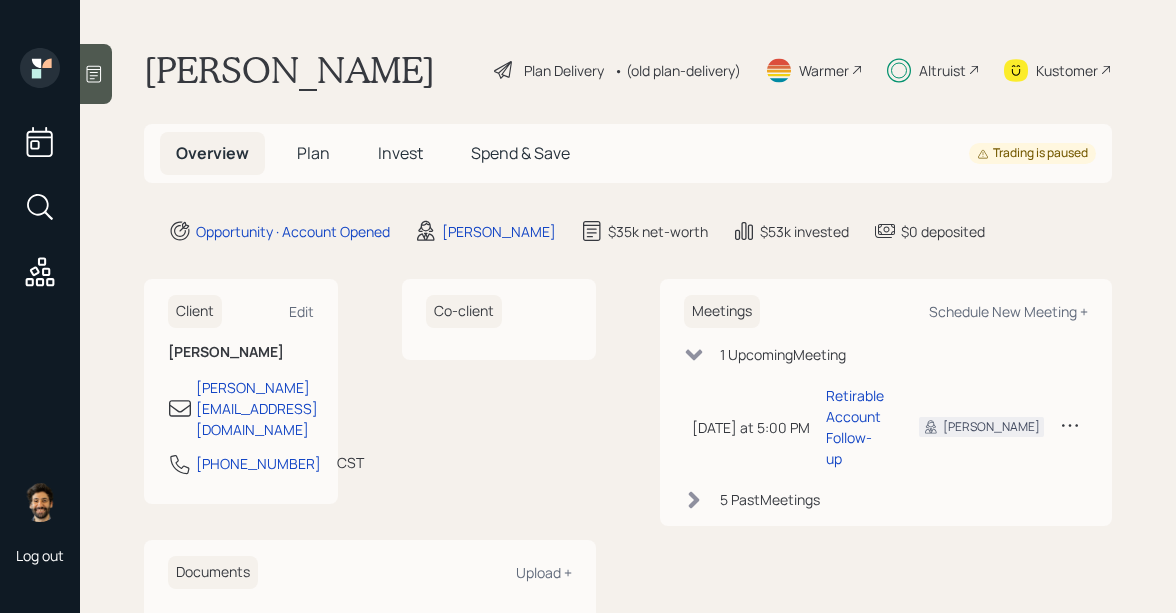 click on "Plan" at bounding box center [313, 153] 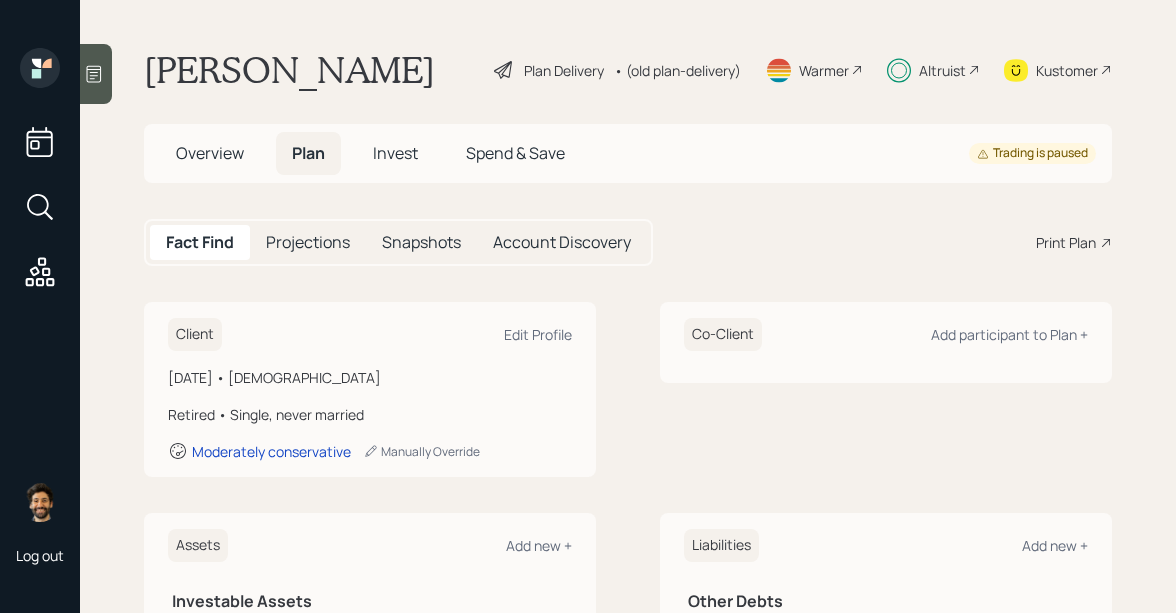 click on "Invest" at bounding box center [395, 153] 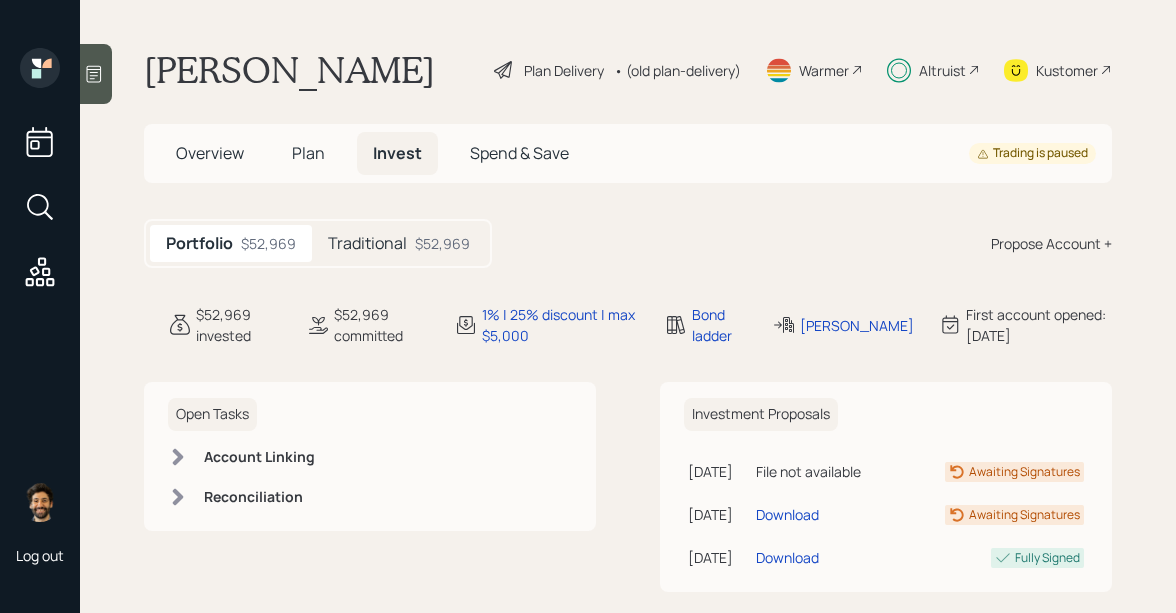 click on "Plan" at bounding box center (308, 153) 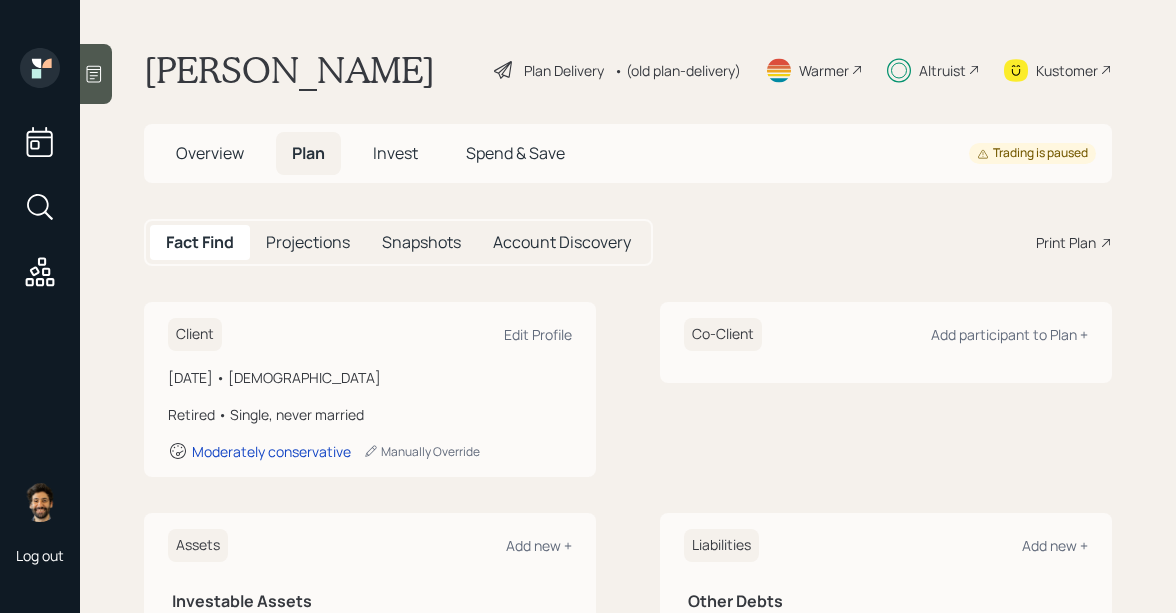 click on "Overview Plan Invest Spend & Save" at bounding box center [370, 153] 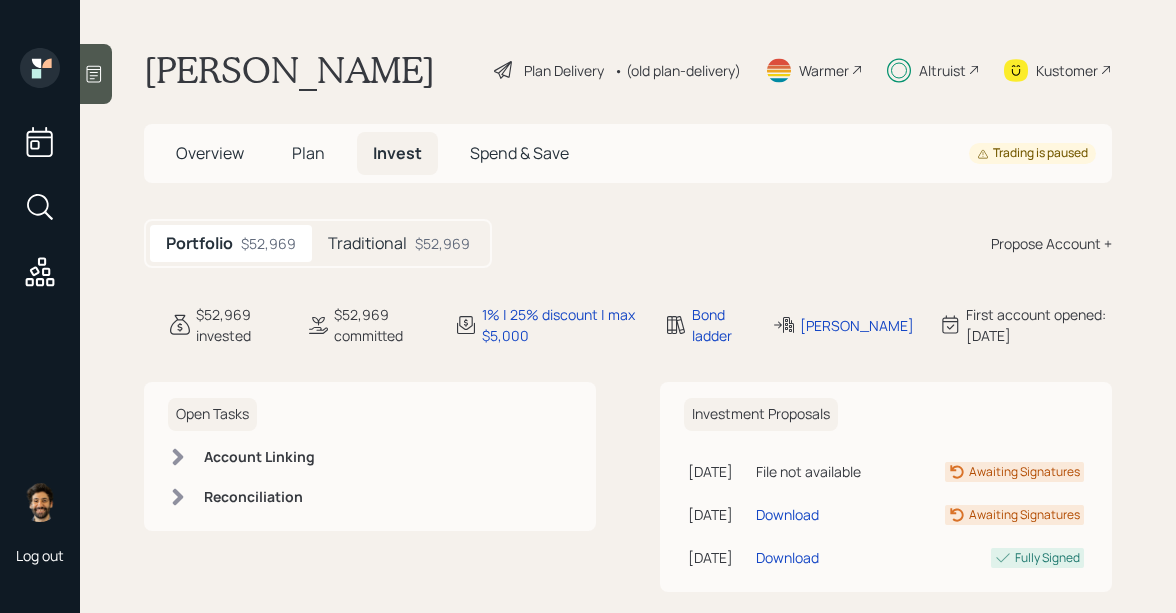 click on "Traditional" at bounding box center (367, 243) 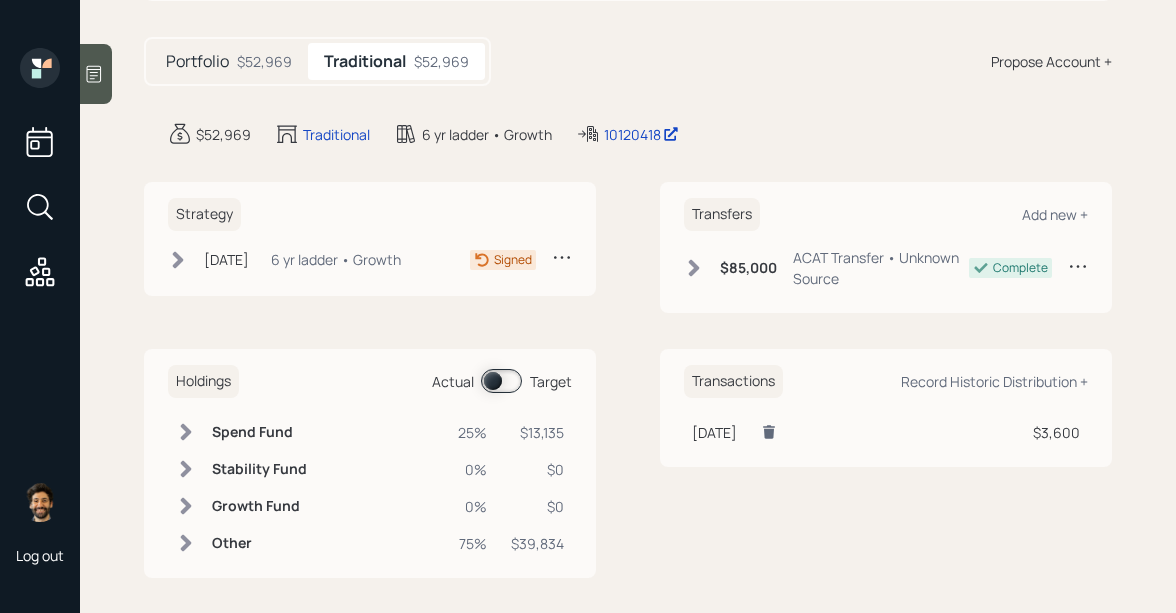 scroll, scrollTop: 195, scrollLeft: 0, axis: vertical 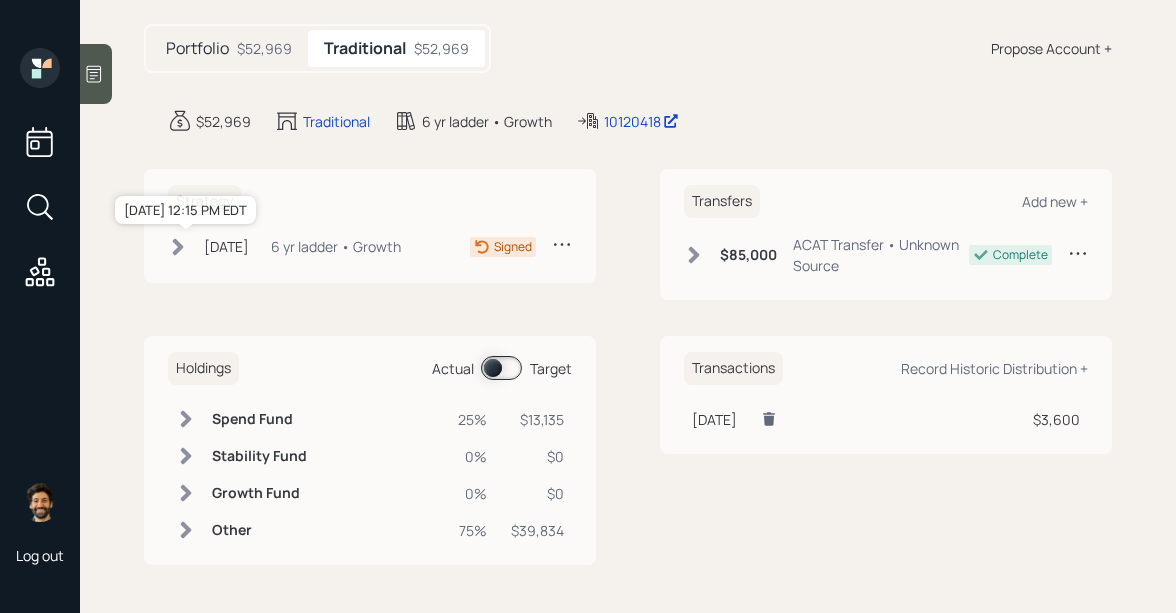 click on "Jun 11, 2025" at bounding box center (226, 246) 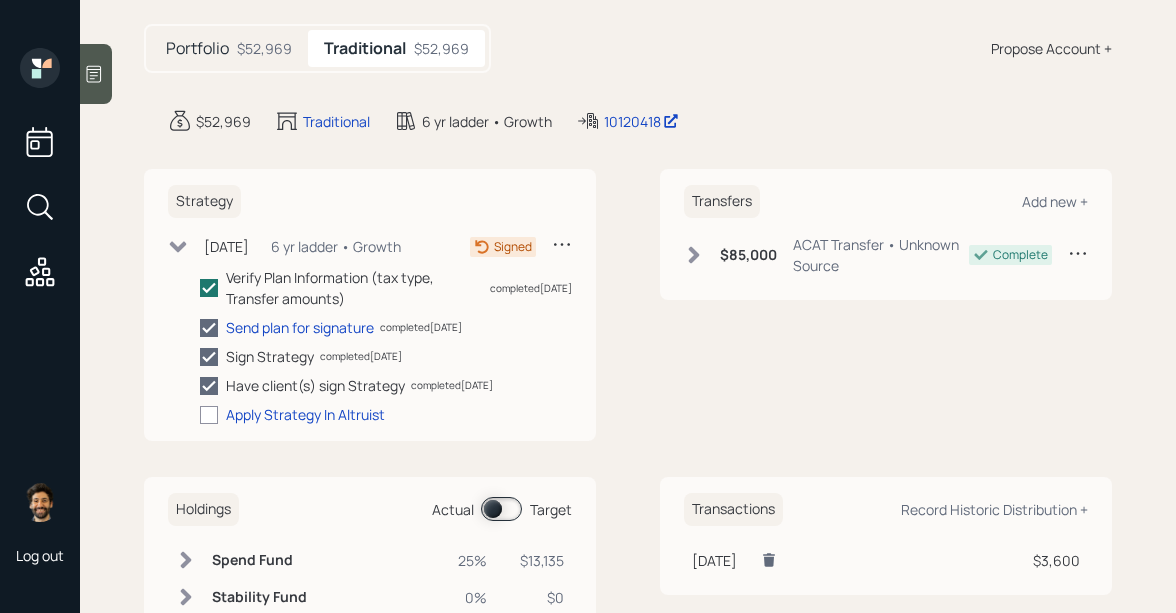 click 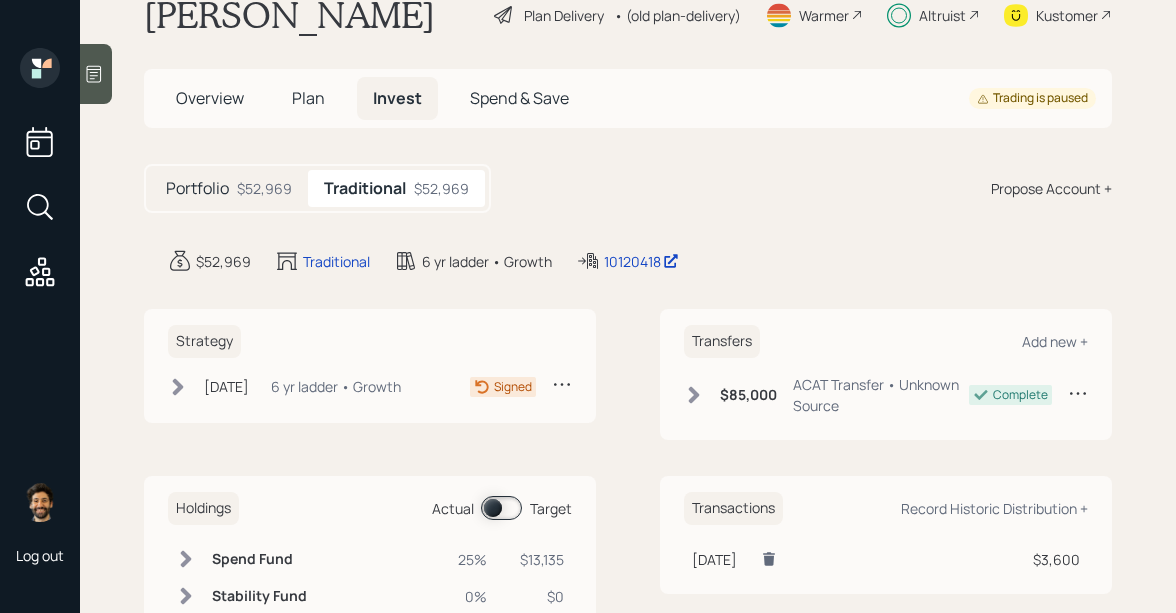 scroll, scrollTop: 0, scrollLeft: 0, axis: both 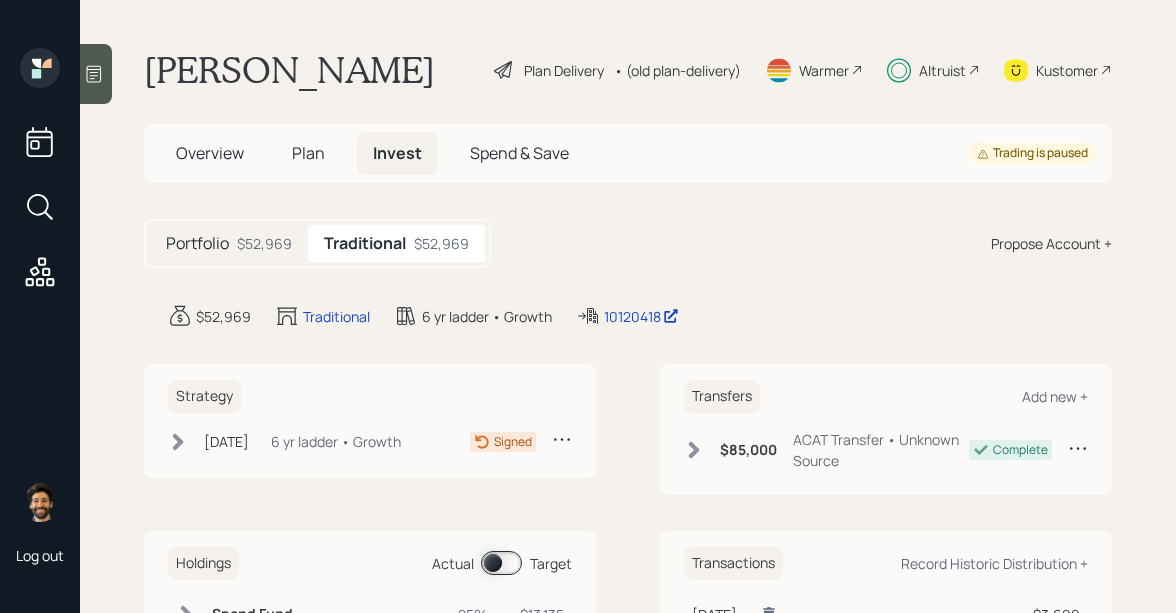 click on "• (old plan-delivery)" at bounding box center (677, 70) 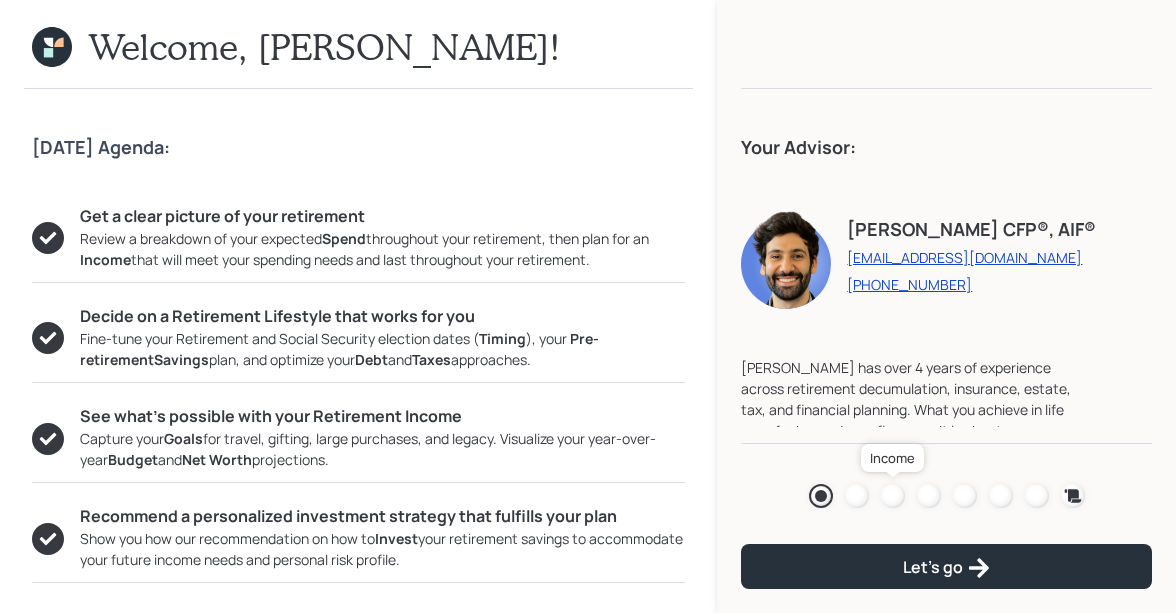 click at bounding box center [893, 496] 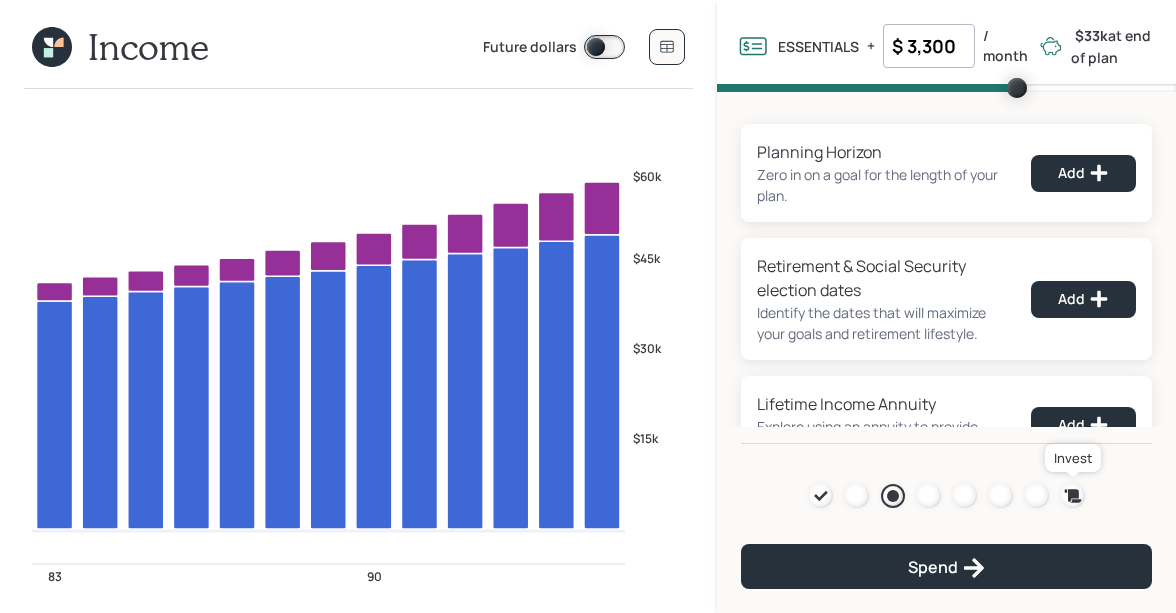 click 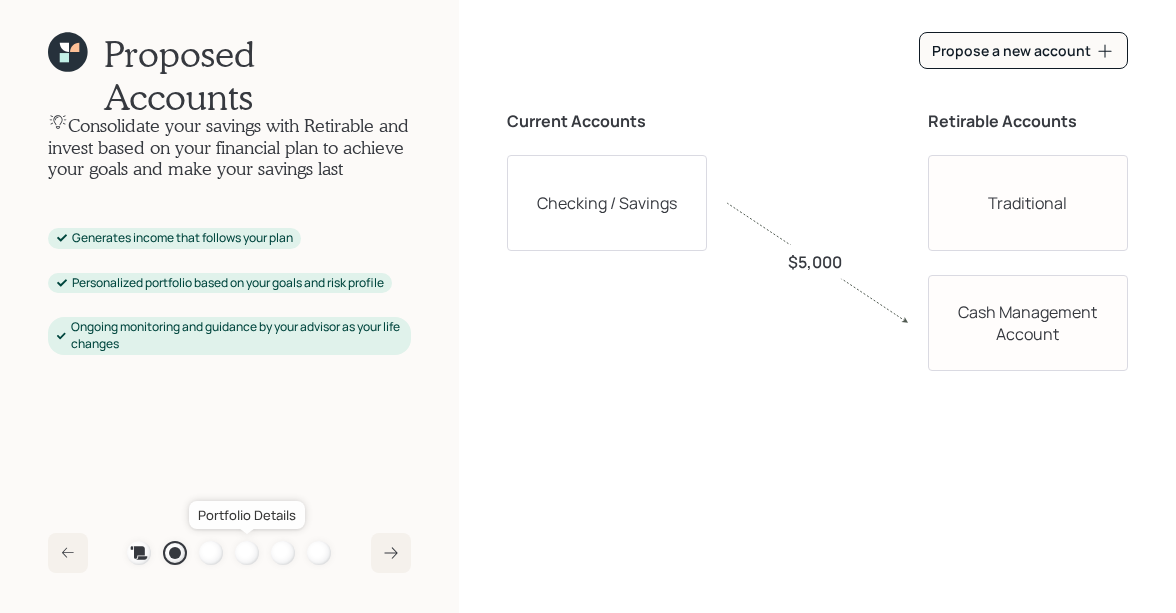 click at bounding box center [247, 553] 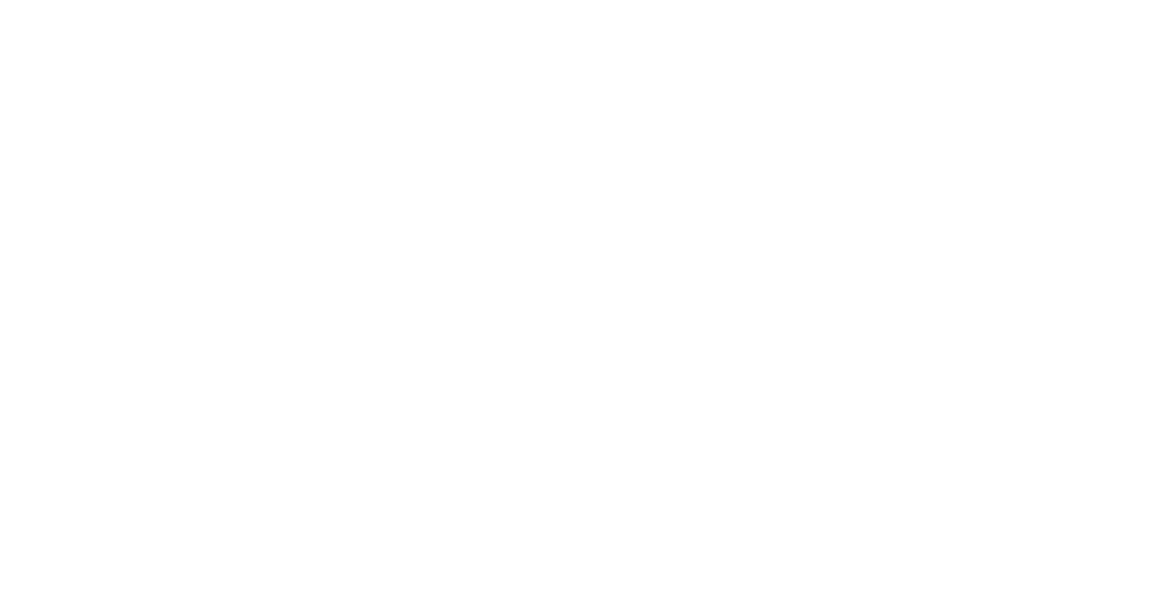 scroll, scrollTop: 0, scrollLeft: 0, axis: both 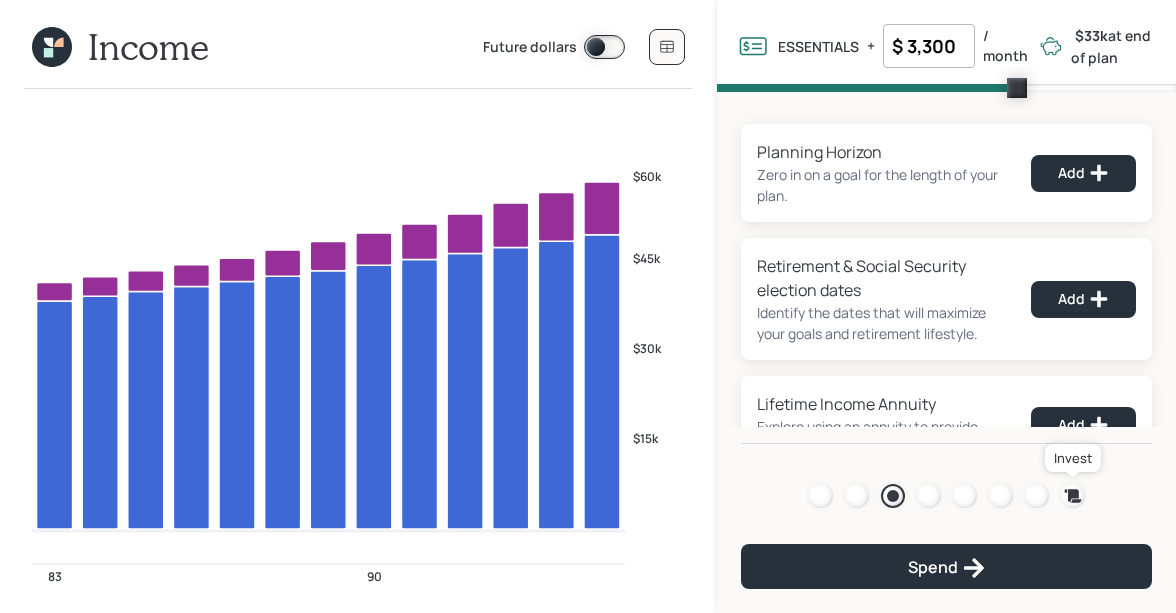 click 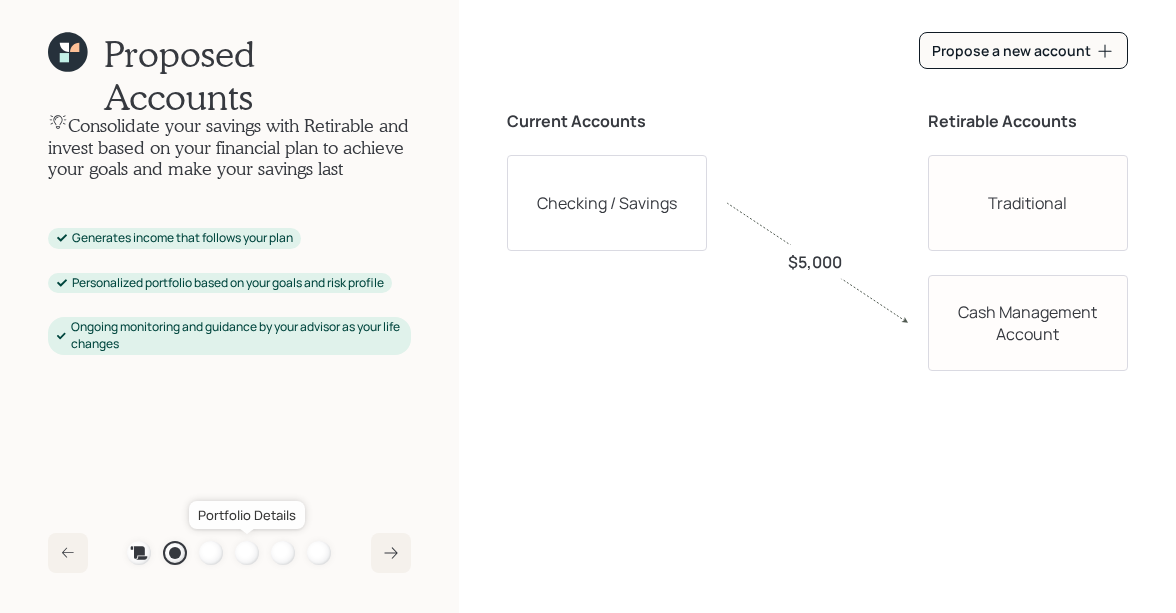 click at bounding box center [247, 553] 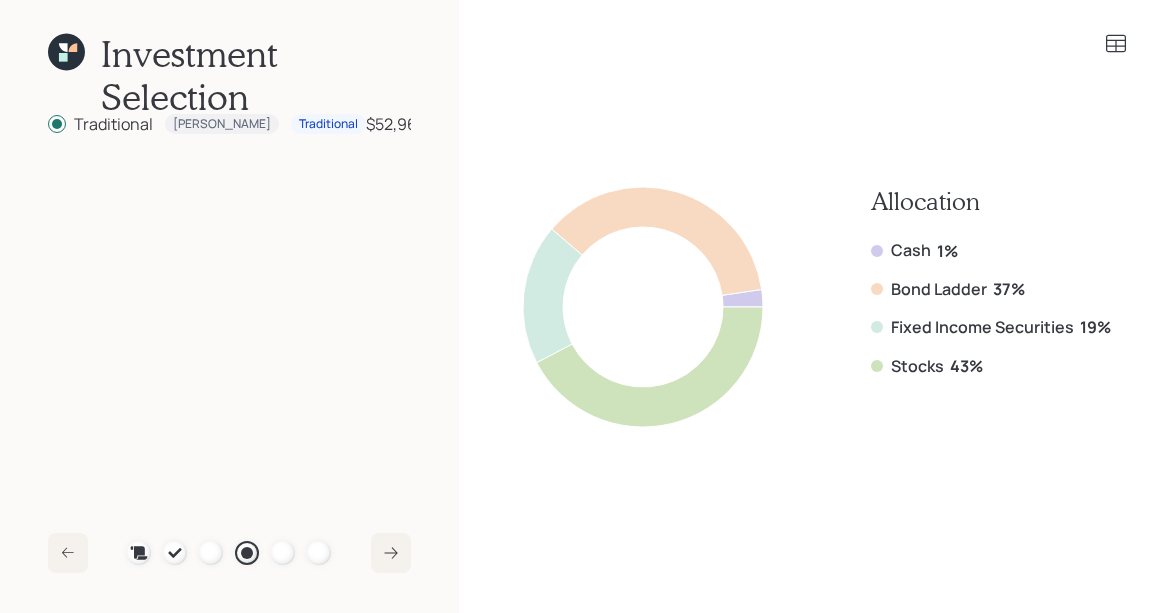 click 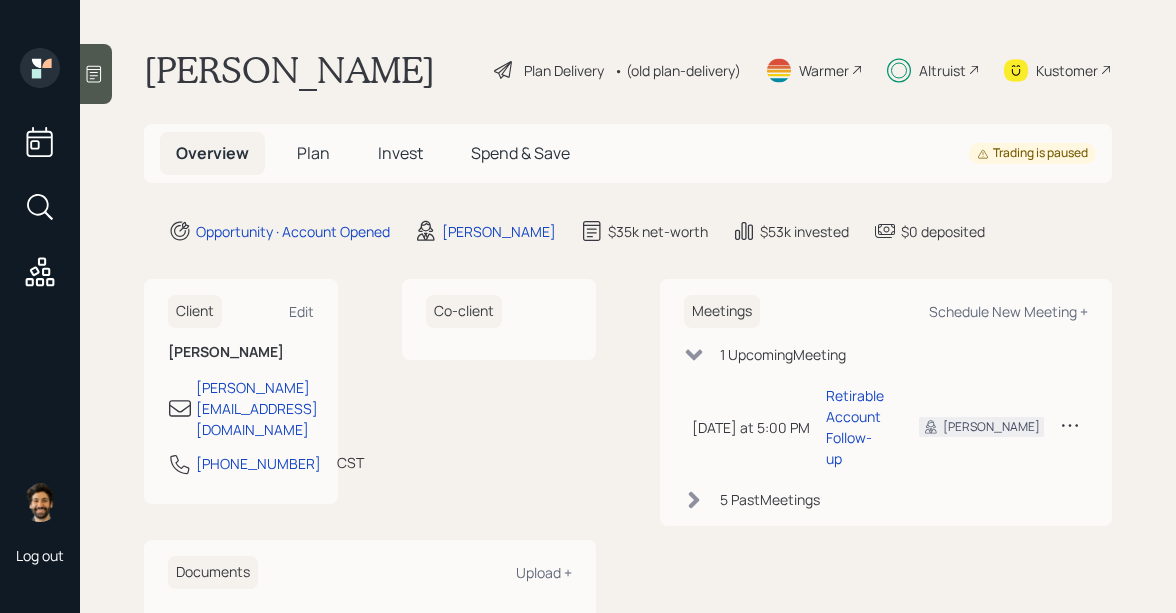 click on "• (old plan-delivery)" at bounding box center (677, 70) 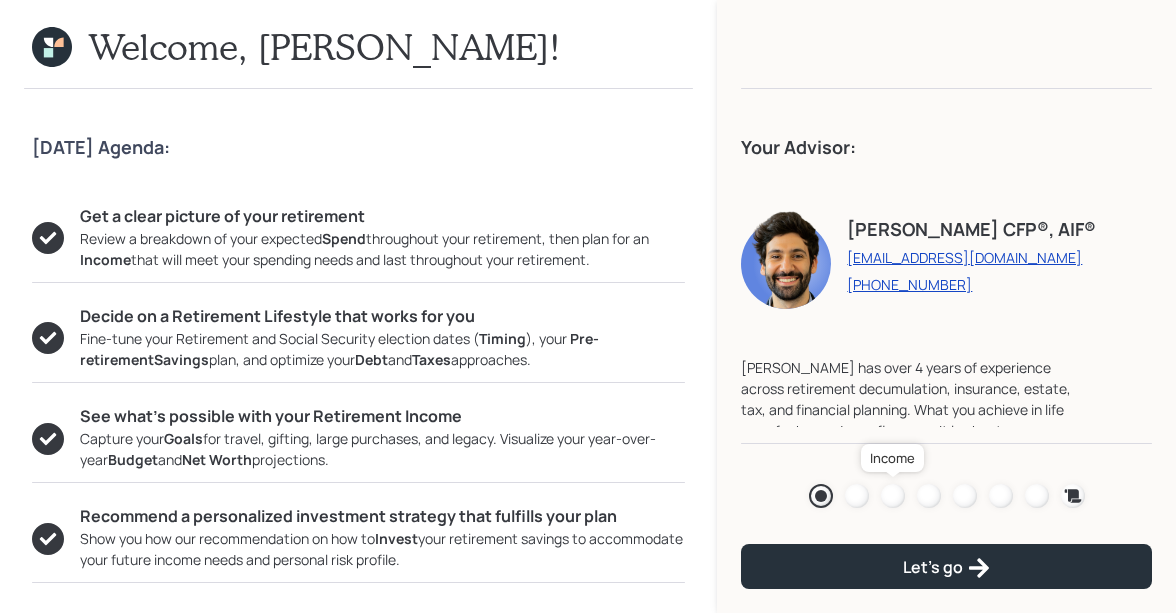 click at bounding box center [893, 496] 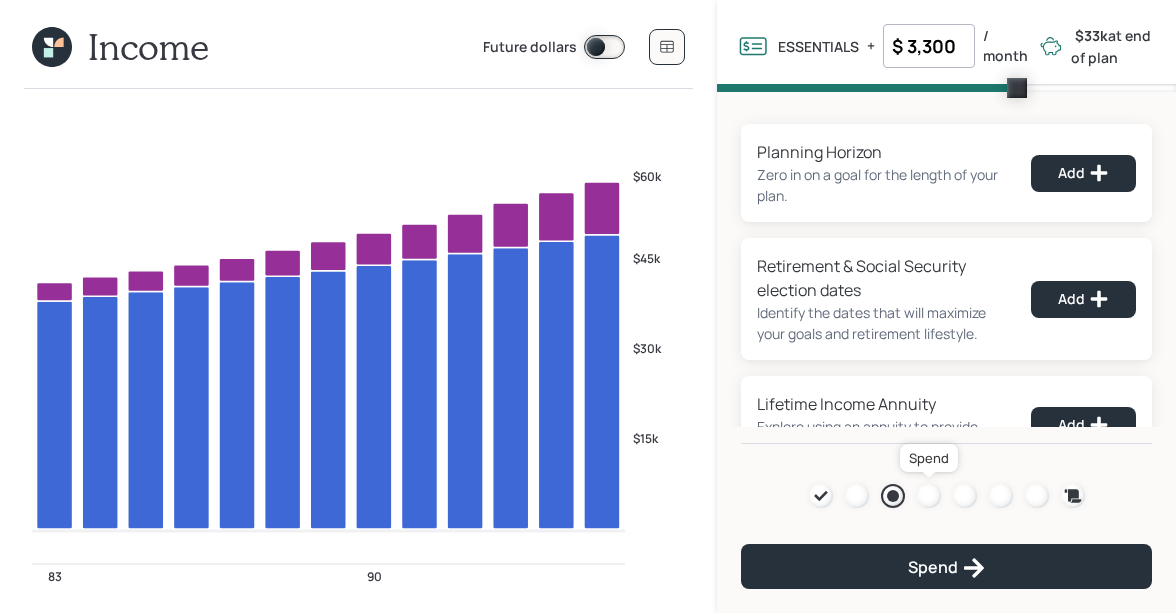 click at bounding box center [929, 496] 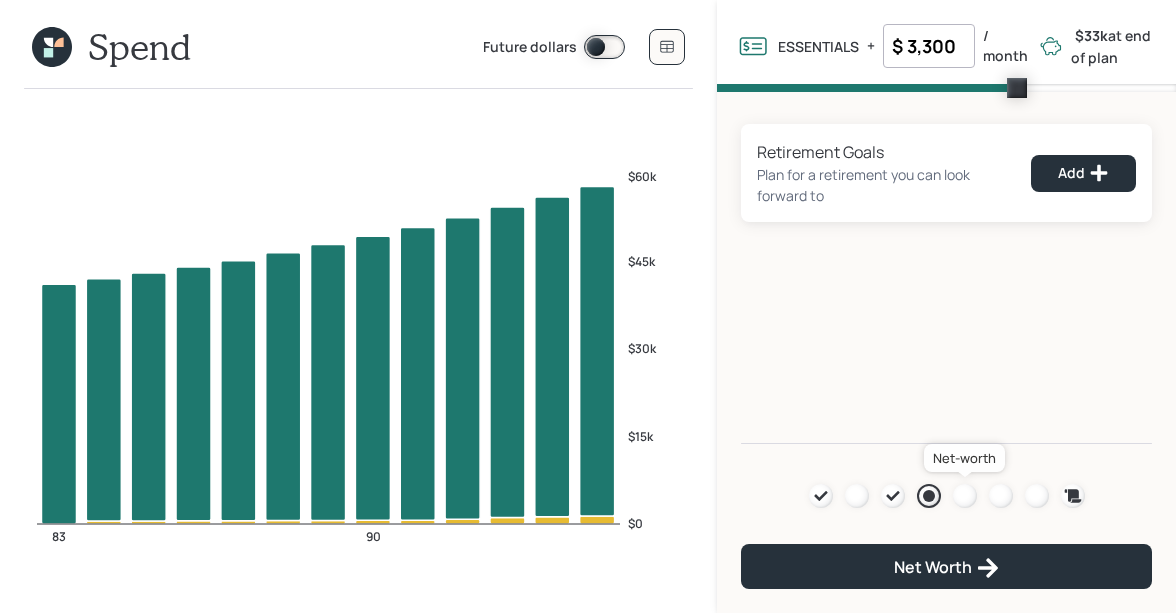 click at bounding box center [965, 496] 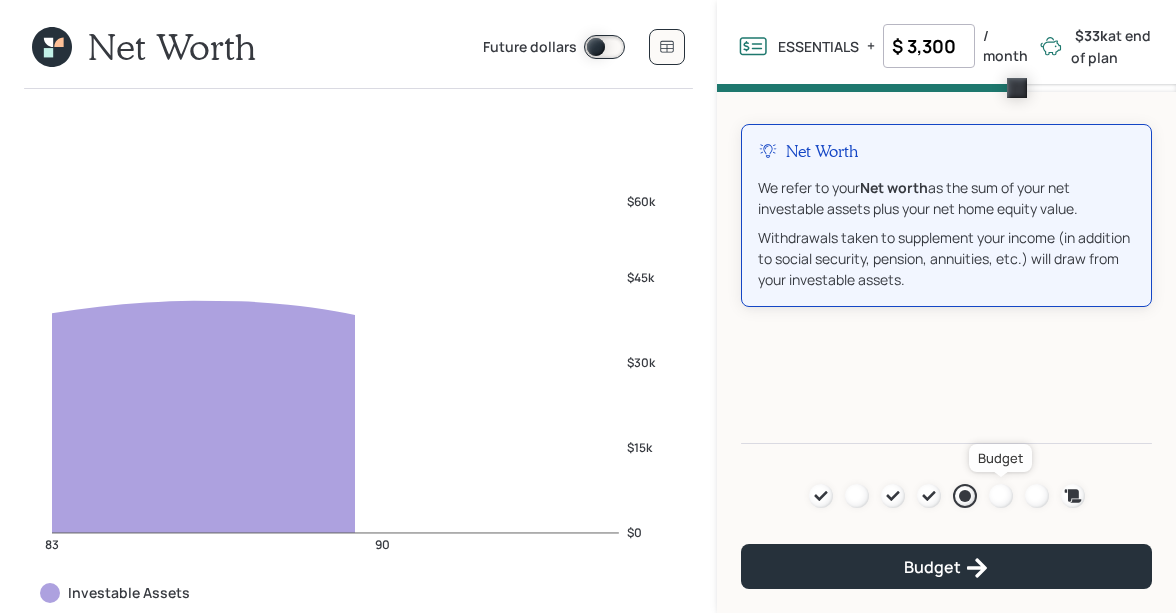 click at bounding box center (1001, 496) 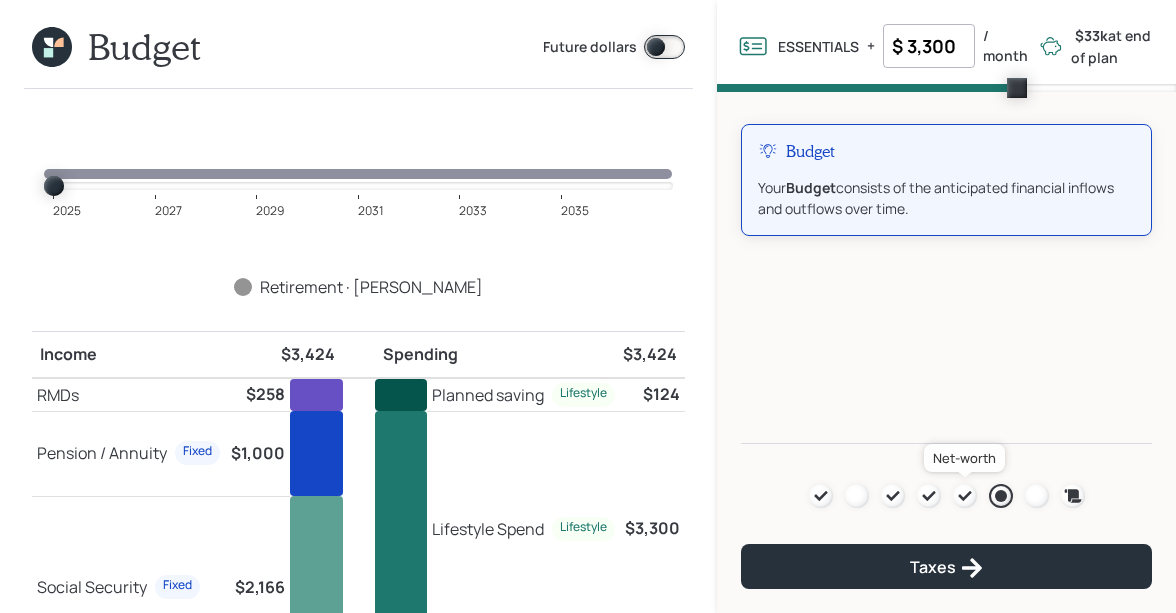 click 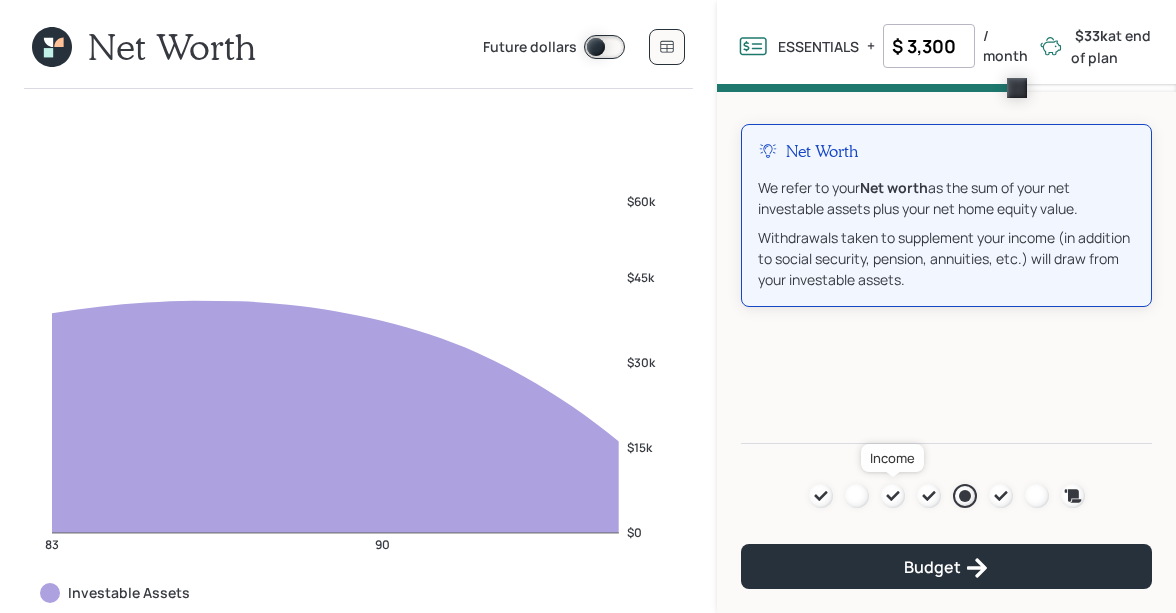 click 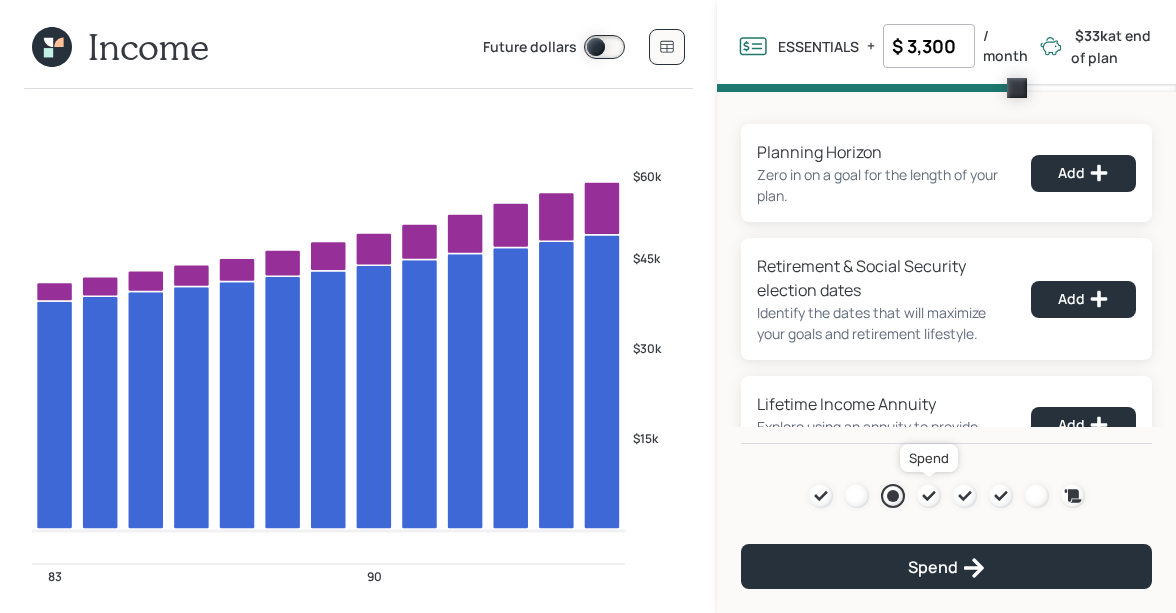 click 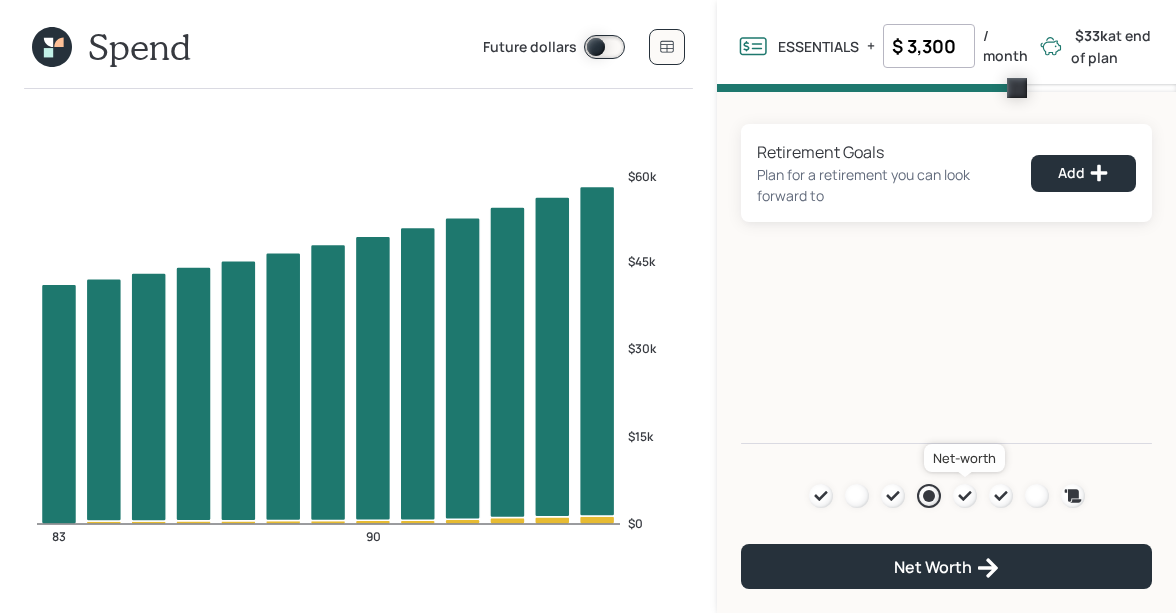 click 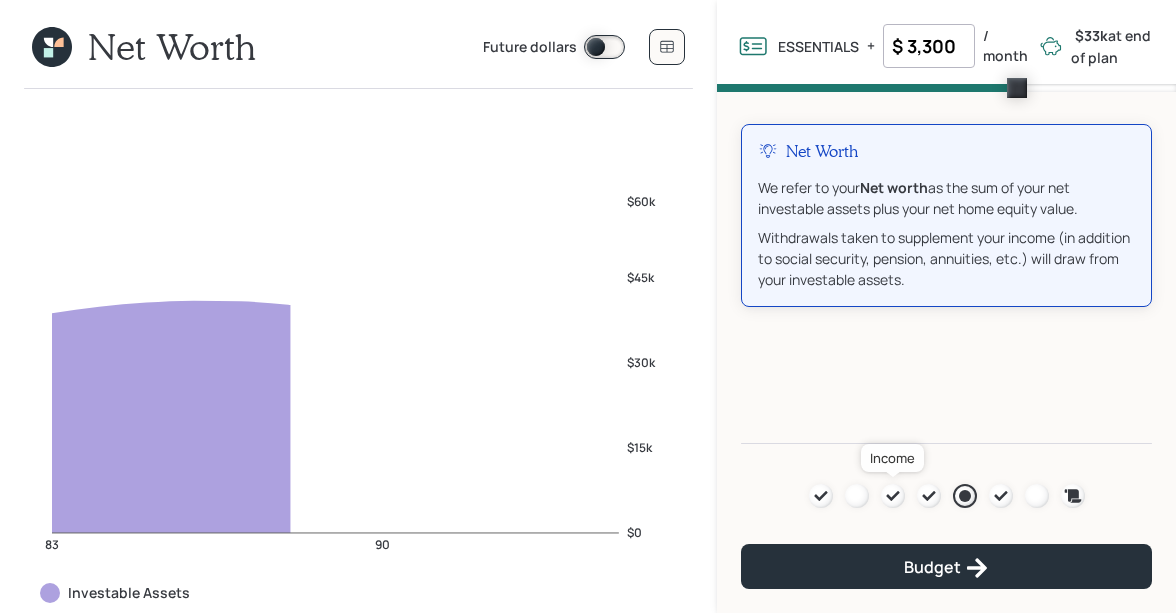 click 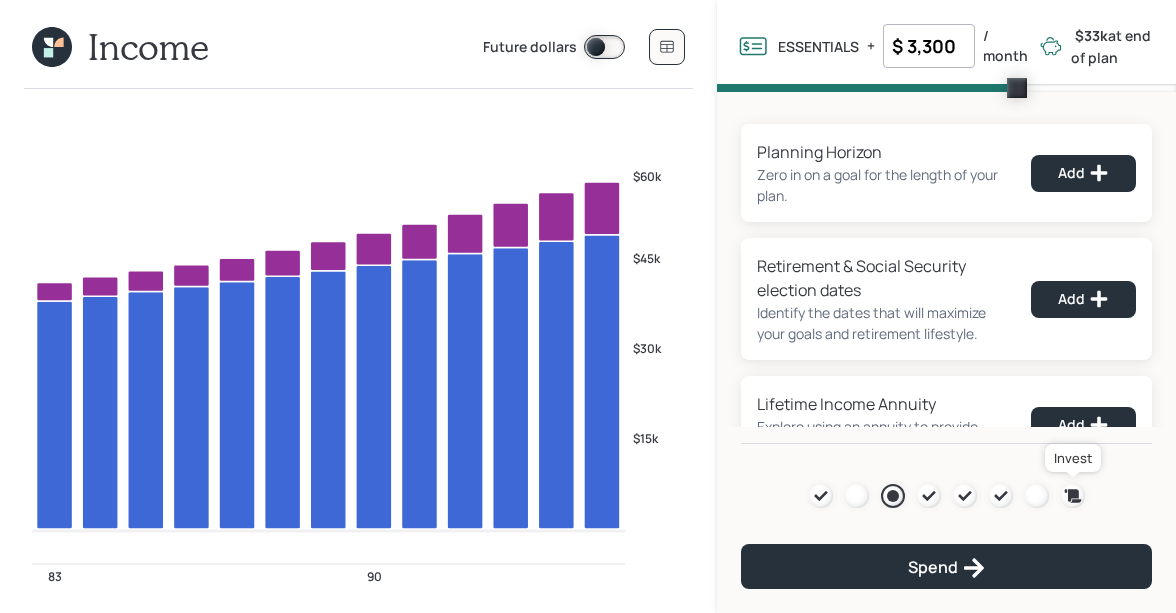 click 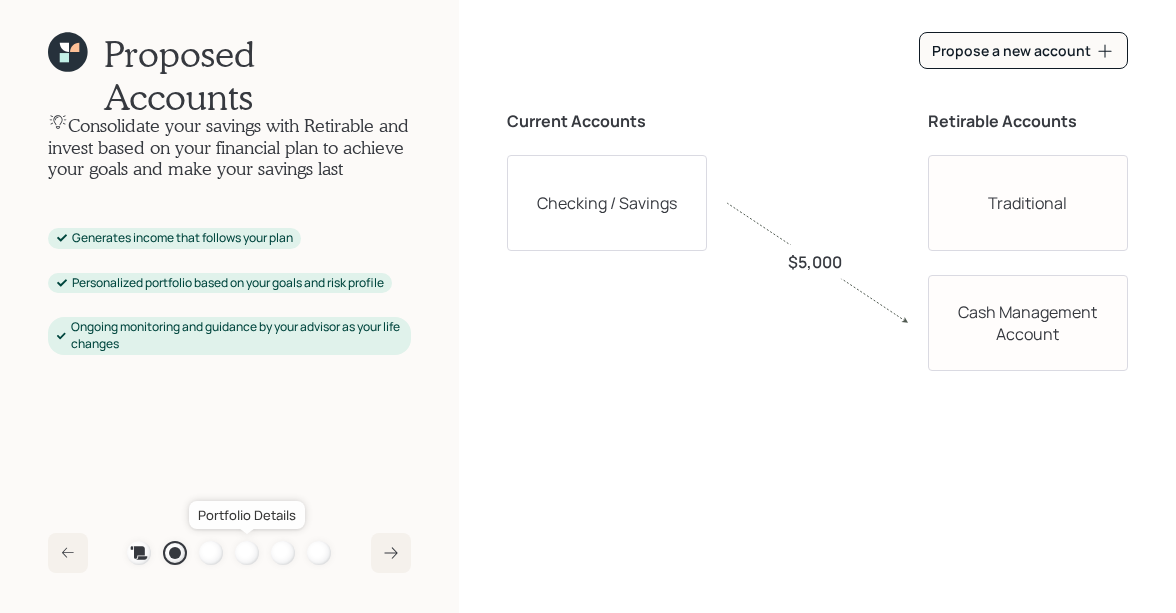 click at bounding box center (247, 553) 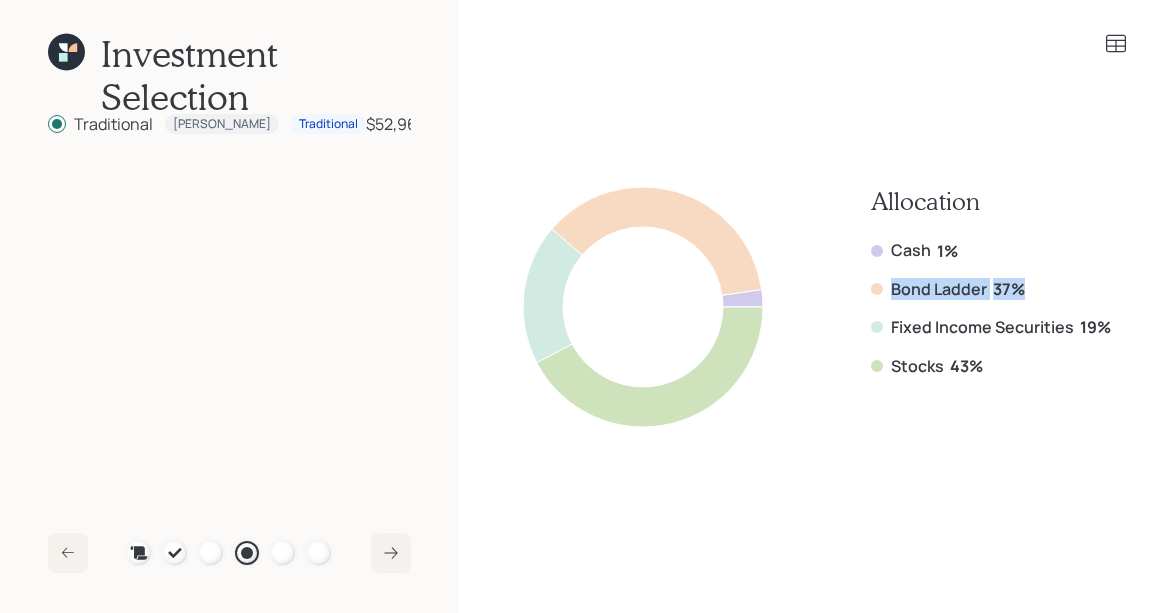 drag, startPoint x: 1035, startPoint y: 287, endPoint x: 876, endPoint y: 292, distance: 159.0786 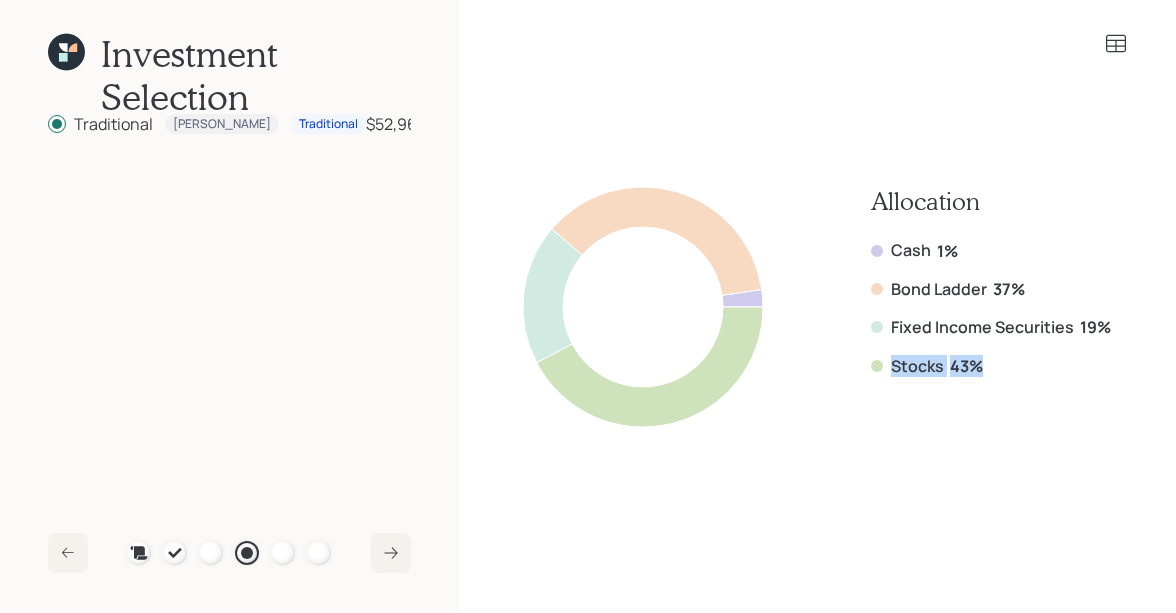drag, startPoint x: 982, startPoint y: 362, endPoint x: 896, endPoint y: 364, distance: 86.023254 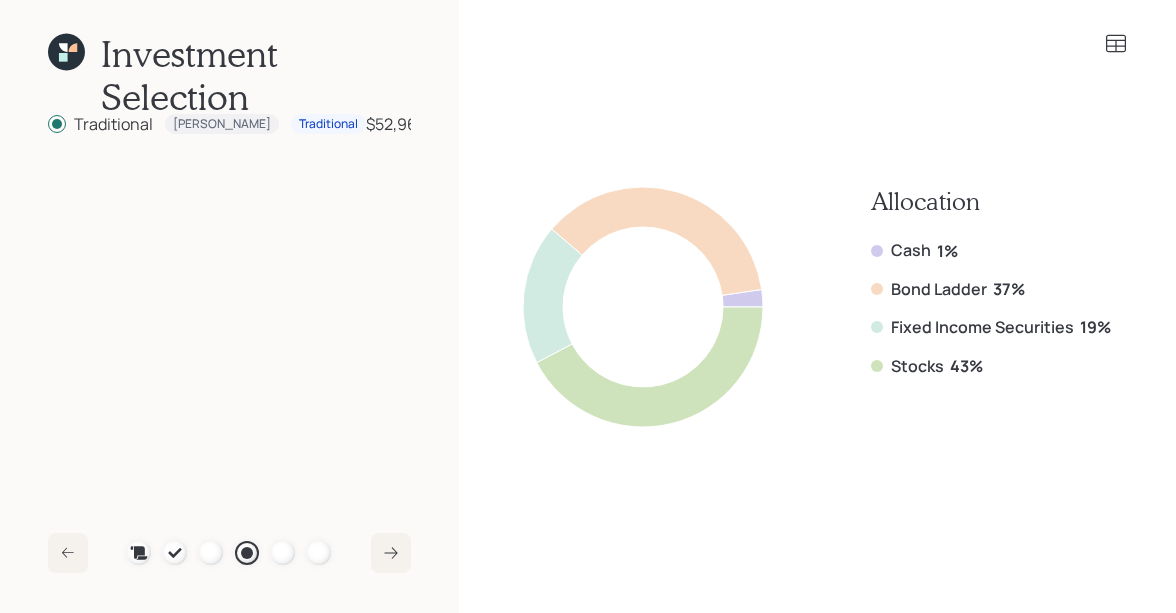 click 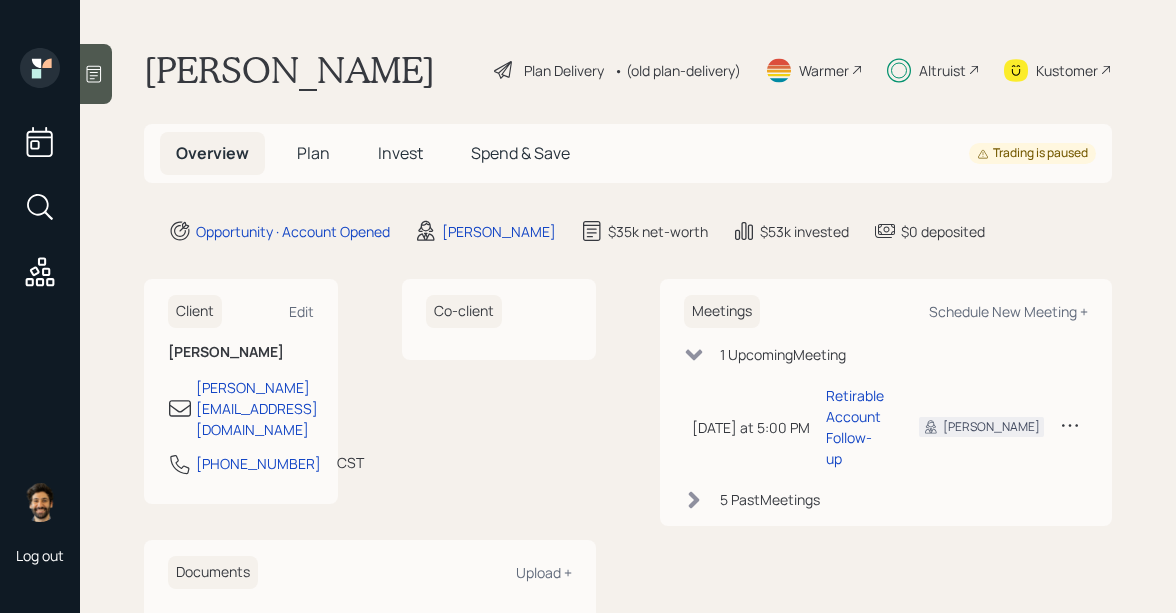 click on "Plan" at bounding box center (313, 153) 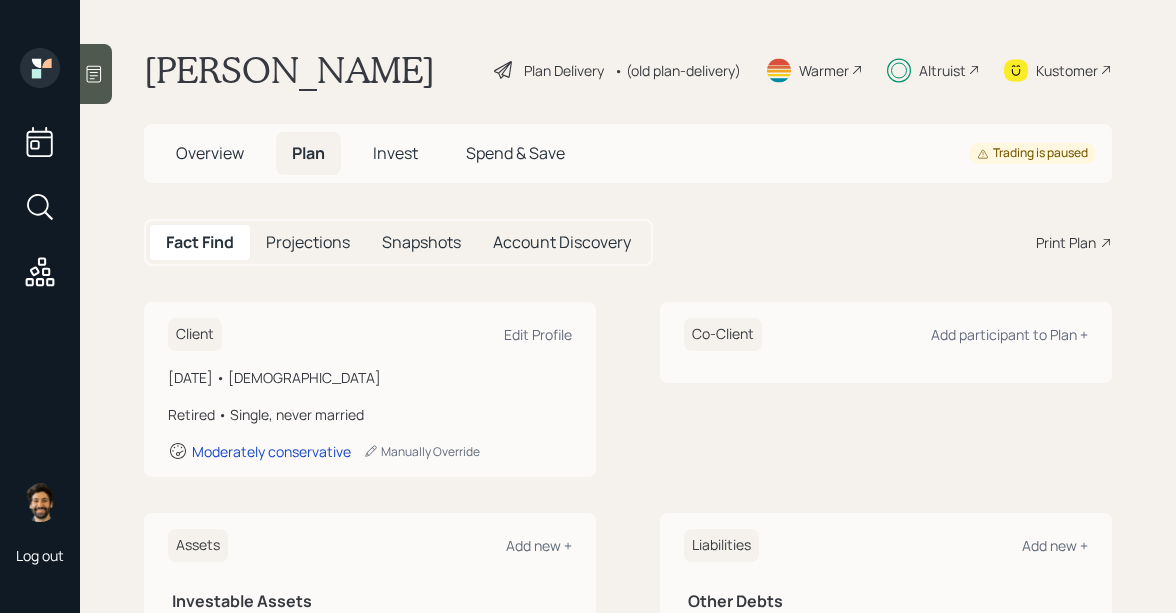 click on "Invest" at bounding box center (395, 153) 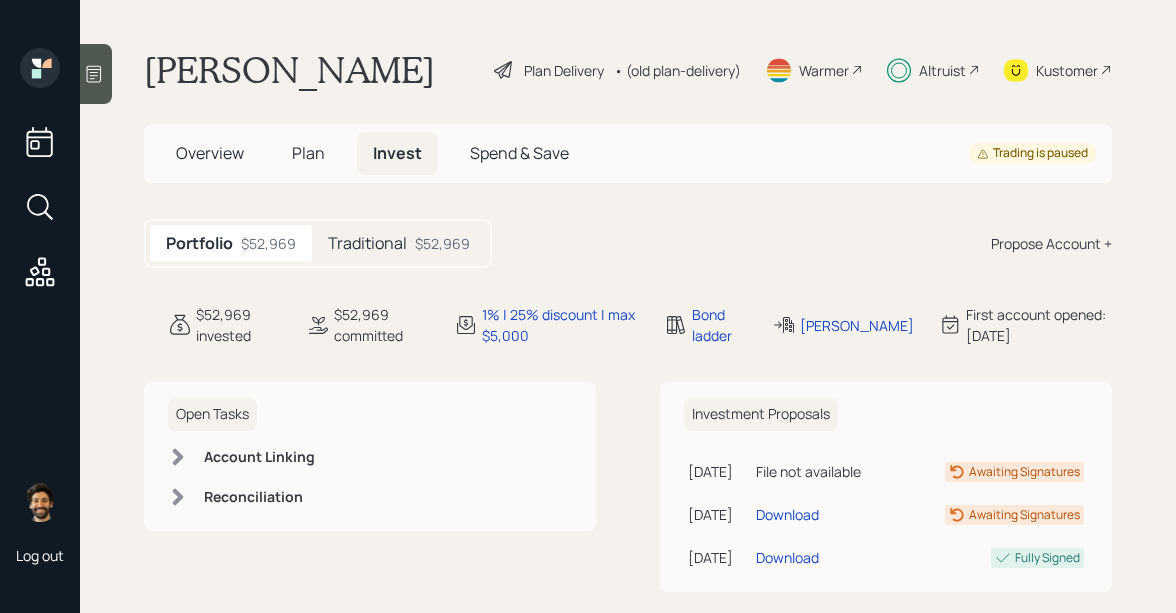 click on "Plan" at bounding box center [308, 153] 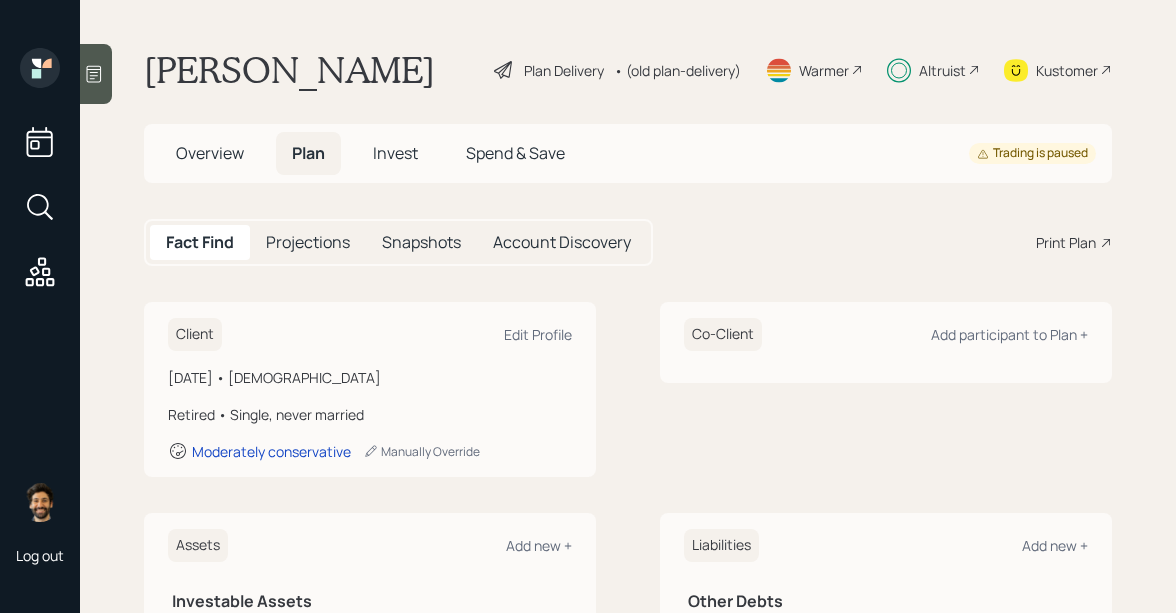 click on "• (old plan-delivery)" at bounding box center [677, 70] 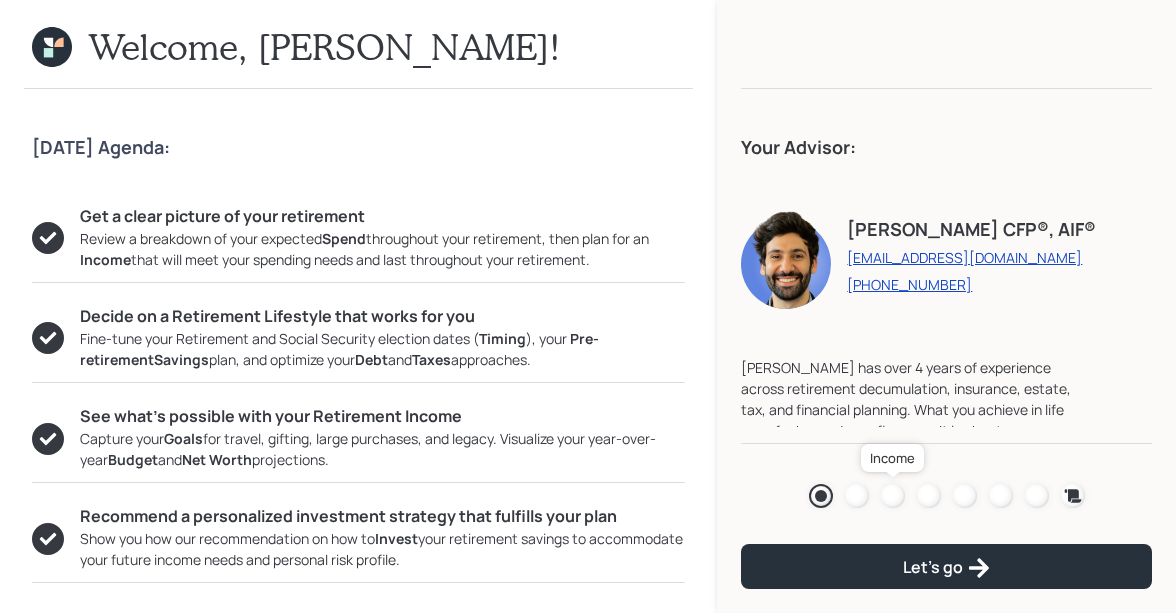 click at bounding box center (893, 496) 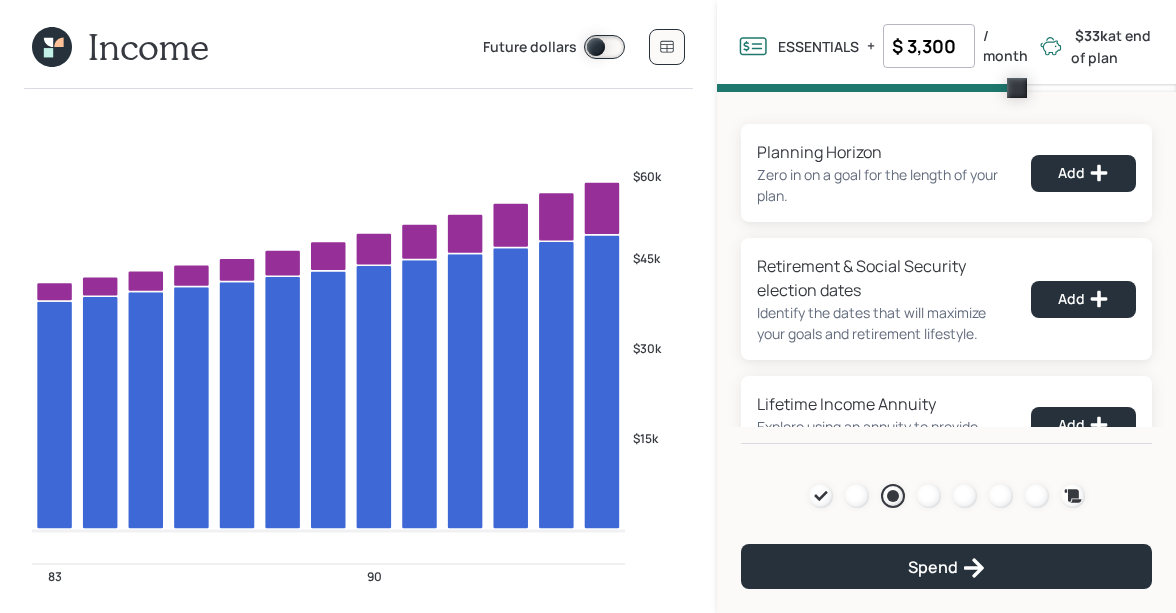 click 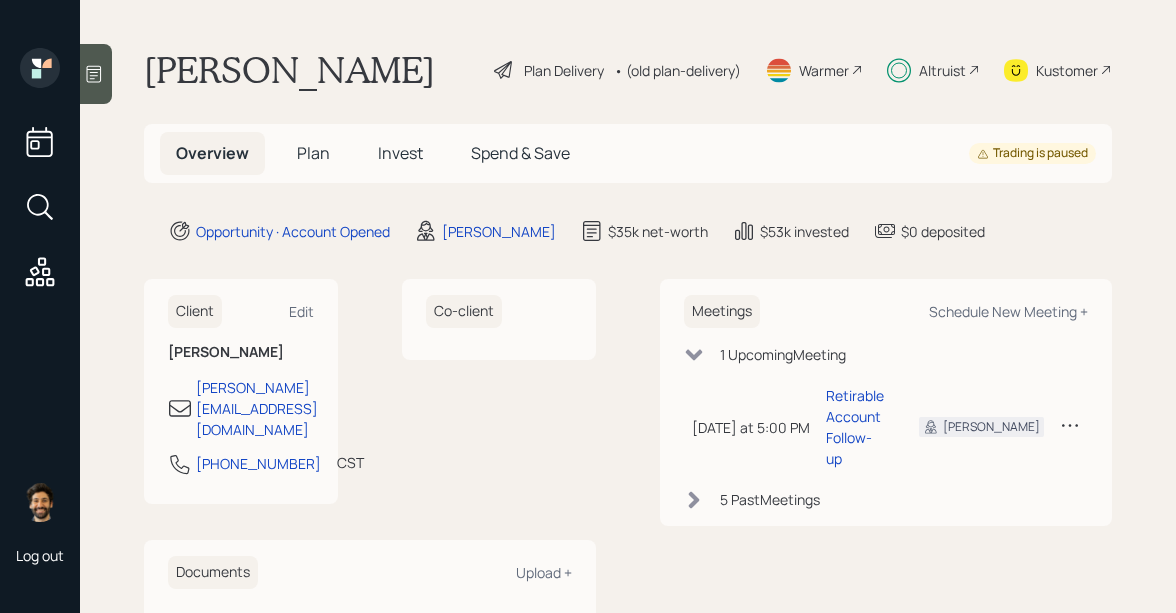 click on "Invest" at bounding box center [400, 153] 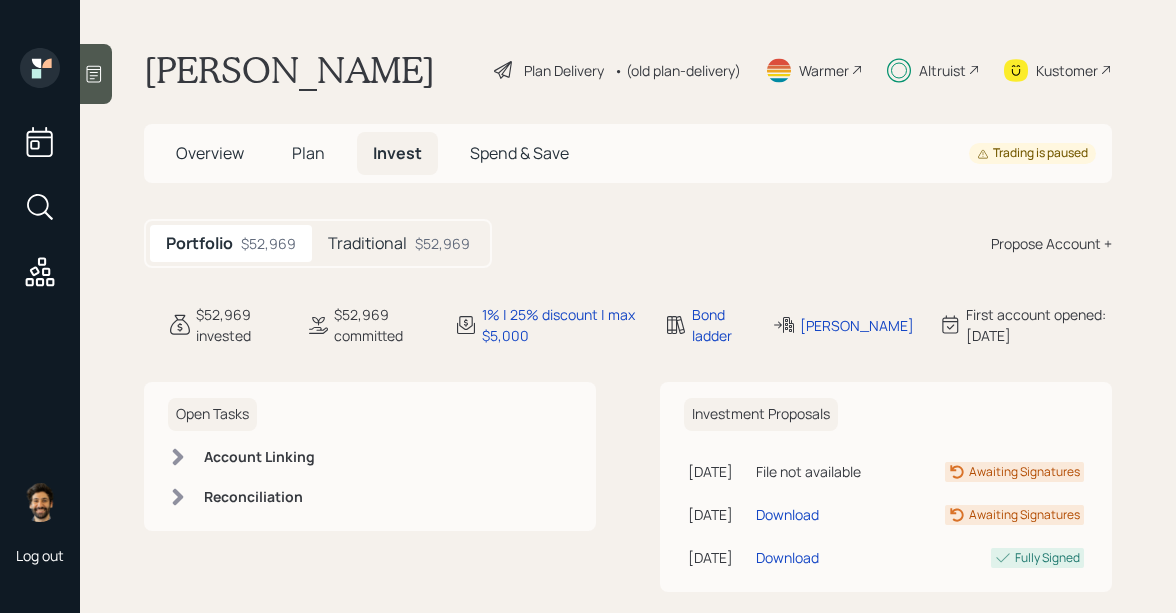 click on "Traditional $52,969" at bounding box center [399, 243] 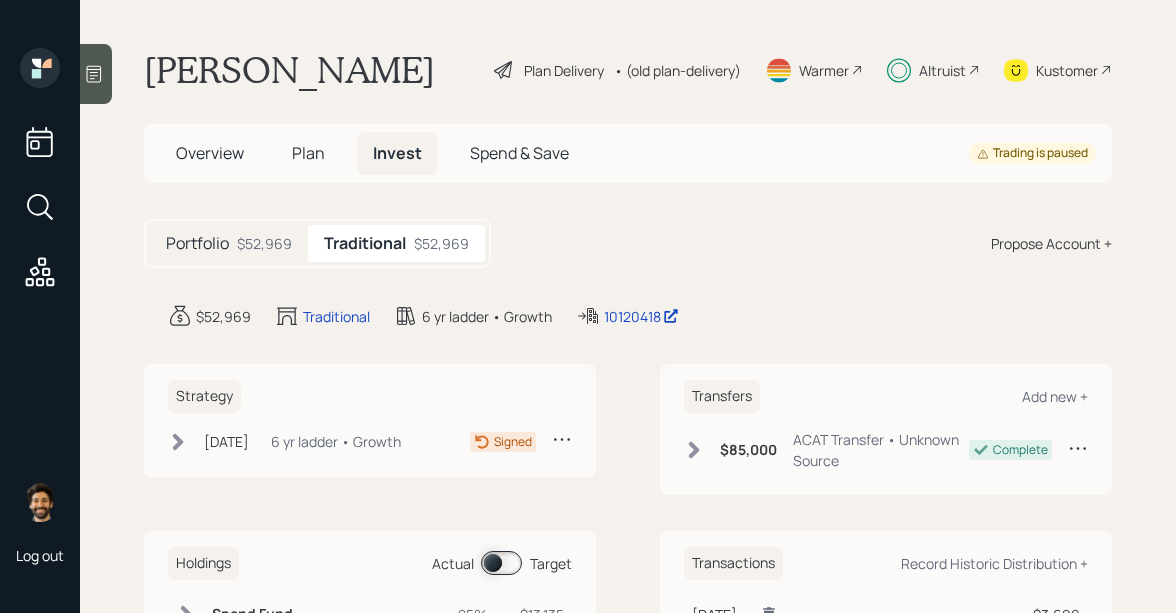 scroll, scrollTop: 195, scrollLeft: 0, axis: vertical 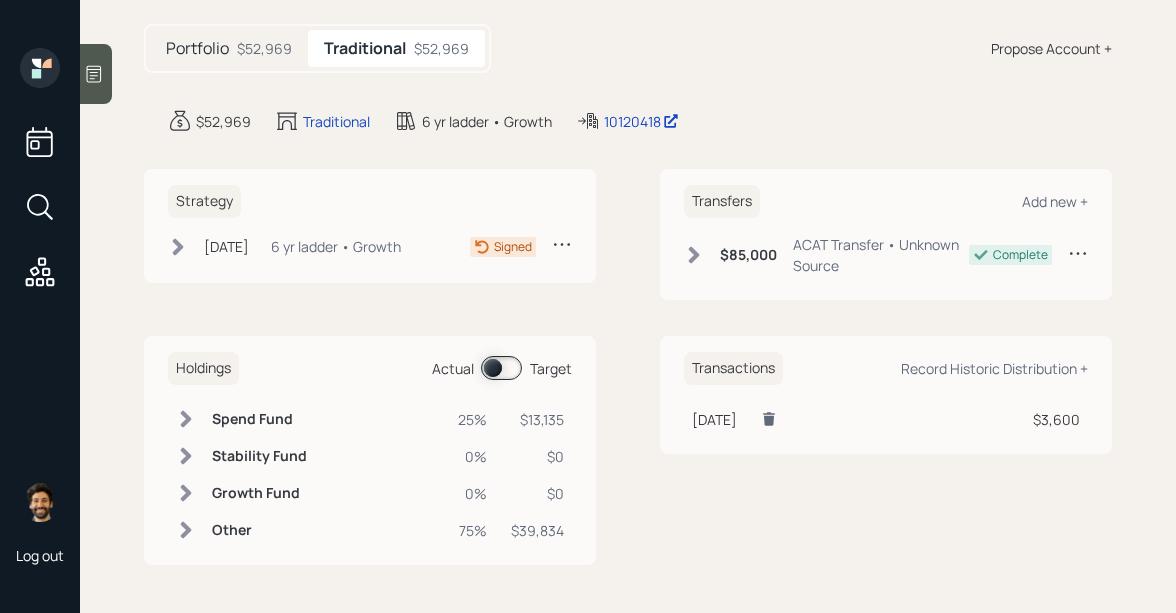 click on "$52,969" at bounding box center (264, 48) 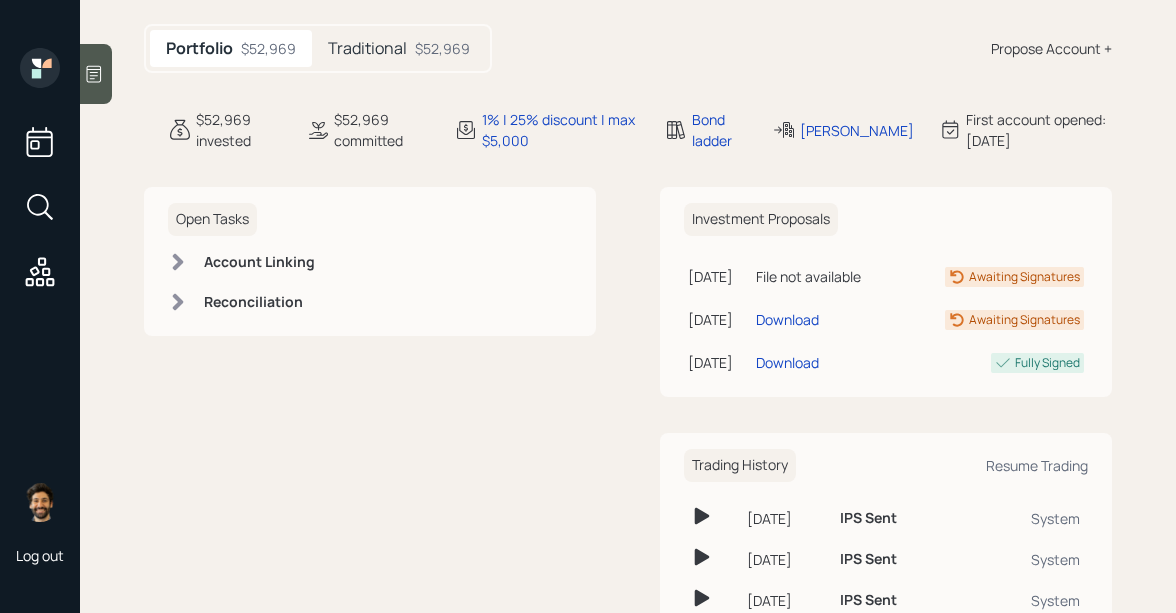 scroll, scrollTop: 0, scrollLeft: 0, axis: both 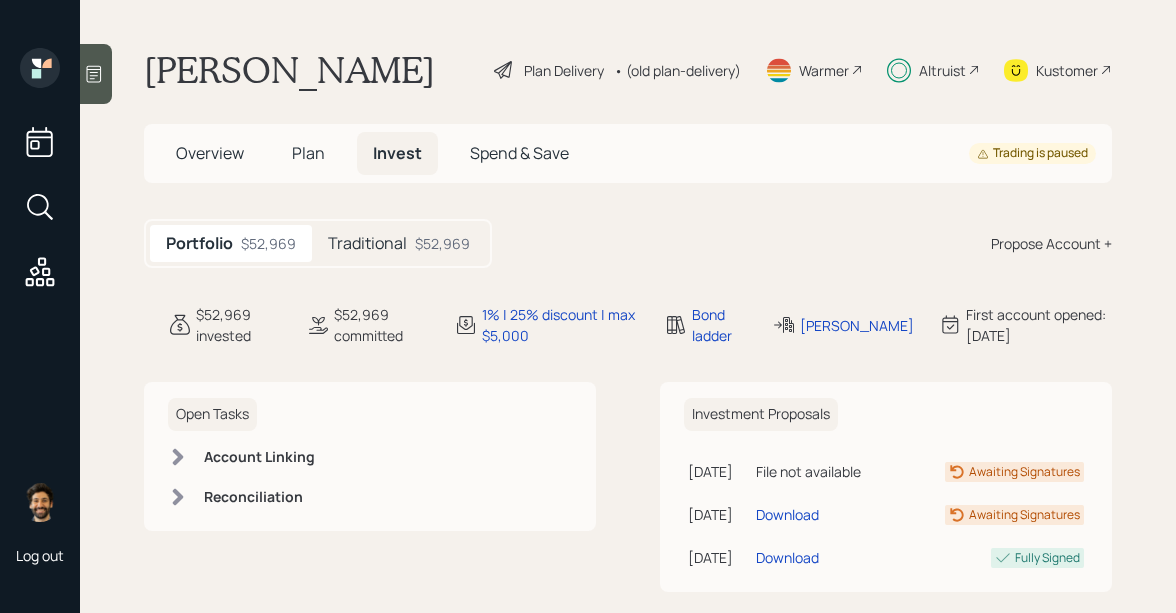click on "Plan" at bounding box center (308, 153) 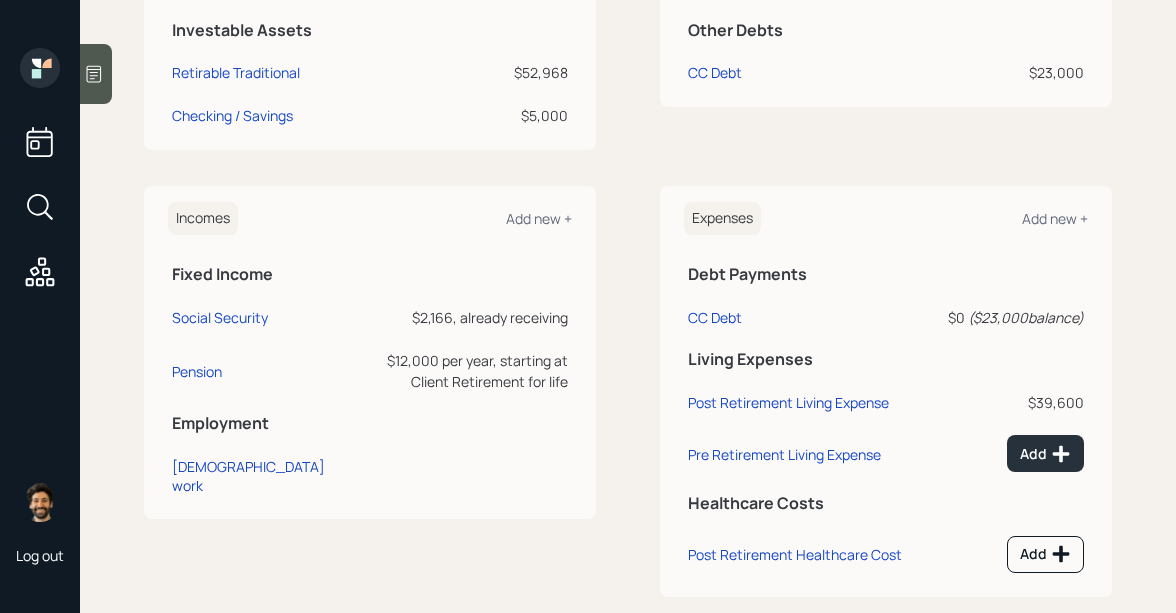 scroll, scrollTop: 602, scrollLeft: 0, axis: vertical 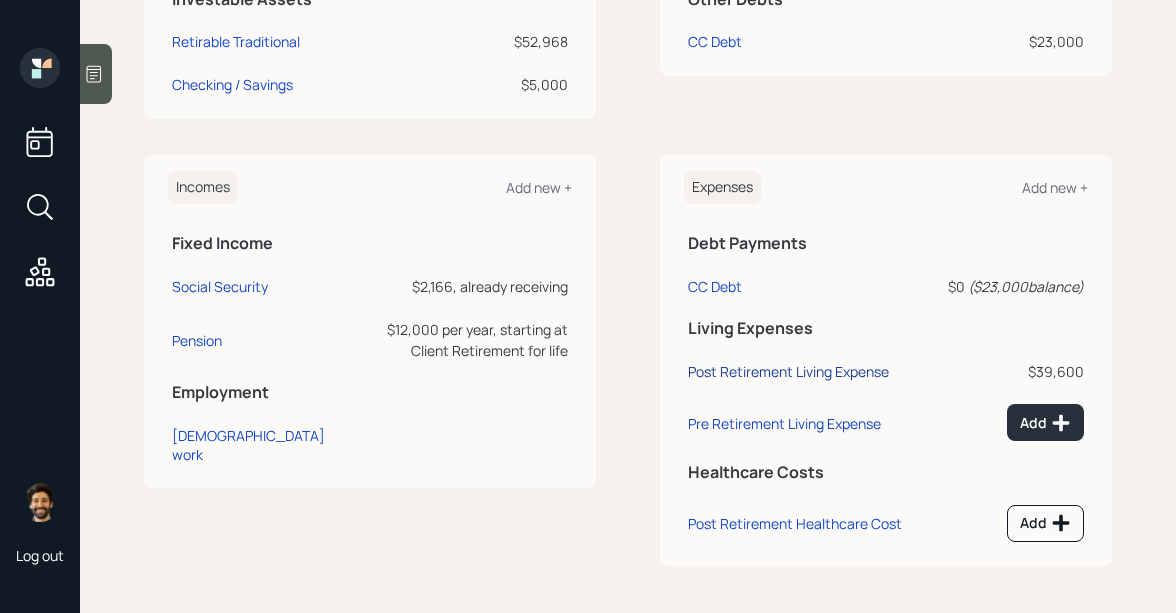 click on "Post Retirement Living Expense" at bounding box center [788, 371] 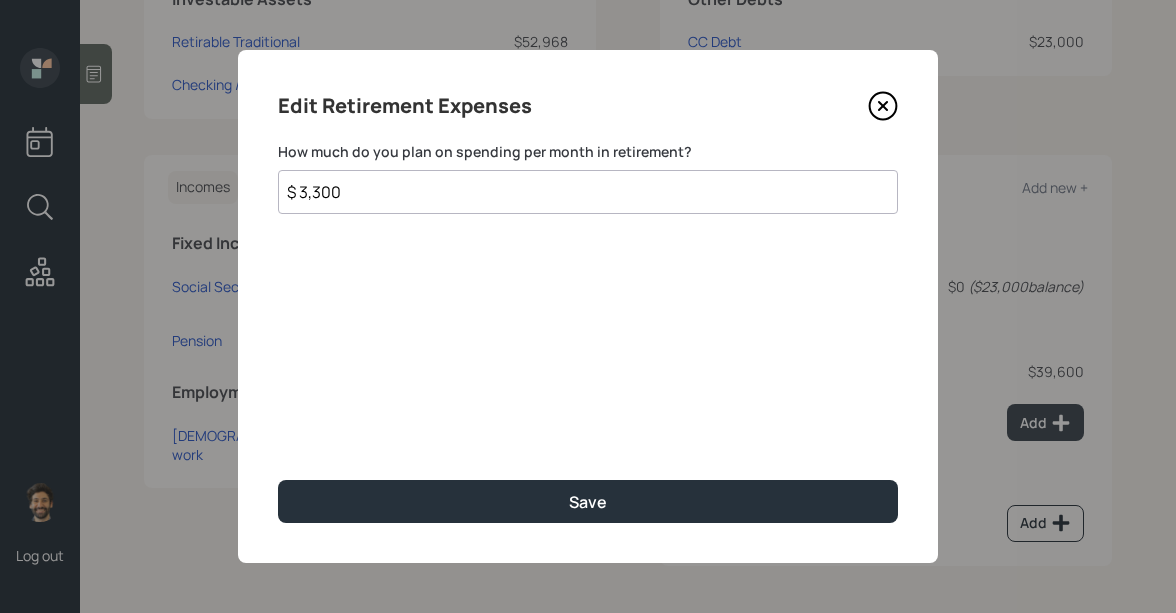 click on "$ 3,300" at bounding box center [588, 192] 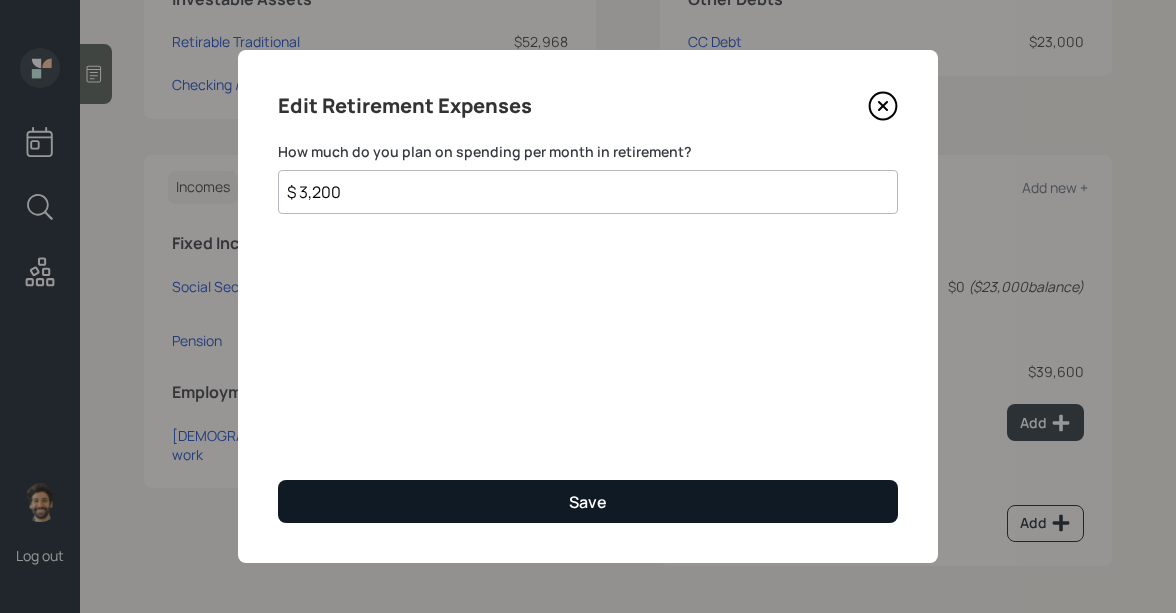 type on "$ 3,200" 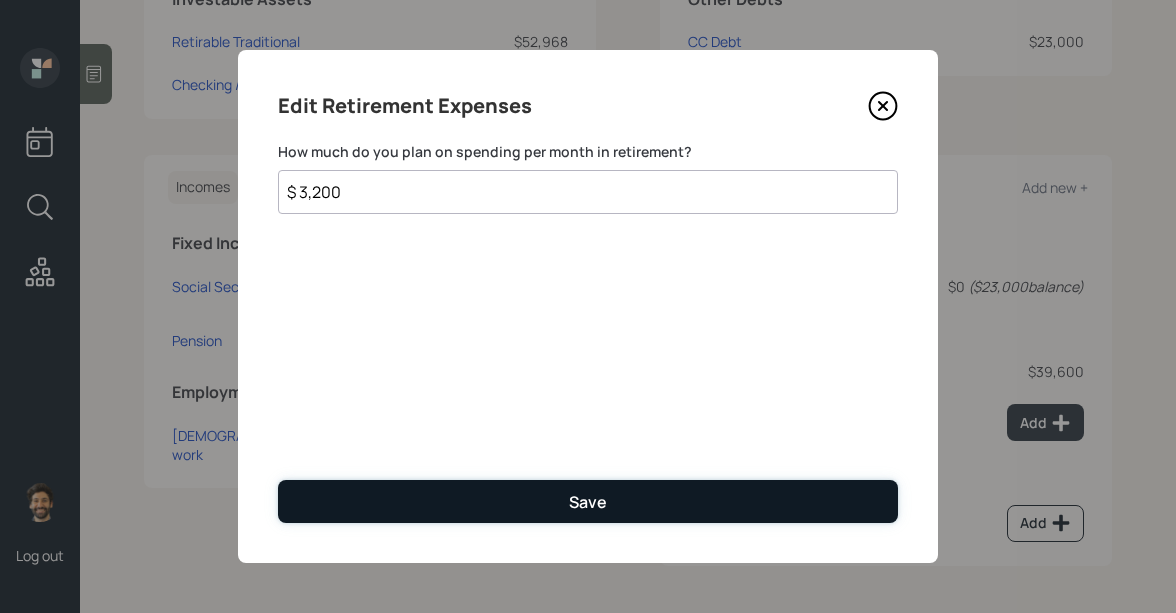click on "Save" at bounding box center [588, 501] 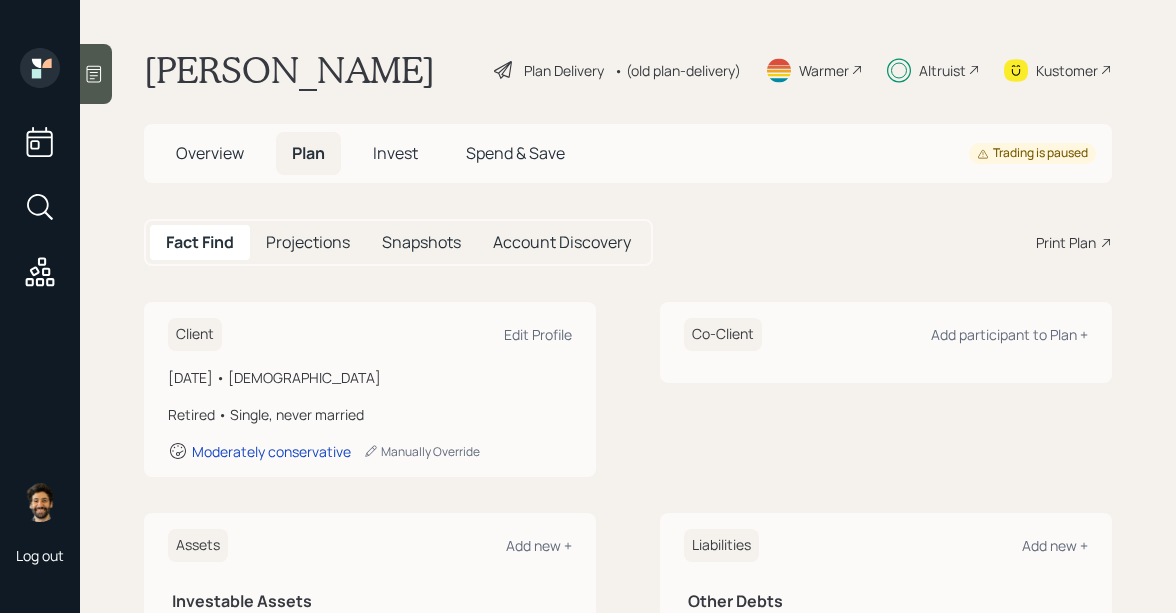 scroll, scrollTop: 0, scrollLeft: 0, axis: both 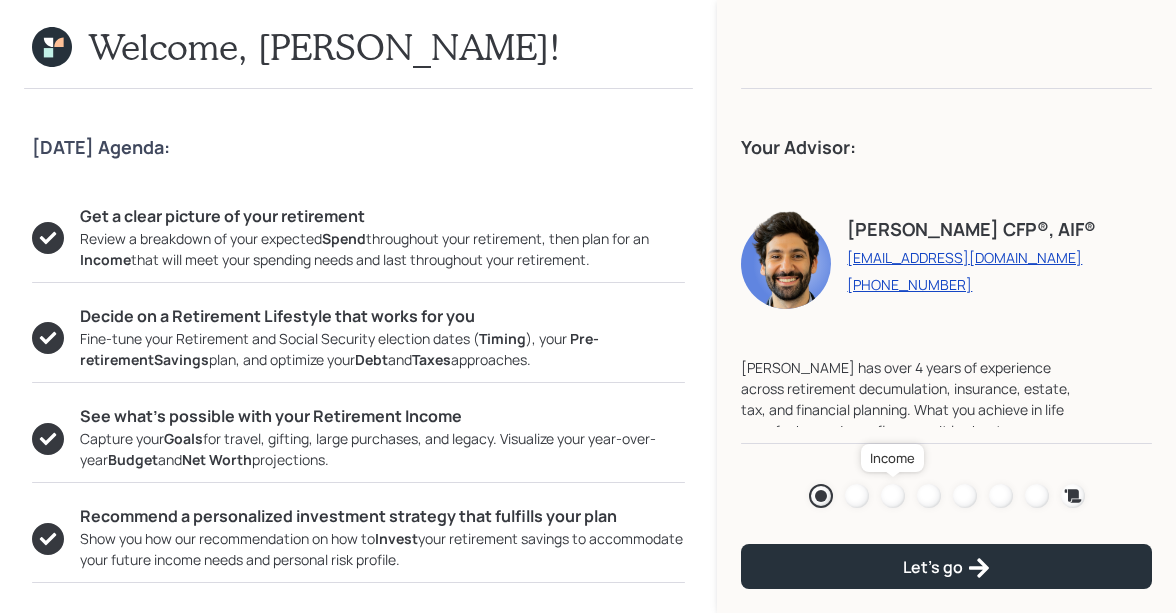 click at bounding box center (893, 496) 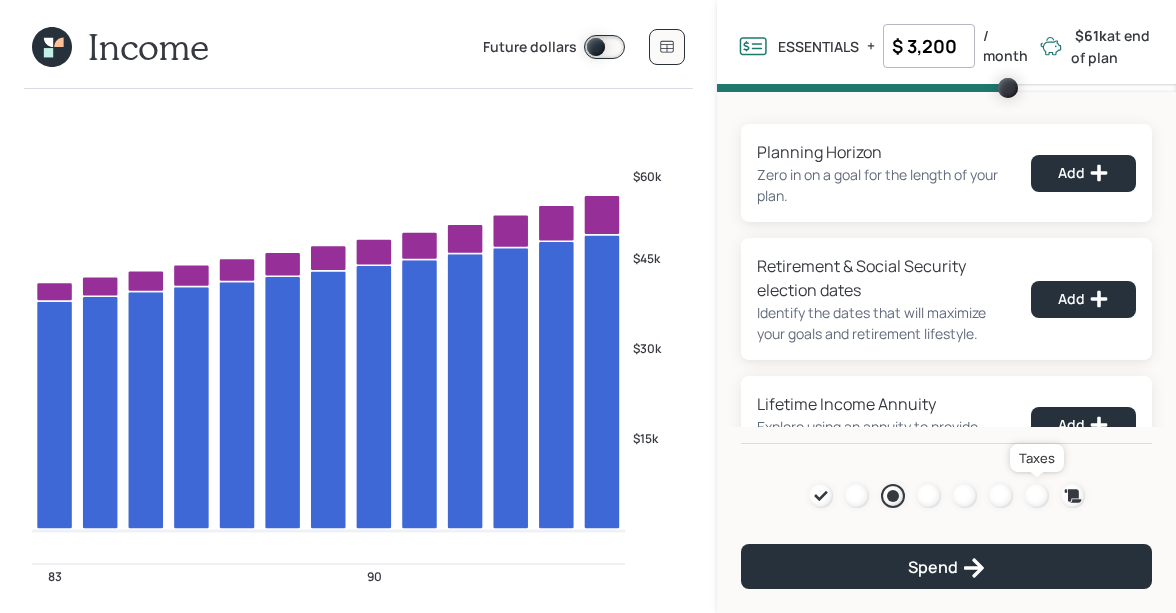 click at bounding box center (1037, 496) 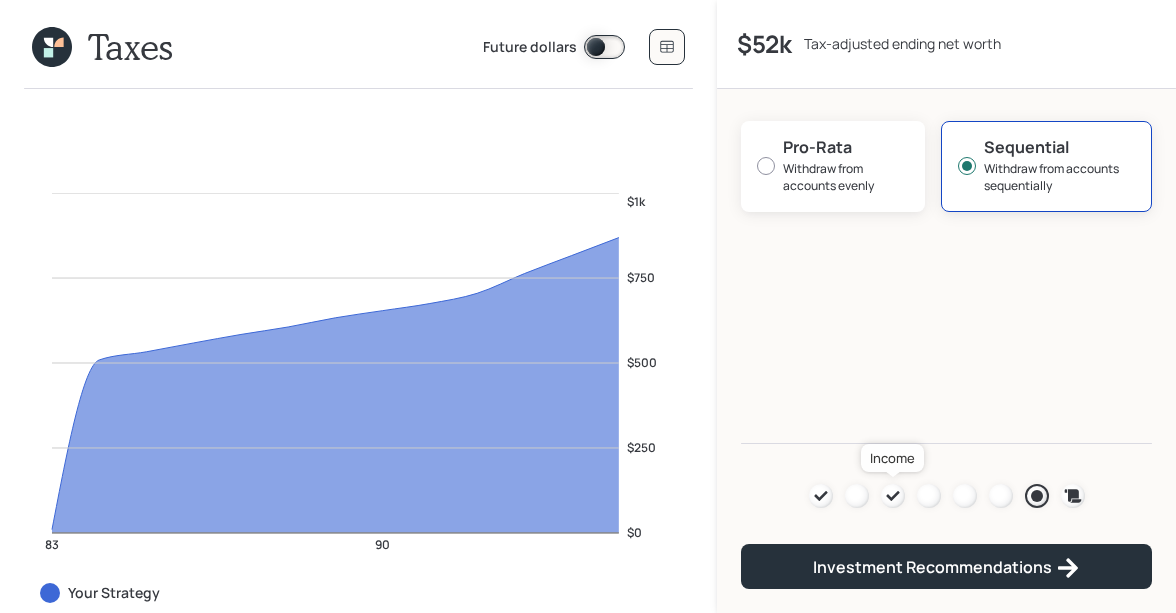 click 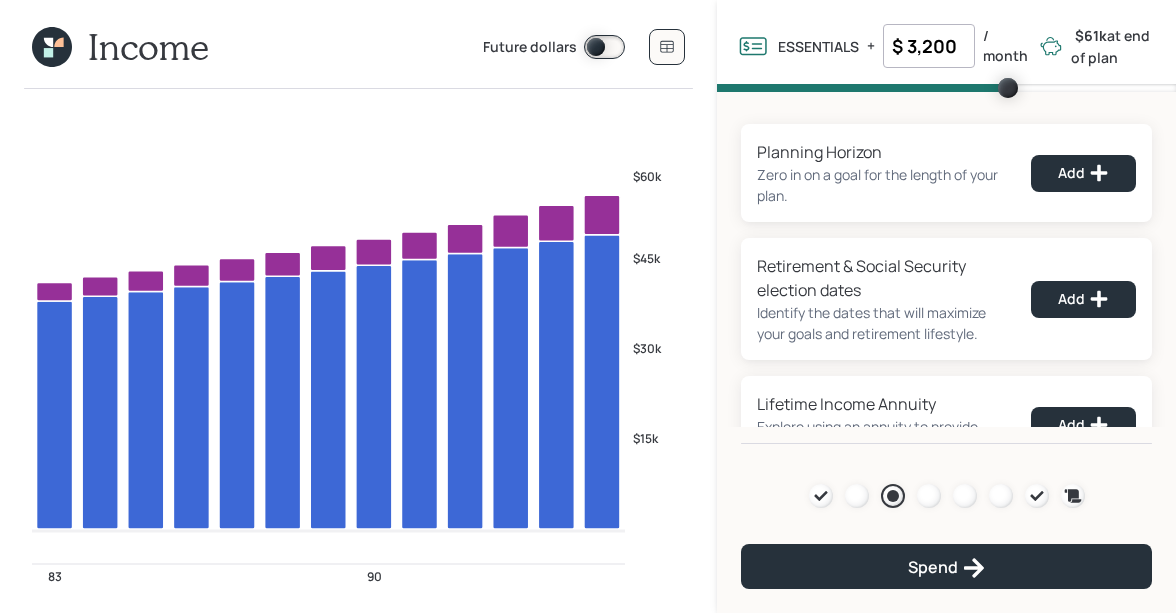 scroll, scrollTop: 130, scrollLeft: 0, axis: vertical 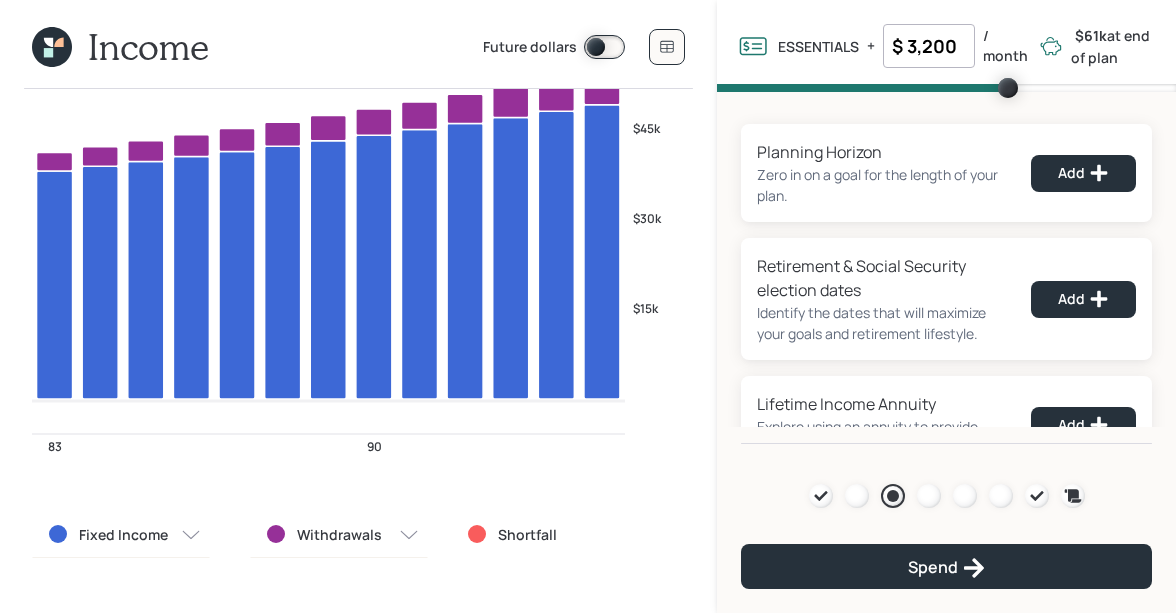 click on "Withdrawals" at bounding box center (339, 535) 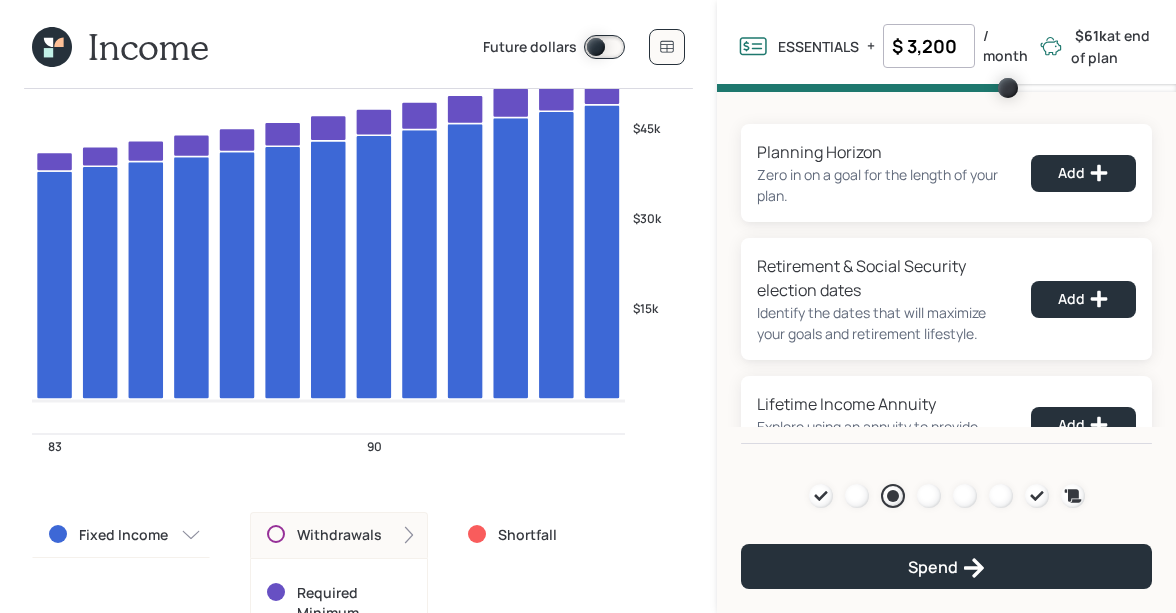click on "Withdrawals" at bounding box center (339, 535) 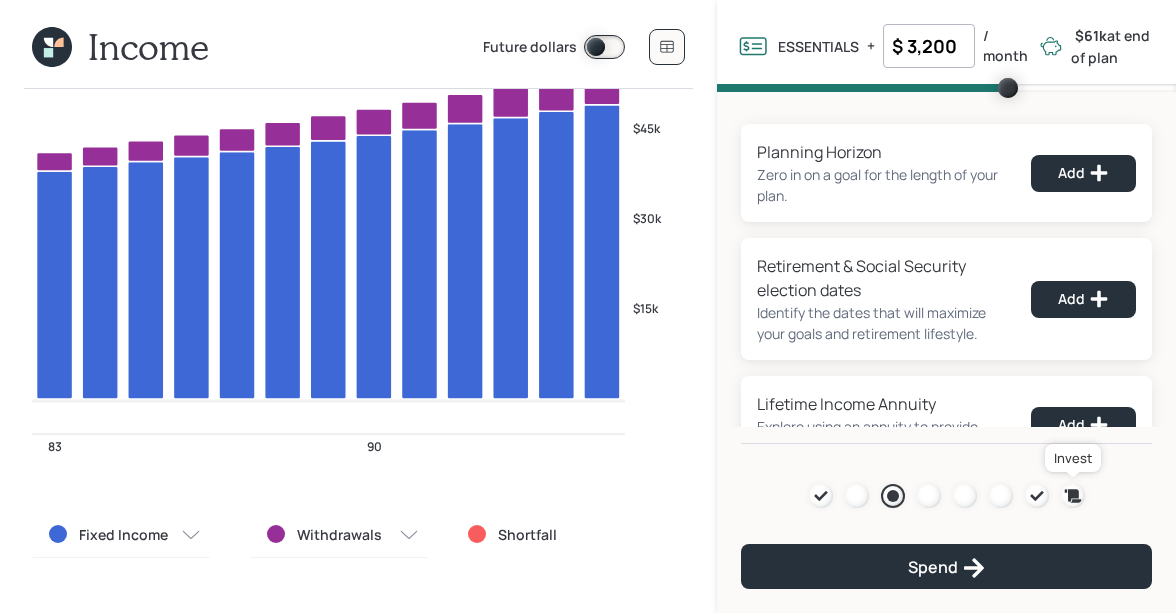 click 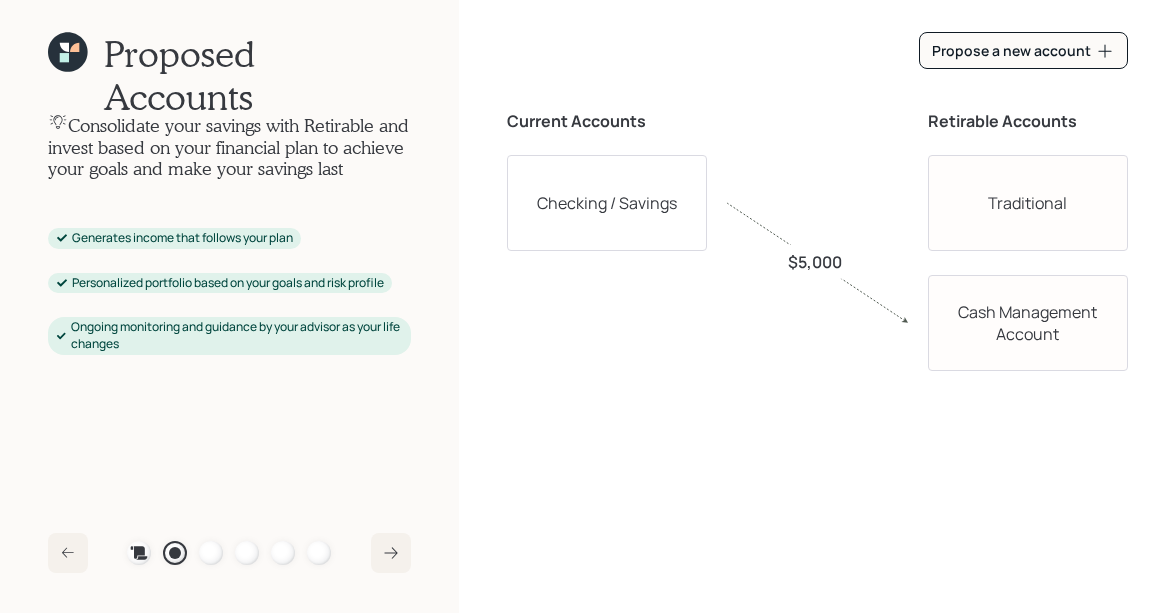 click at bounding box center [247, 553] 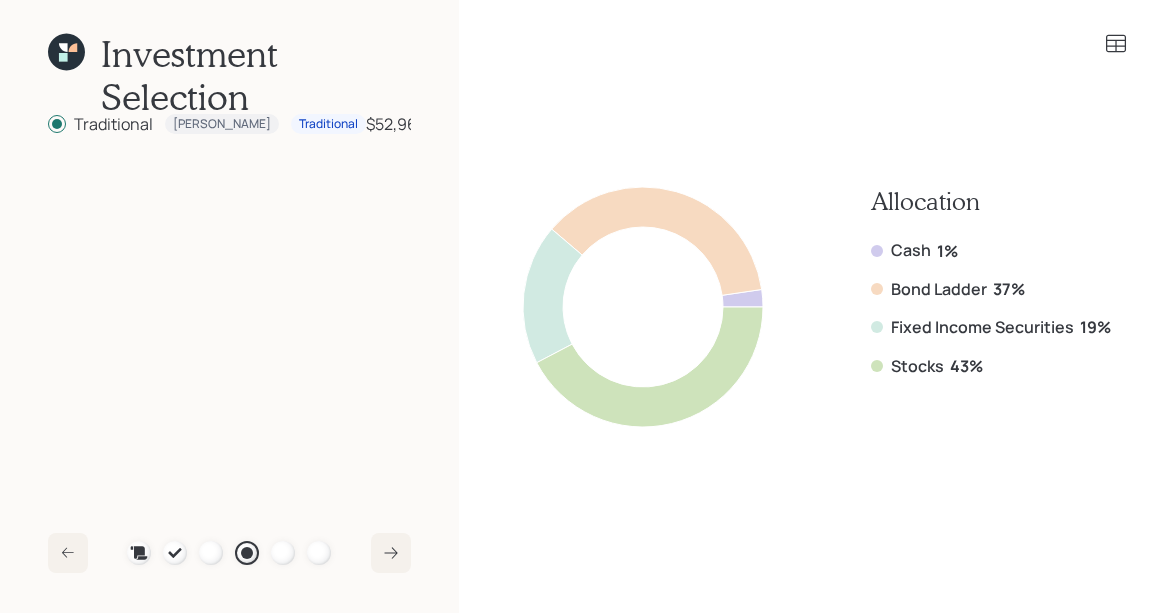 click 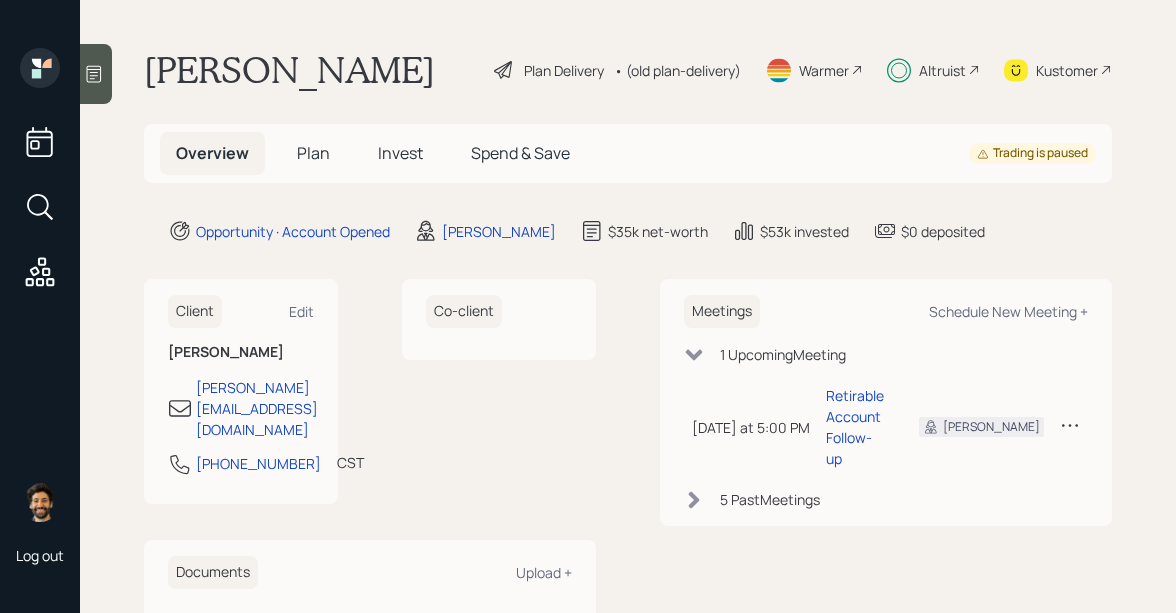click on "Plan" at bounding box center [313, 153] 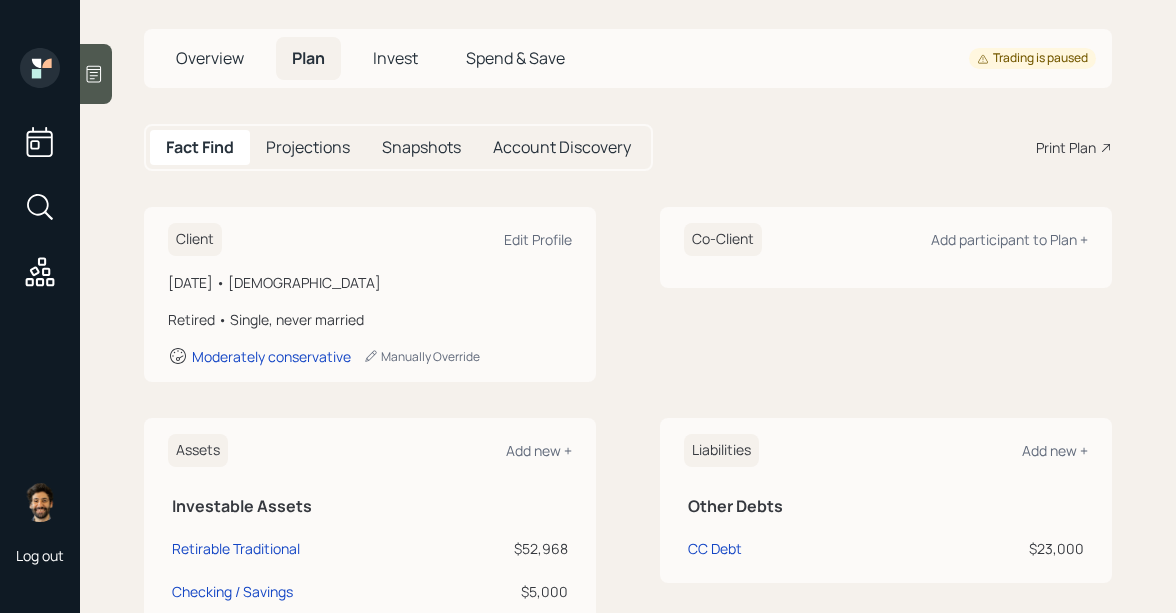 scroll, scrollTop: 104, scrollLeft: 0, axis: vertical 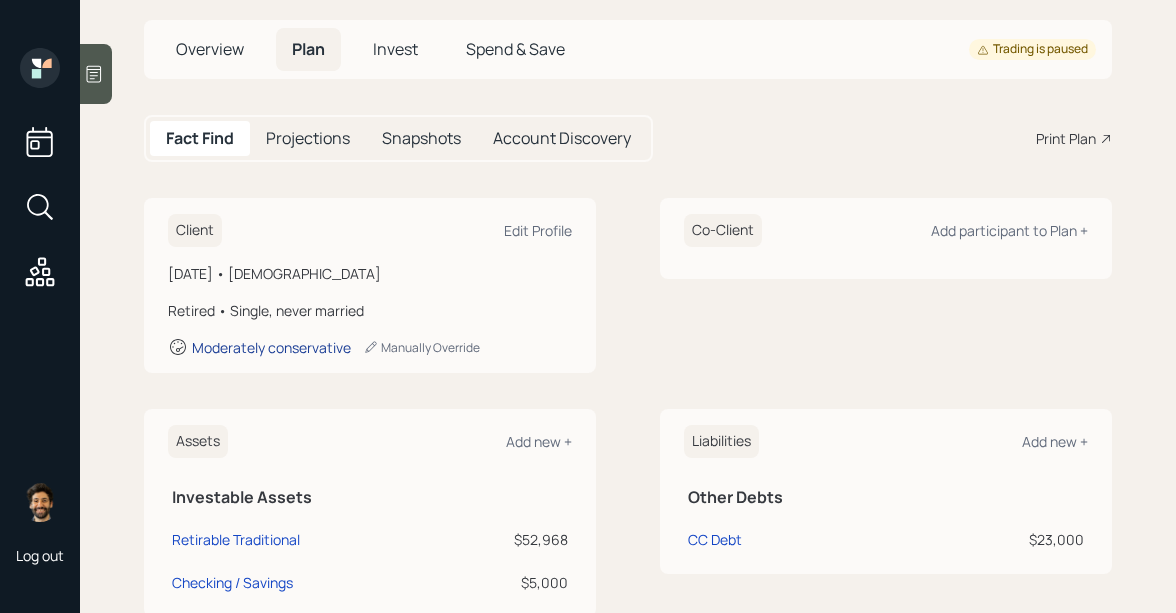 click on "Moderately conservative" at bounding box center (271, 347) 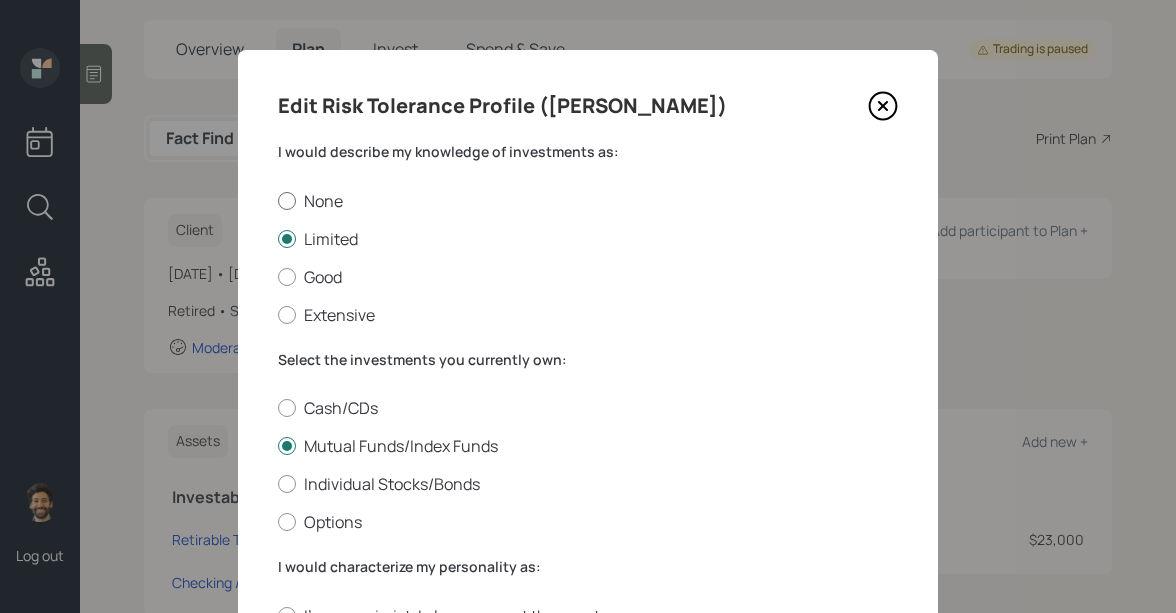 click on "None" at bounding box center [588, 201] 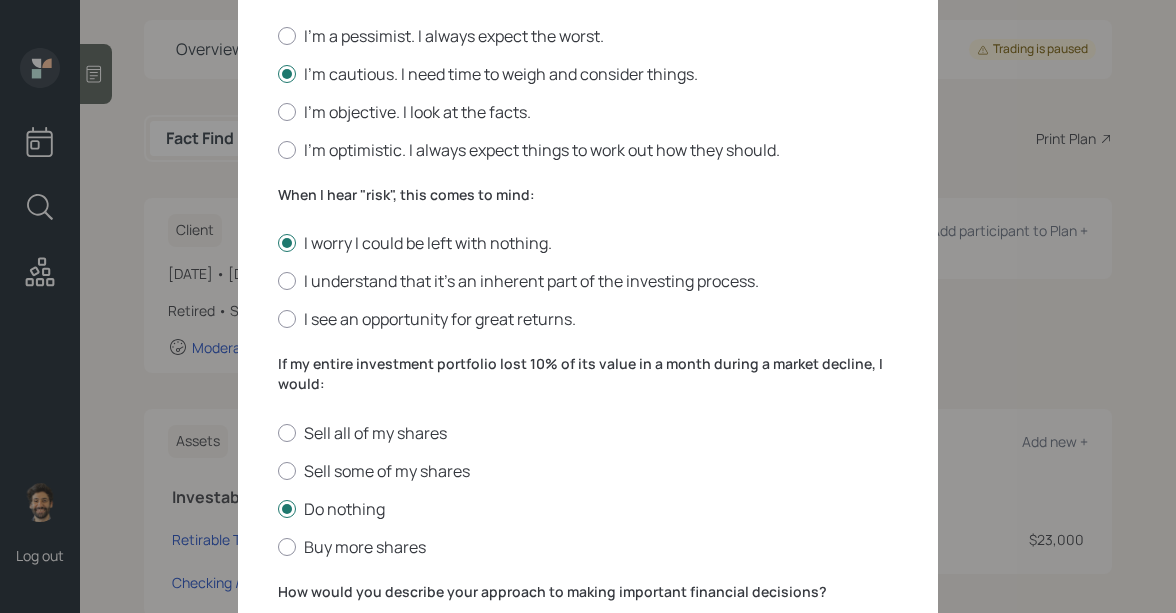 scroll, scrollTop: 636, scrollLeft: 0, axis: vertical 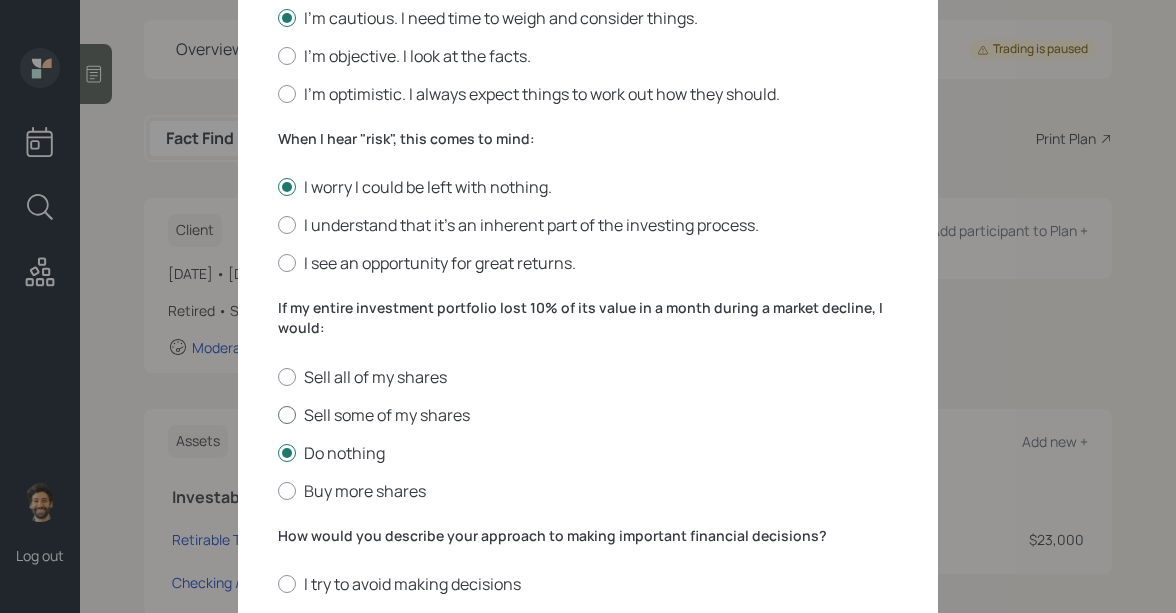 click on "Sell some of my shares" at bounding box center [588, 415] 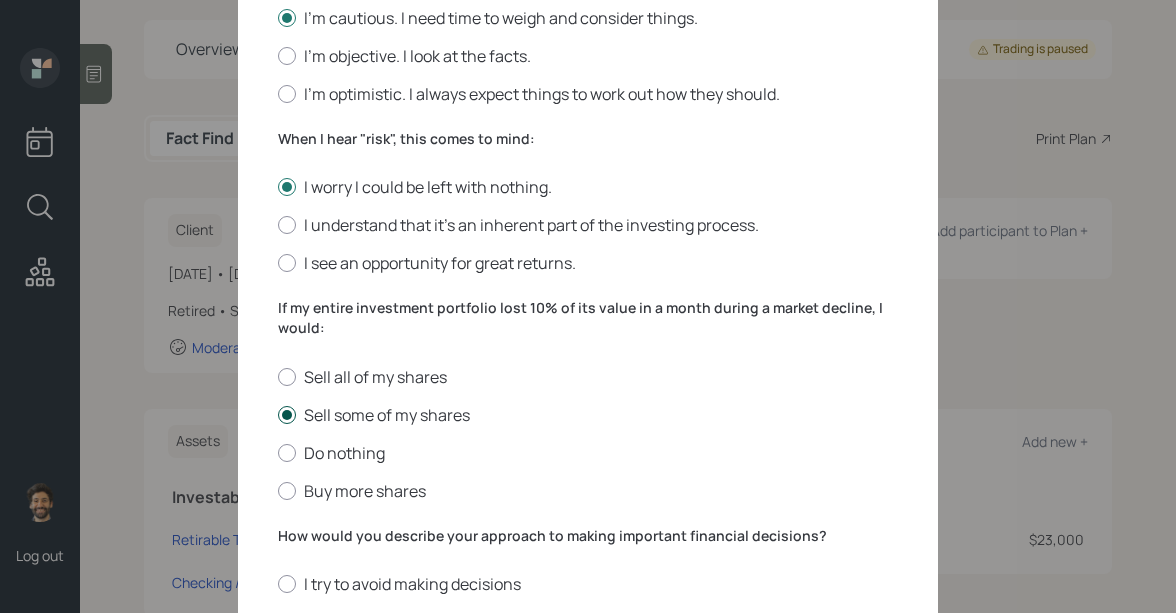 scroll, scrollTop: 852, scrollLeft: 0, axis: vertical 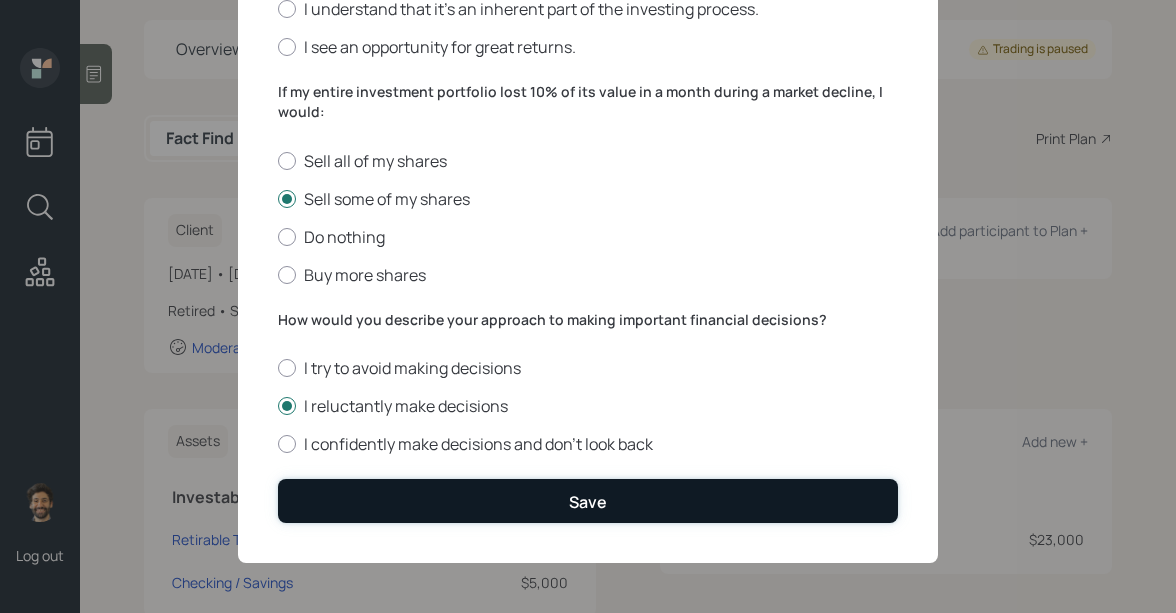 click on "Save" at bounding box center [588, 500] 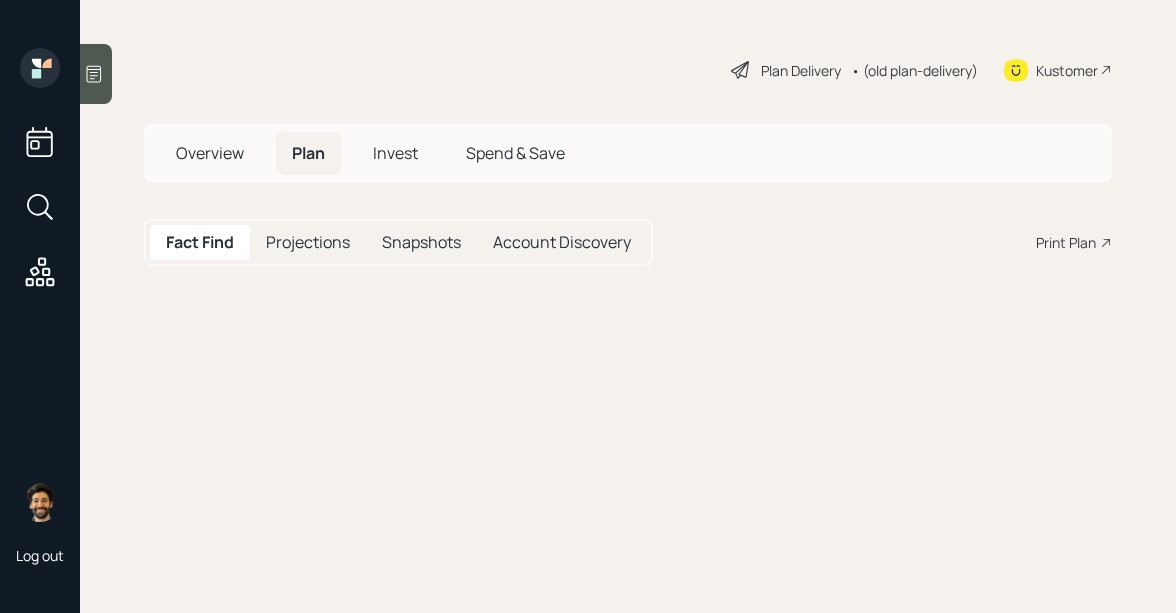scroll, scrollTop: 0, scrollLeft: 0, axis: both 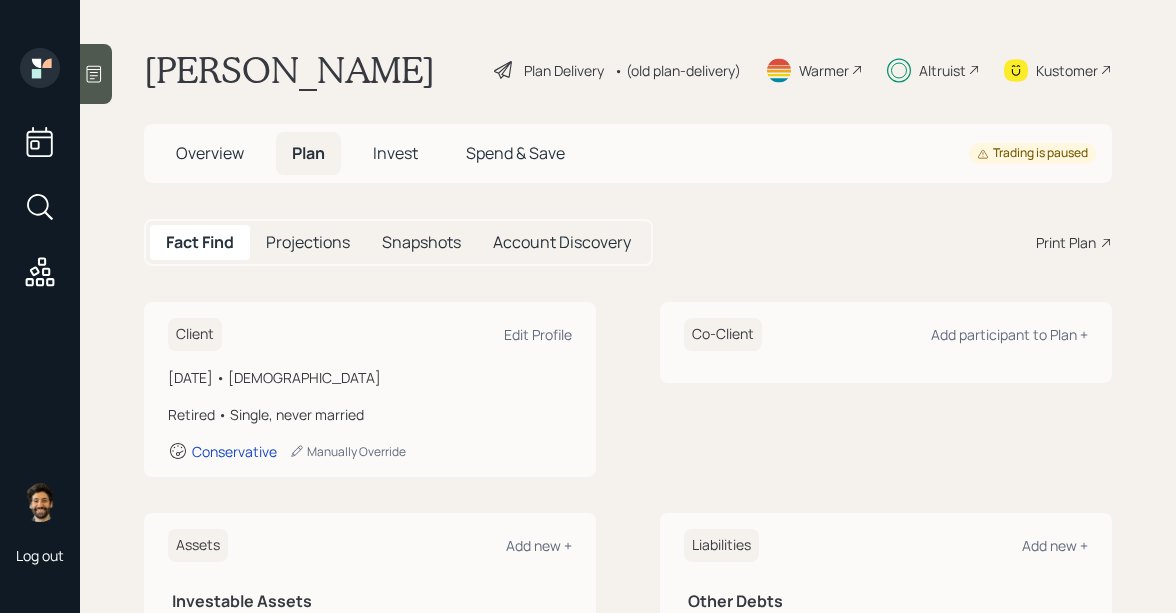 click on "• (old plan-delivery)" at bounding box center [677, 70] 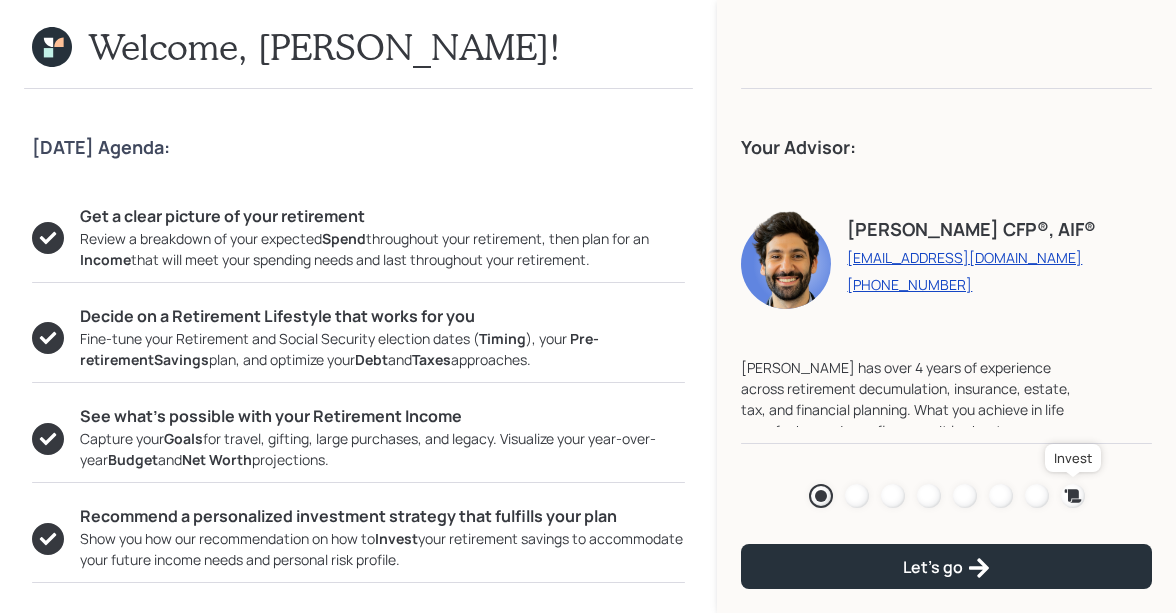click 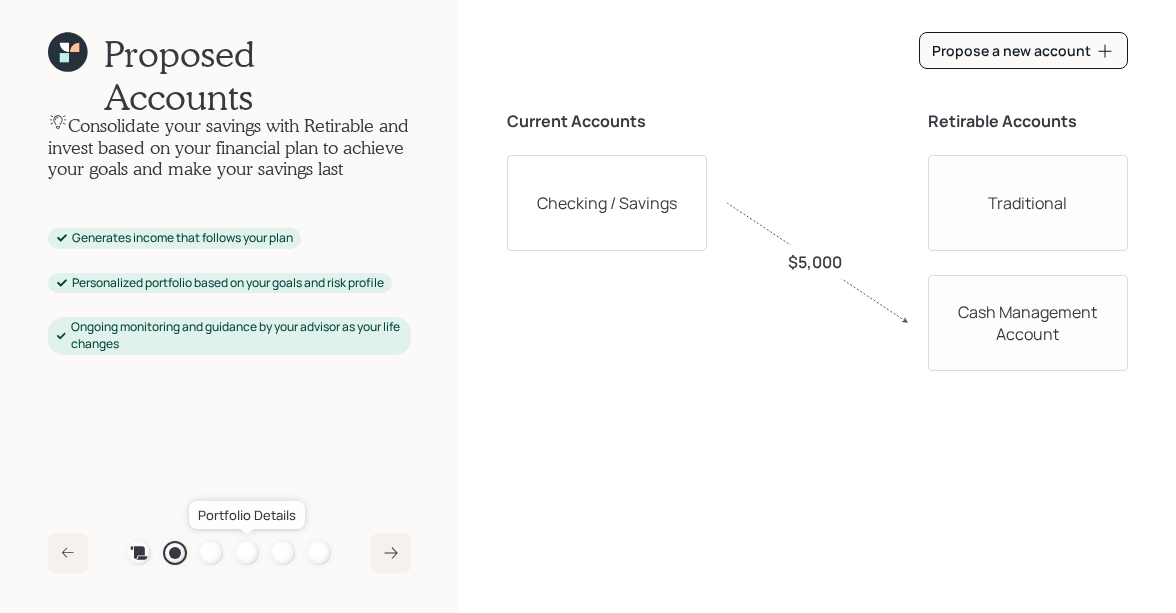click at bounding box center (247, 553) 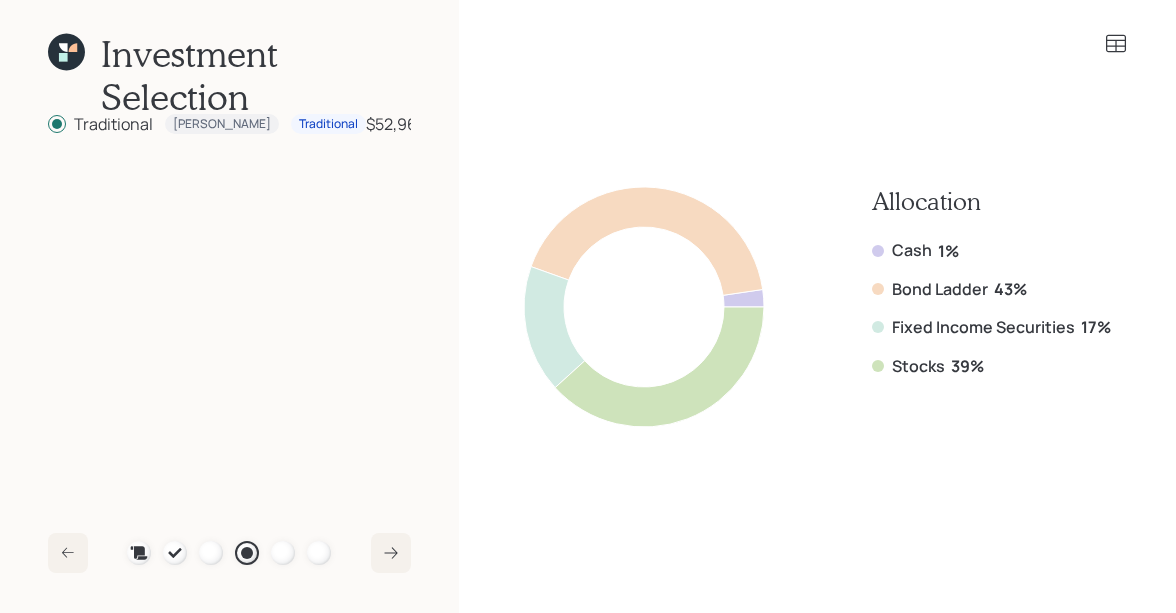 click 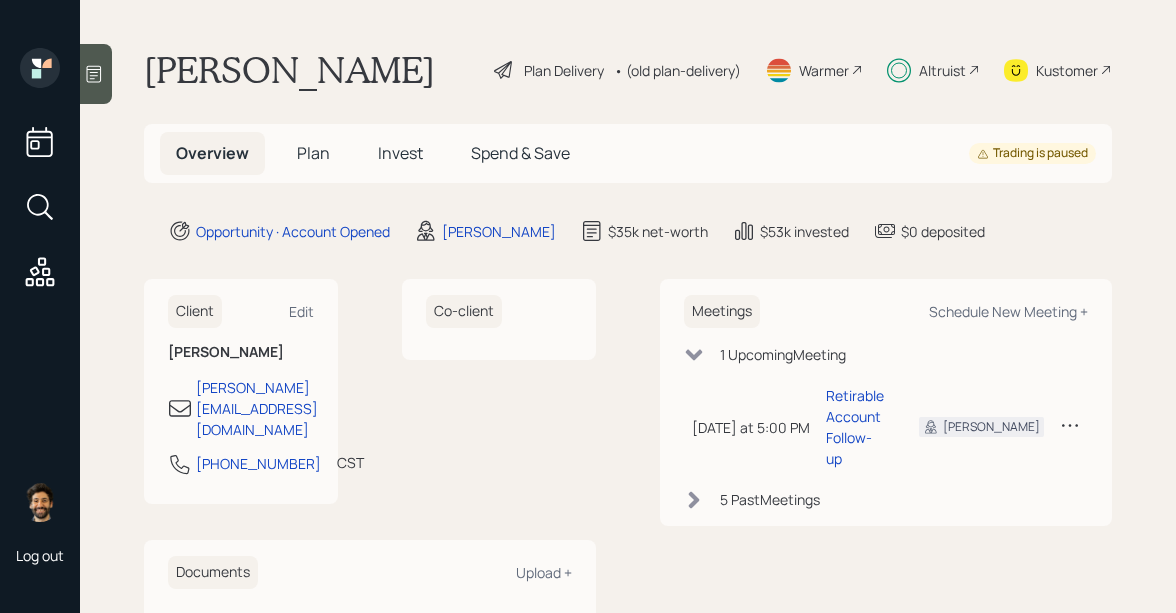 click on "Plan" at bounding box center [313, 153] 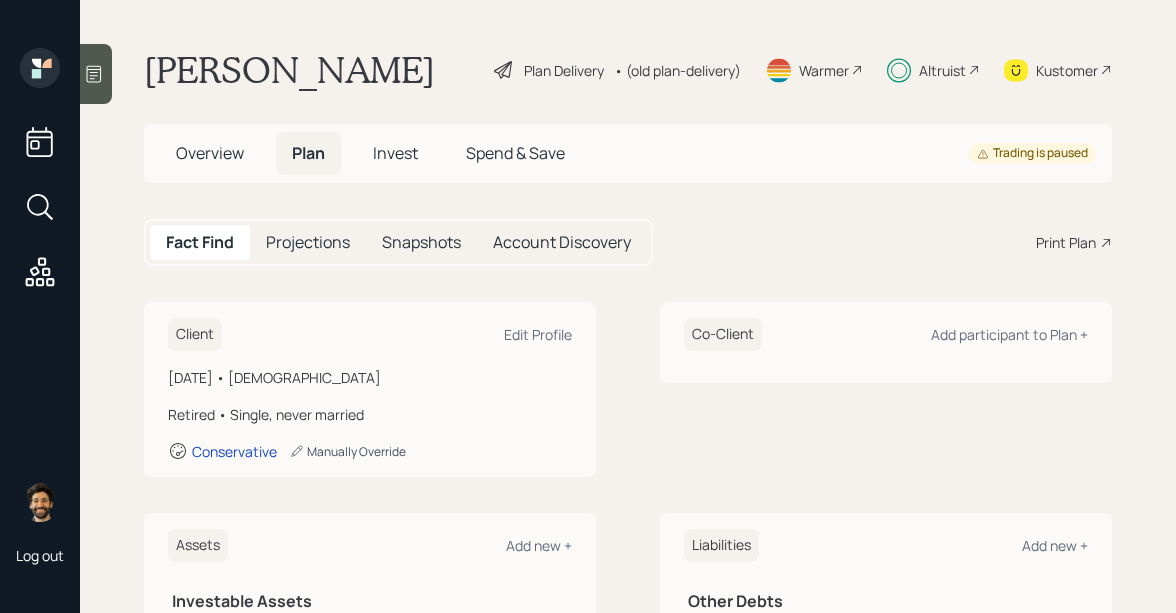 click on "Manually Override" at bounding box center [347, 451] 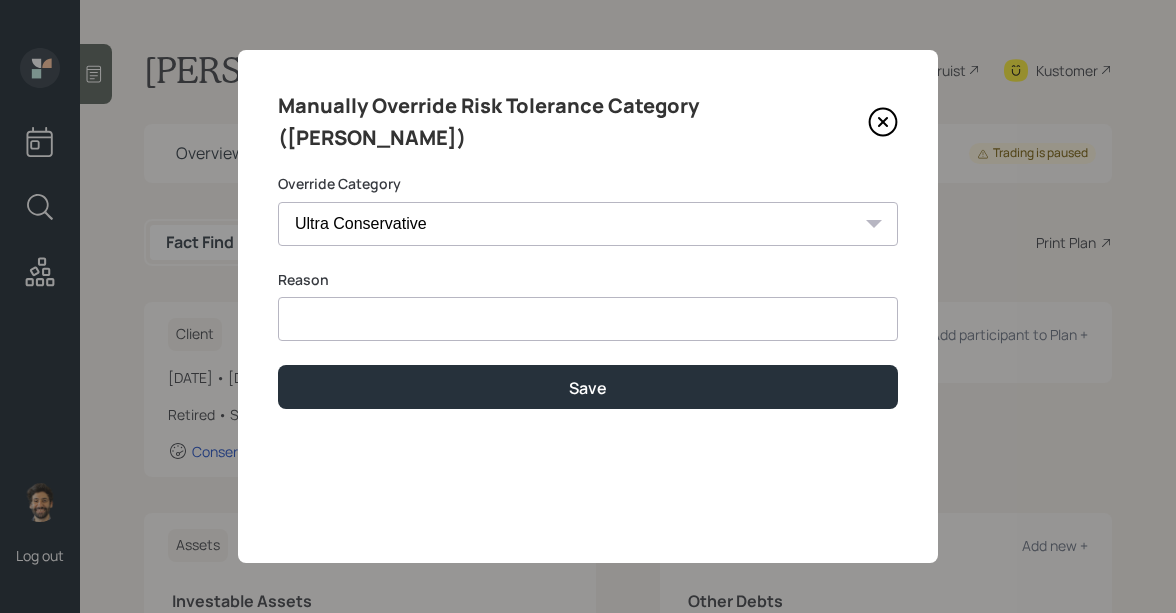 click at bounding box center [588, 319] 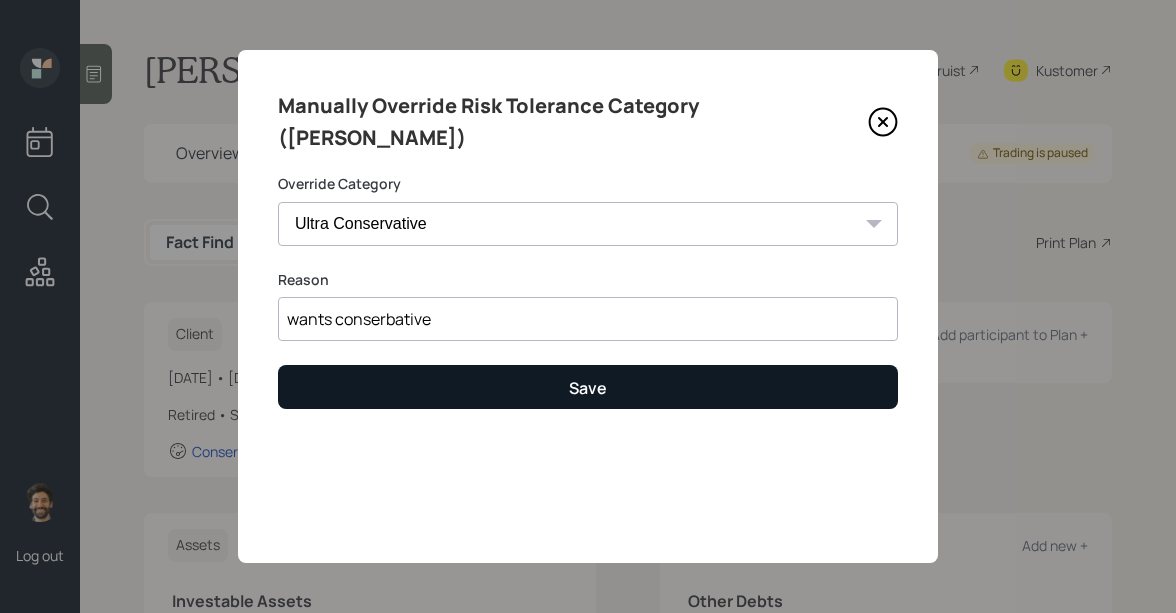 type on "wants conserbative" 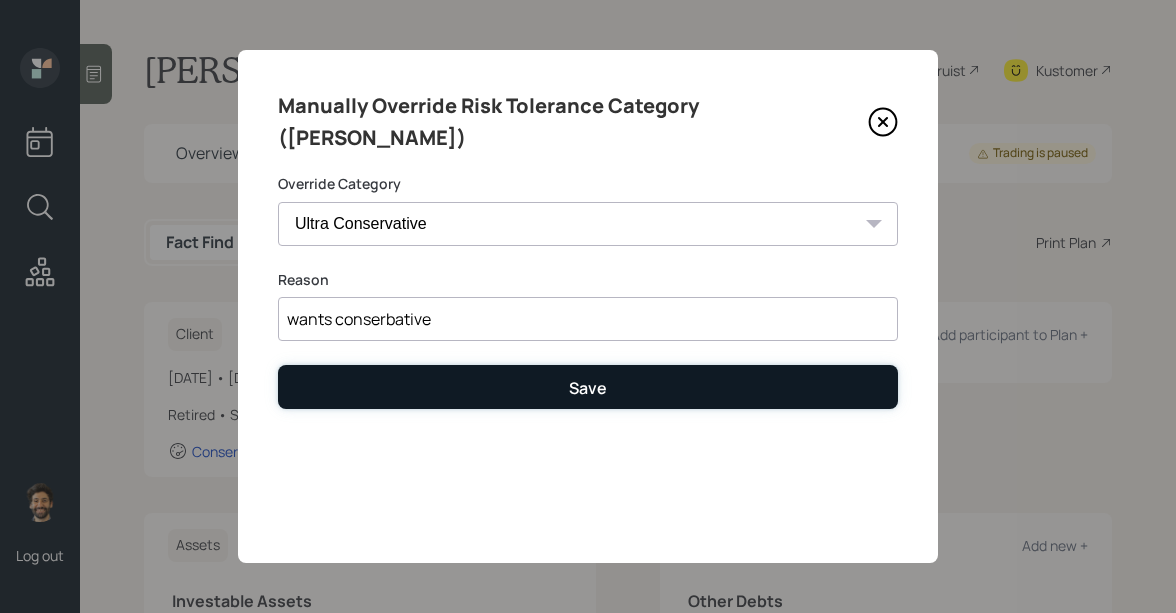 click on "Save" at bounding box center [588, 386] 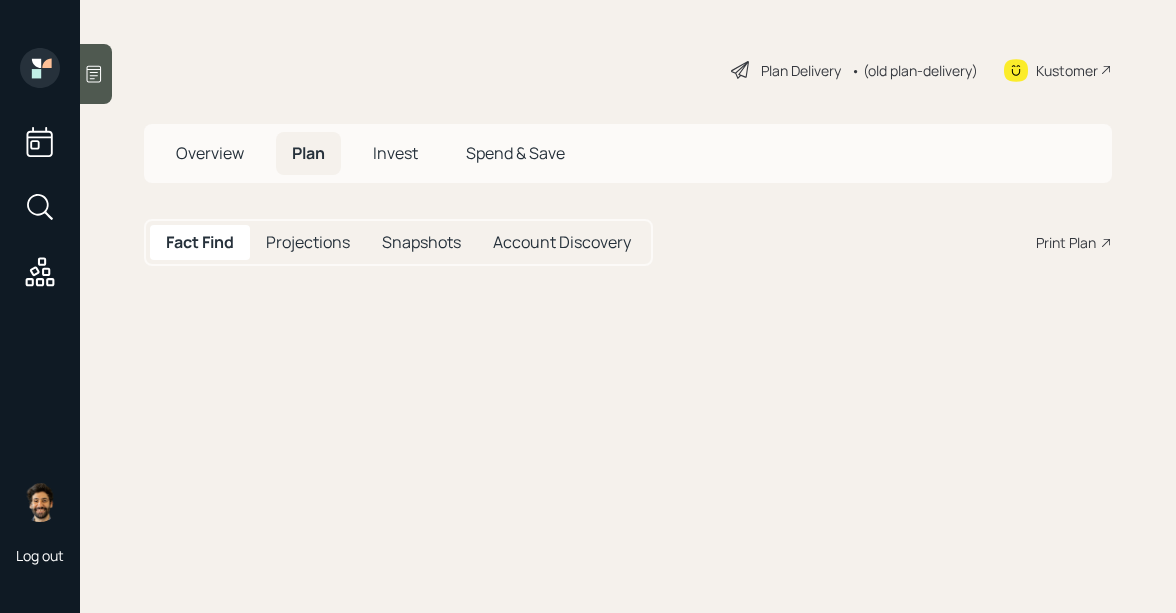 scroll, scrollTop: 0, scrollLeft: 0, axis: both 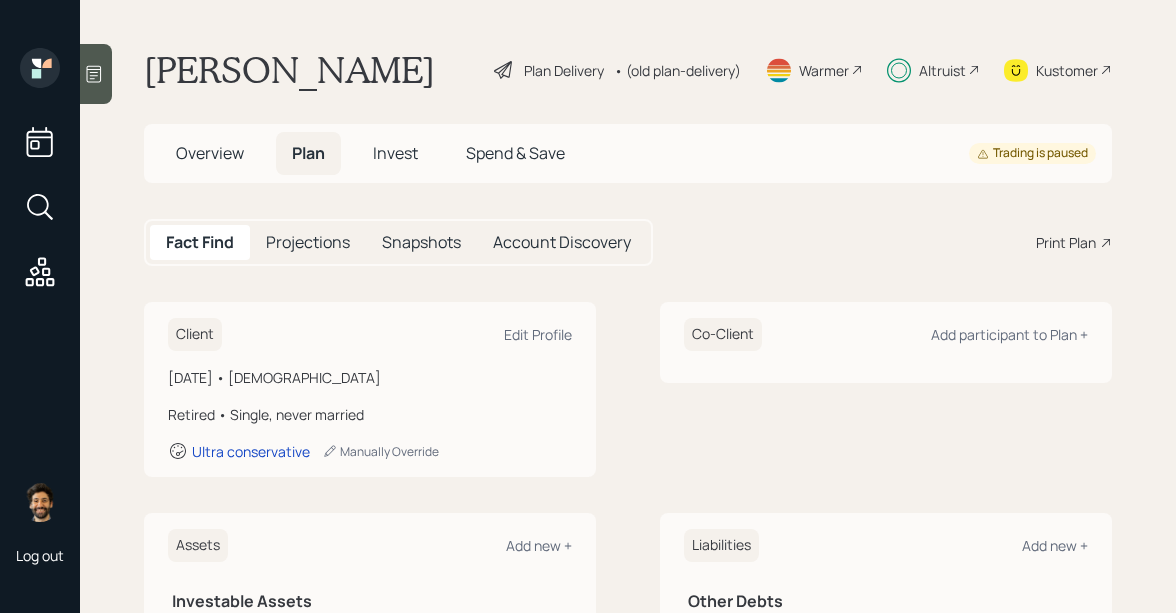click on "• (old plan-delivery)" at bounding box center [677, 70] 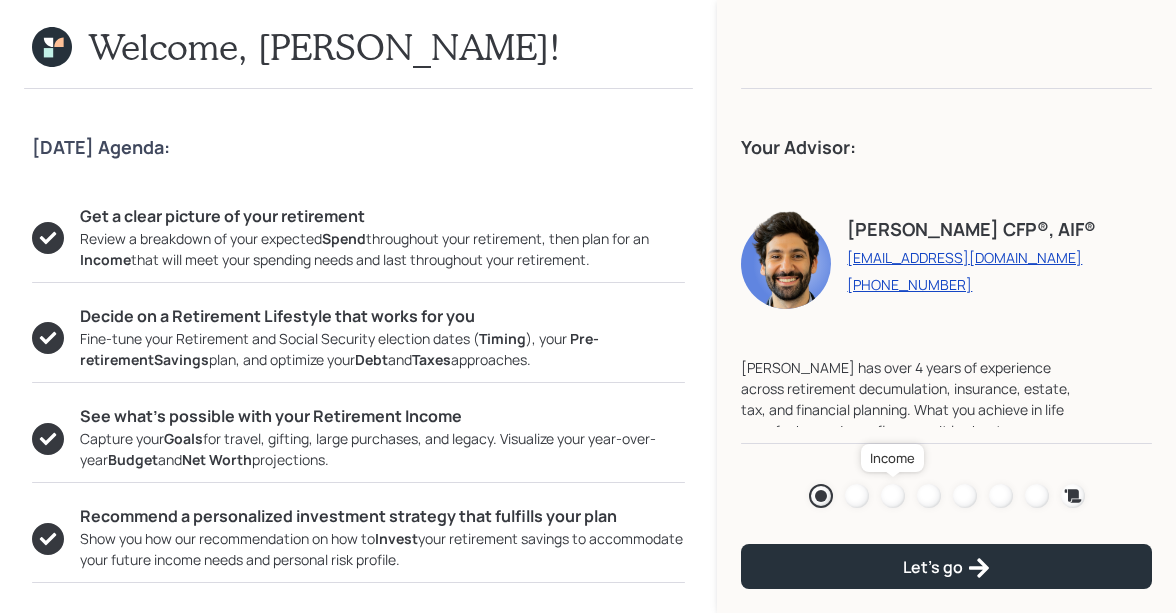 click at bounding box center [893, 496] 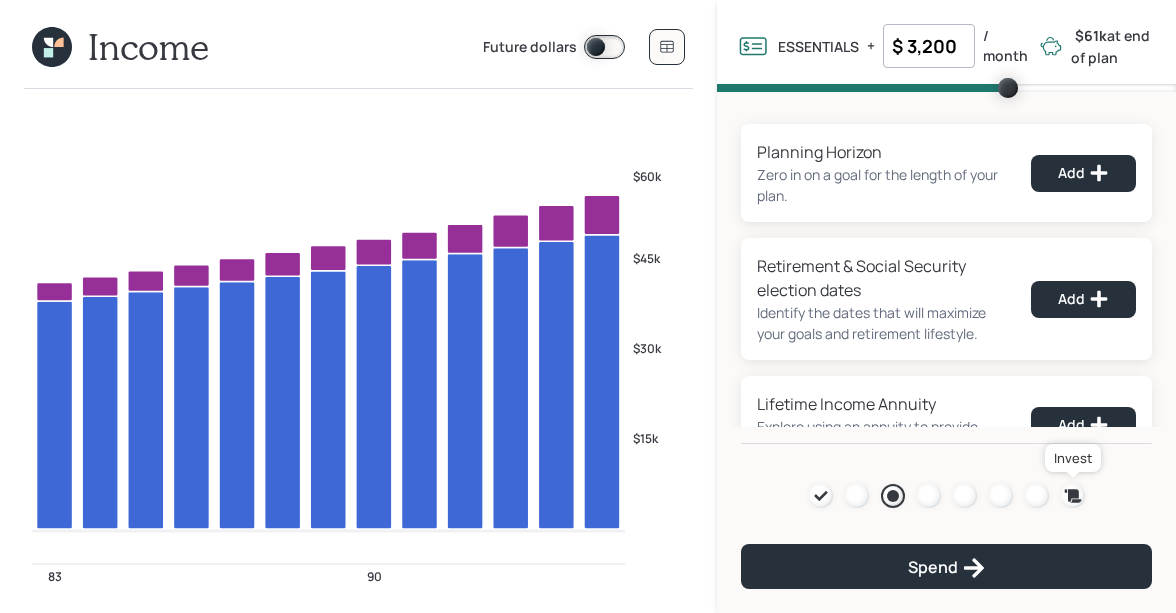 click 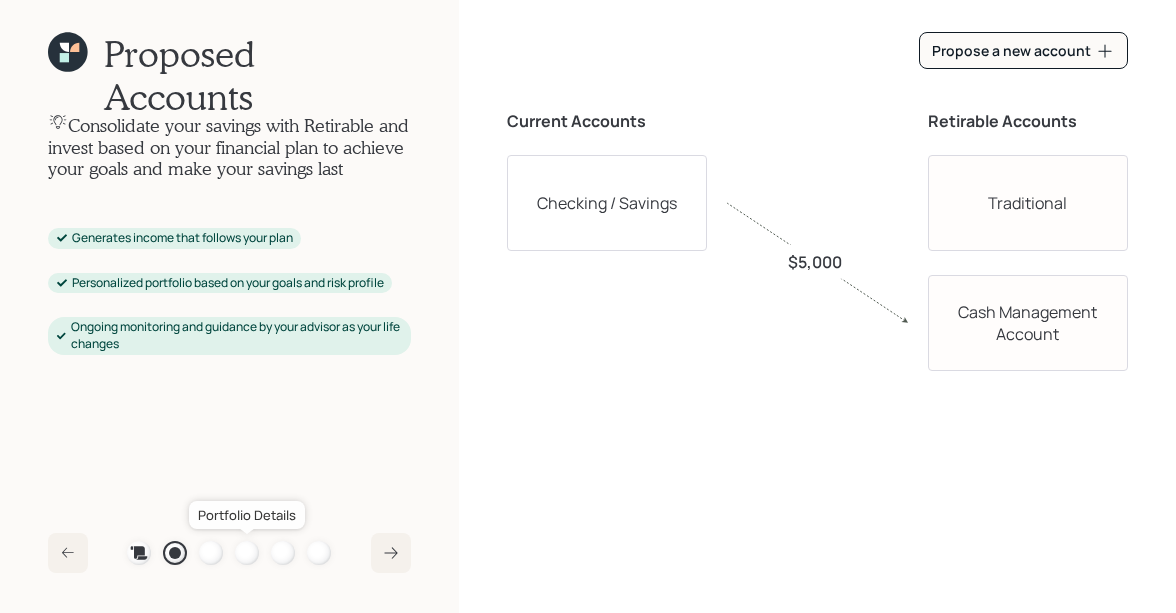 click at bounding box center [247, 553] 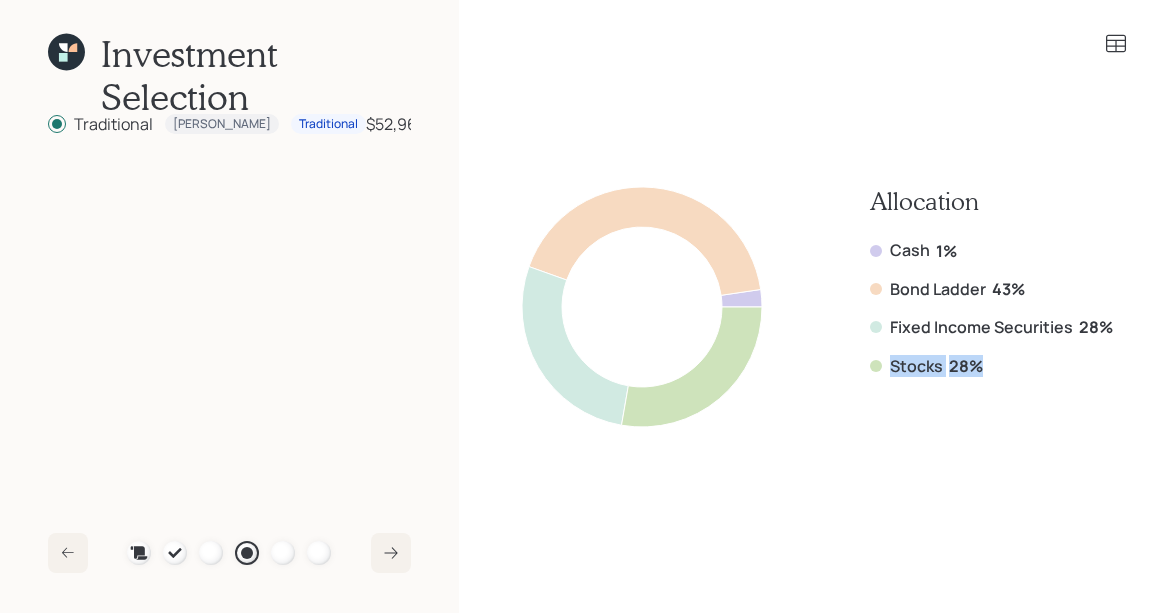 drag, startPoint x: 992, startPoint y: 361, endPoint x: 888, endPoint y: 363, distance: 104.019226 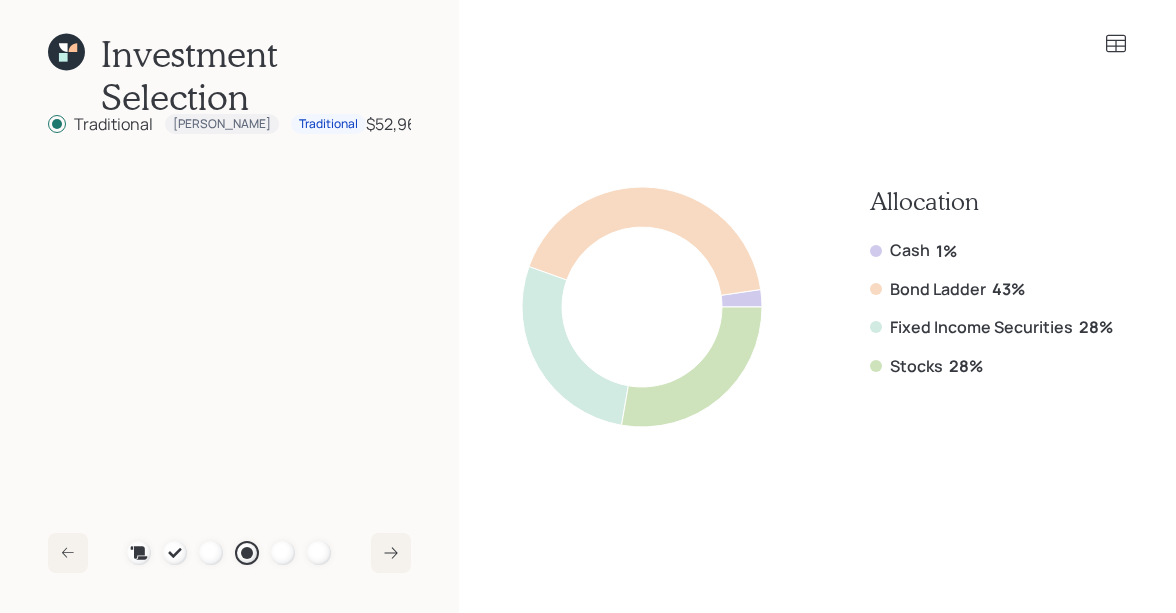 click 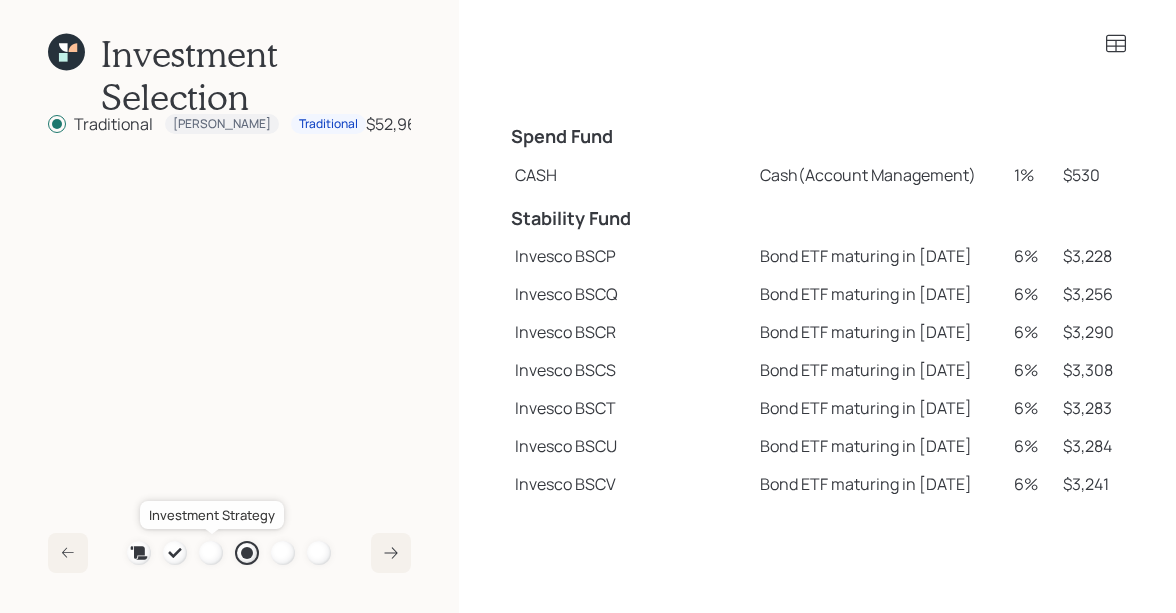 click at bounding box center (211, 553) 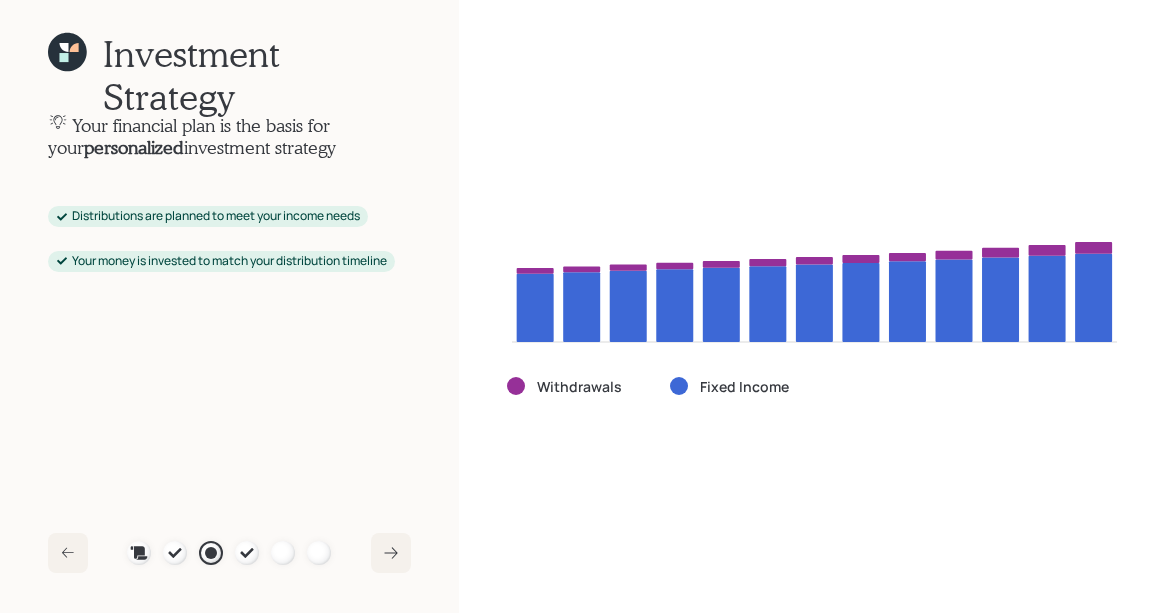 click 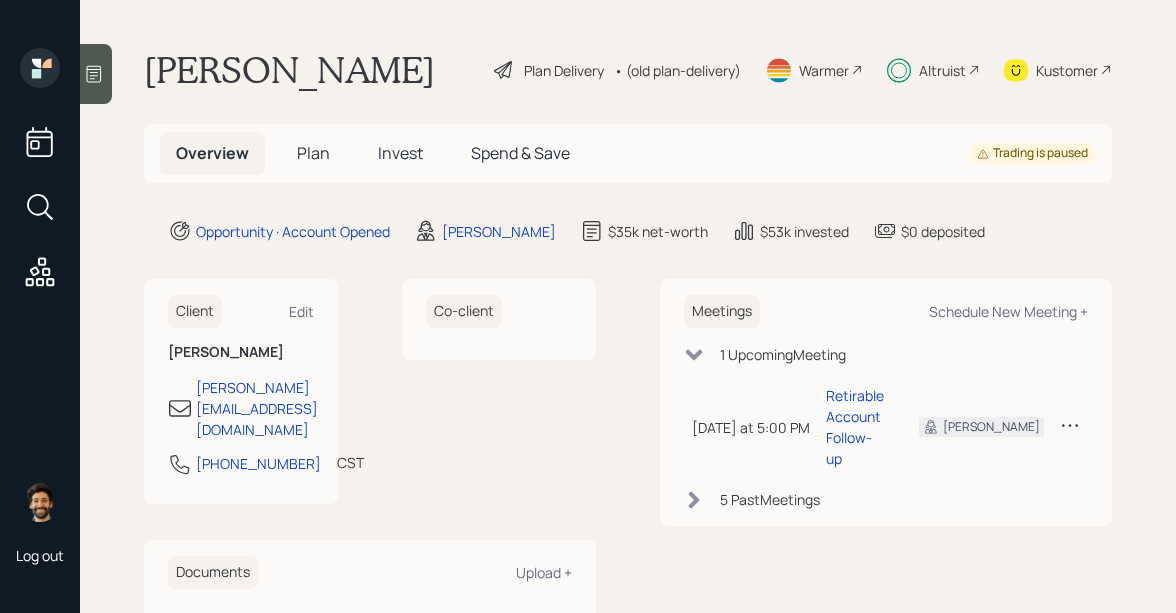 click on "• (old plan-delivery)" at bounding box center (677, 70) 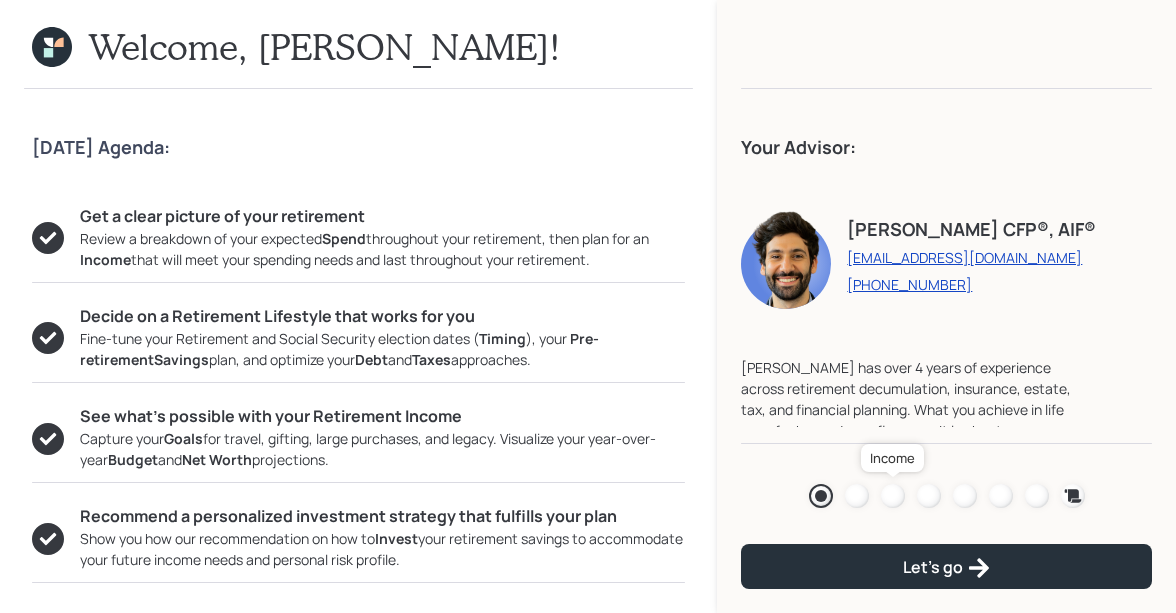 click at bounding box center [893, 496] 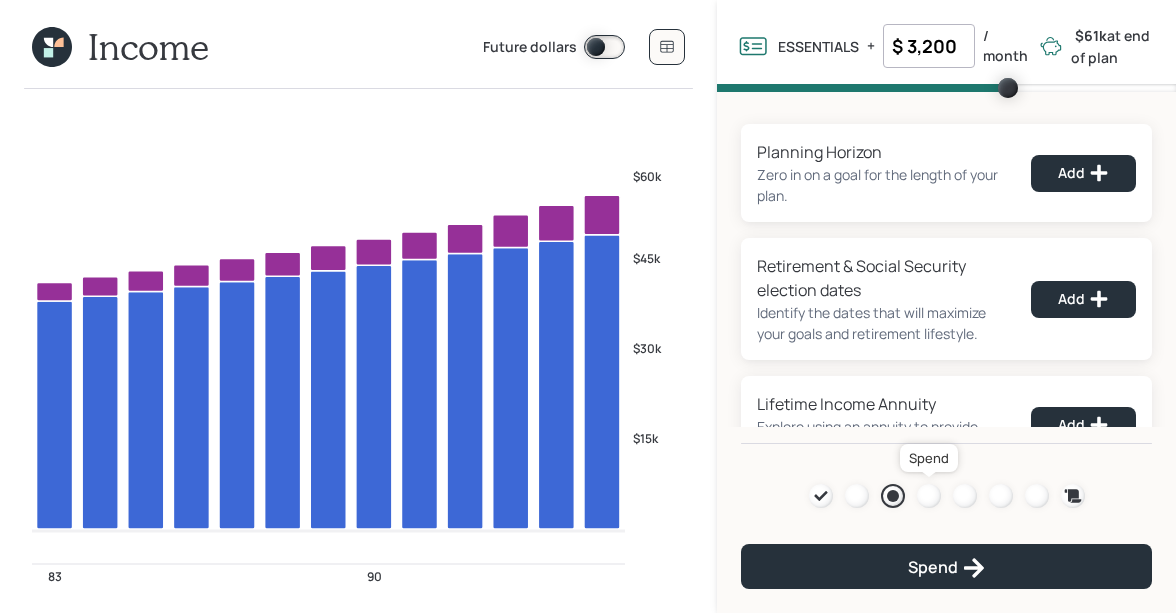 click at bounding box center (929, 496) 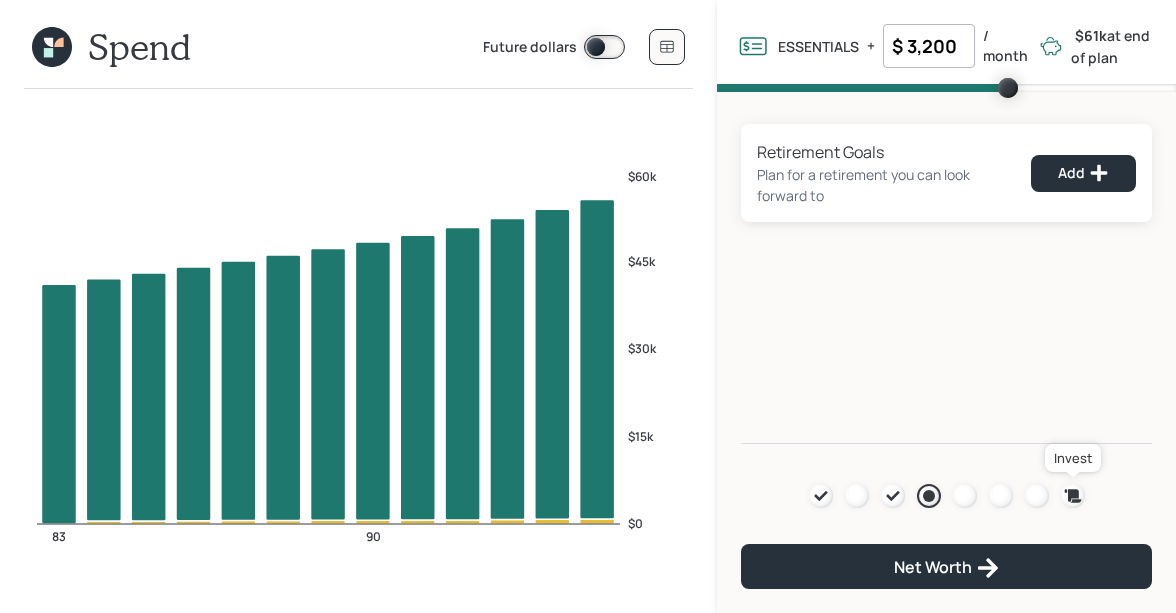 click 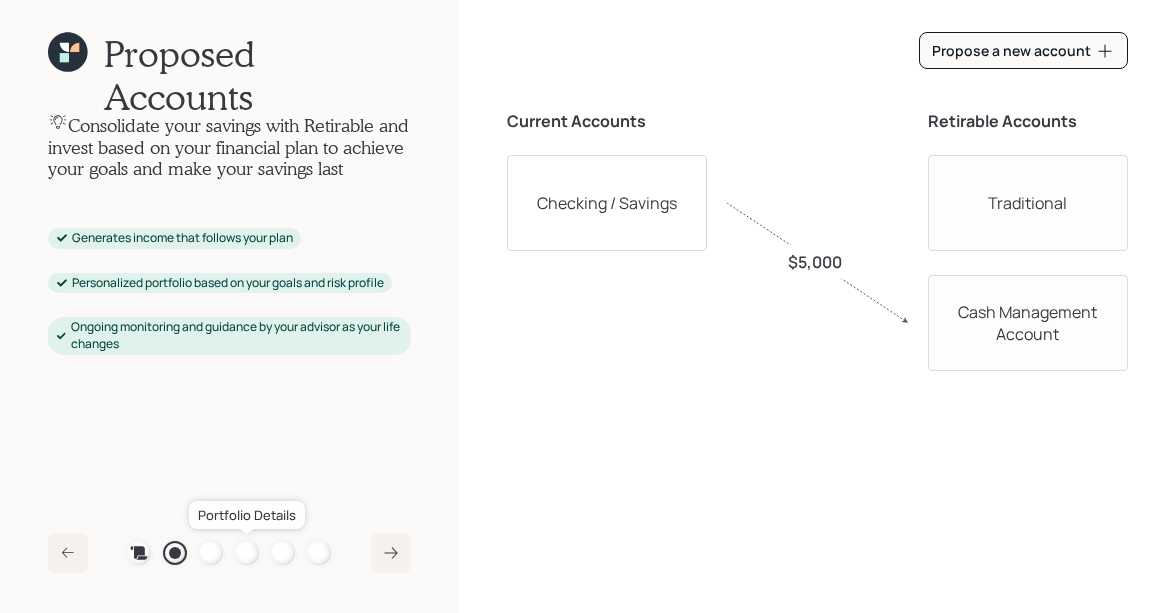 click at bounding box center [247, 553] 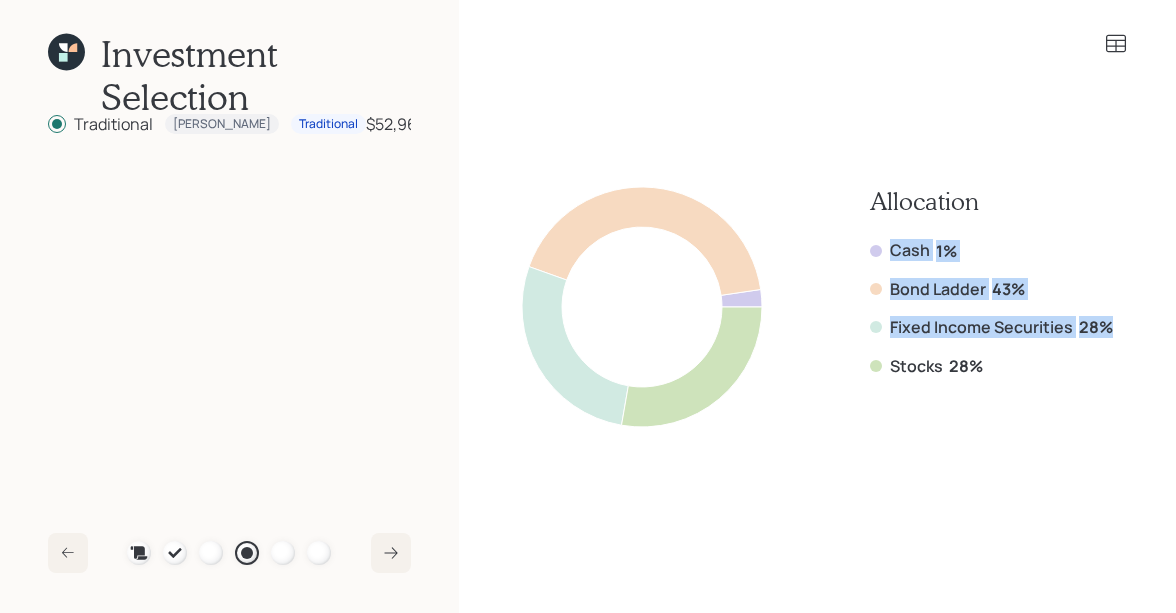 drag, startPoint x: 1108, startPoint y: 325, endPoint x: 872, endPoint y: 252, distance: 247.03238 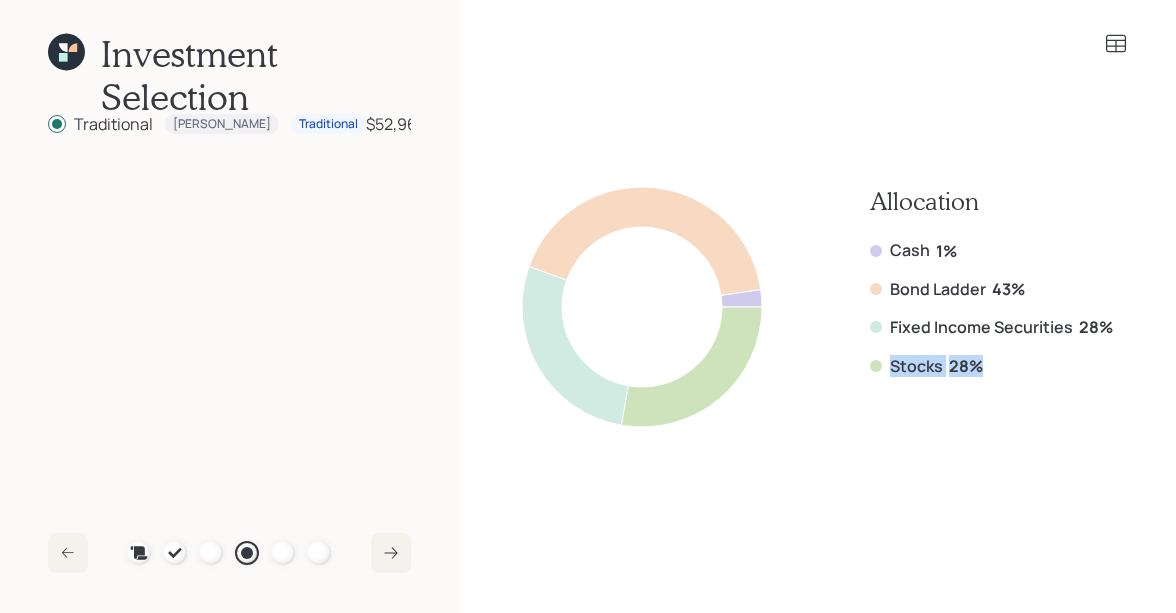 drag, startPoint x: 984, startPoint y: 366, endPoint x: 863, endPoint y: 366, distance: 121 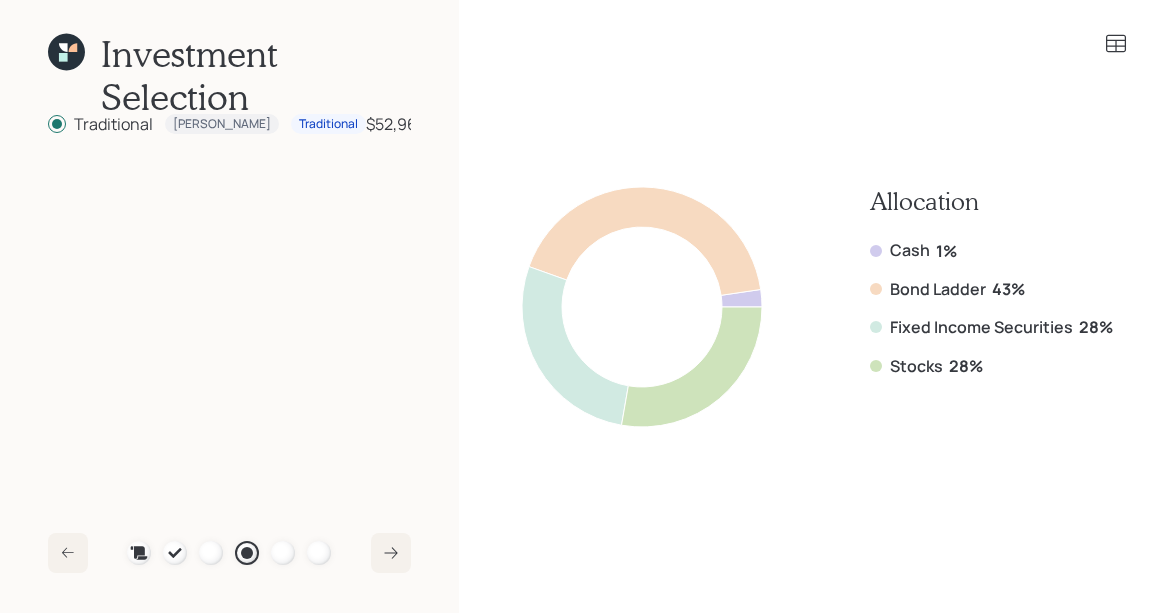 click 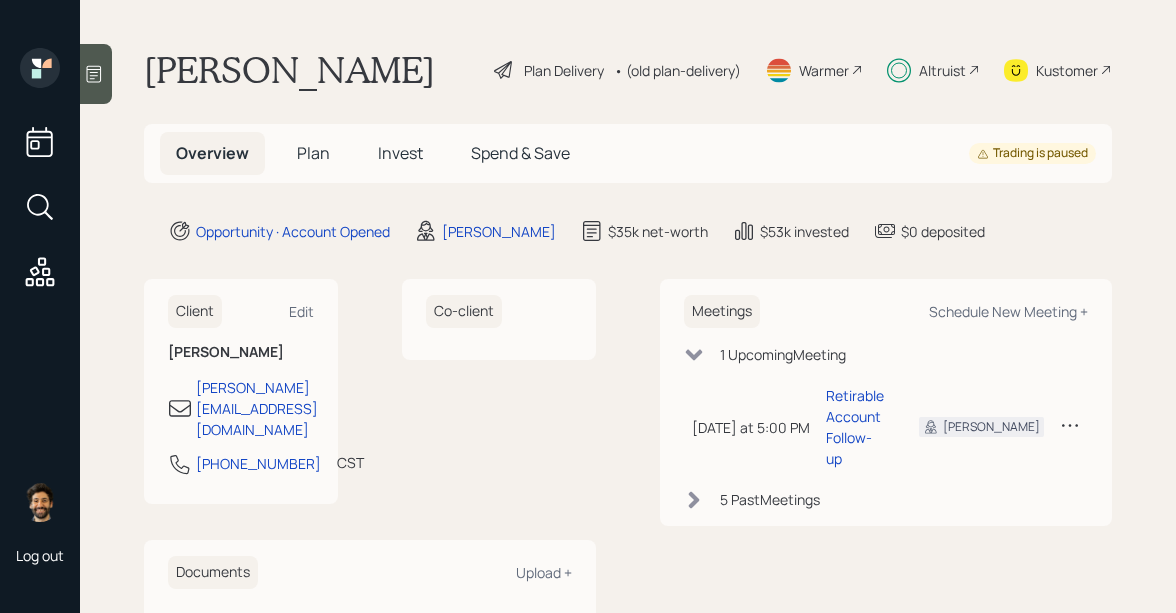 click on "Plan" at bounding box center (313, 153) 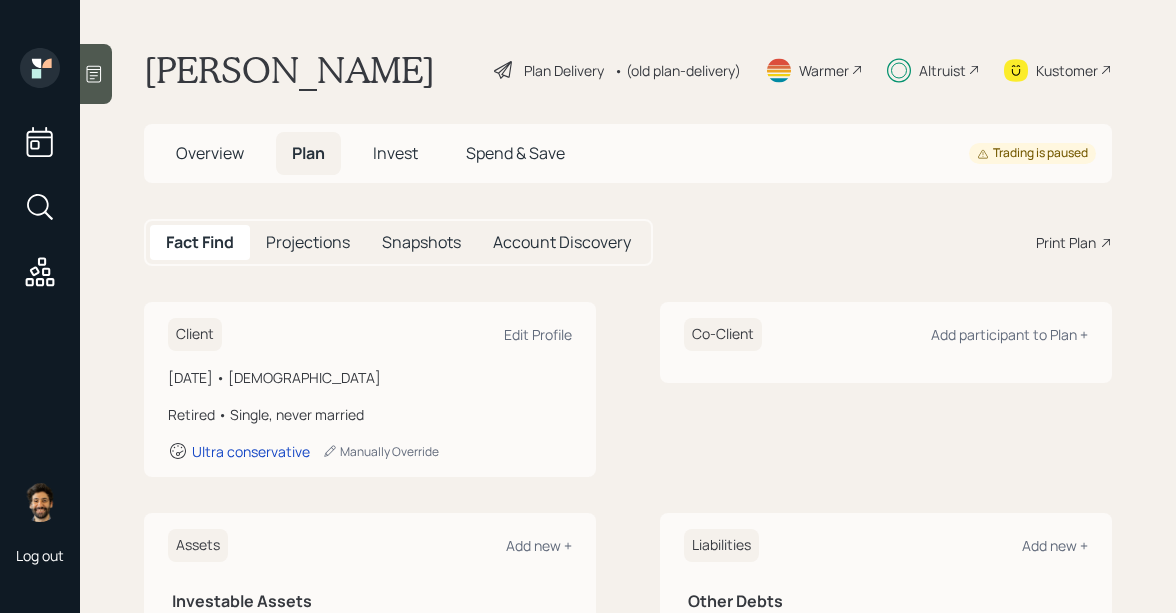 click on "Invest" at bounding box center [395, 153] 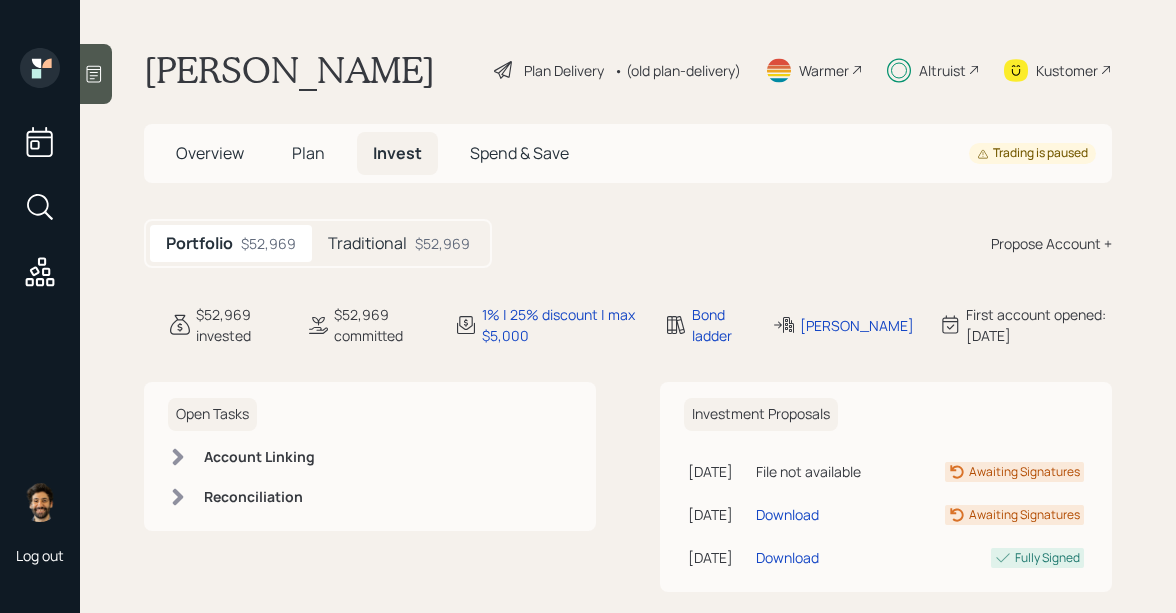 click on "Traditional" at bounding box center (367, 243) 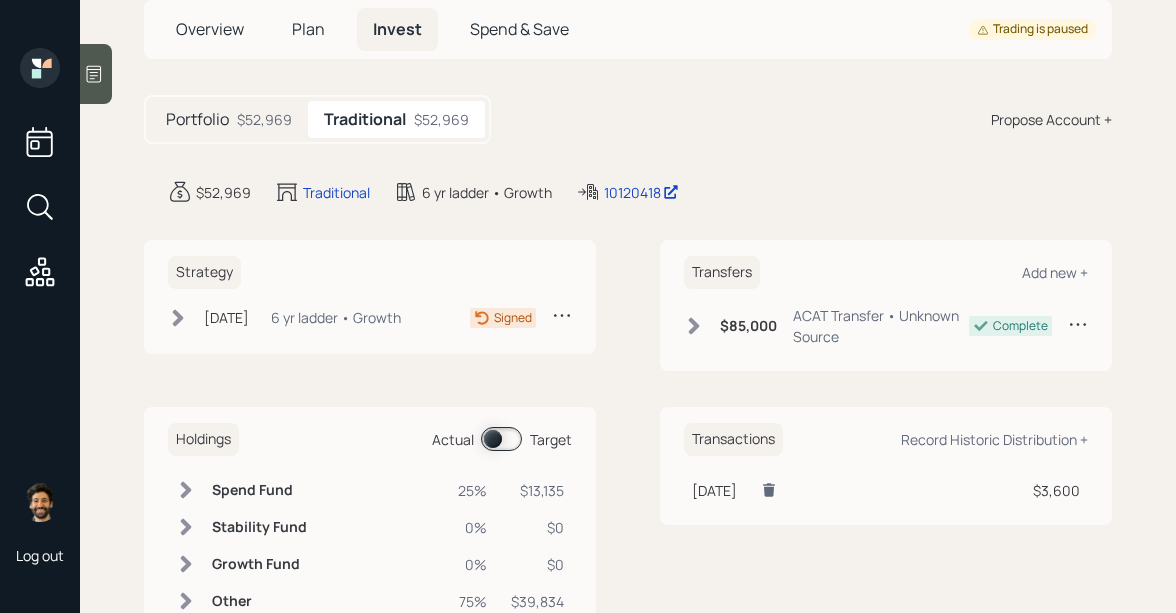 scroll, scrollTop: 139, scrollLeft: 0, axis: vertical 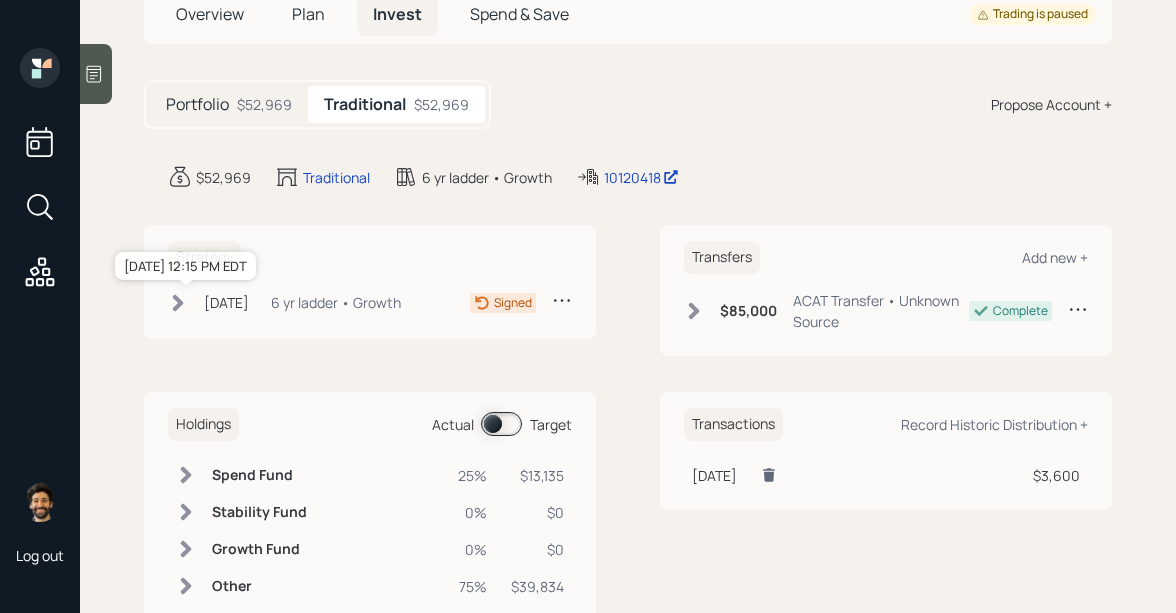 click on "[DATE]" at bounding box center [226, 302] 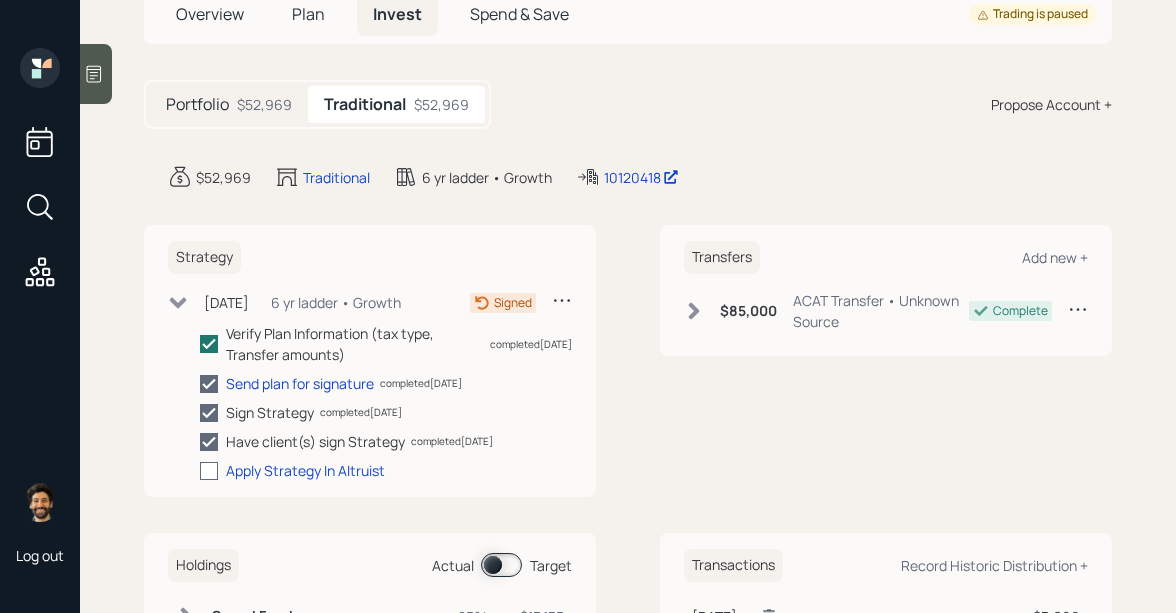 click at bounding box center (209, 471) 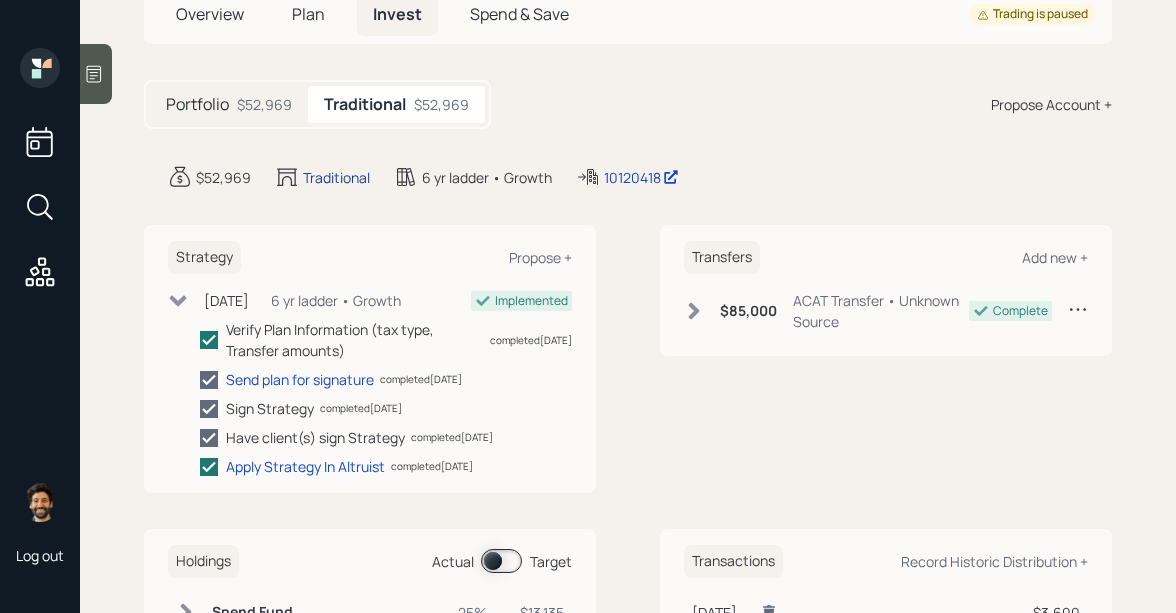 scroll, scrollTop: 0, scrollLeft: 0, axis: both 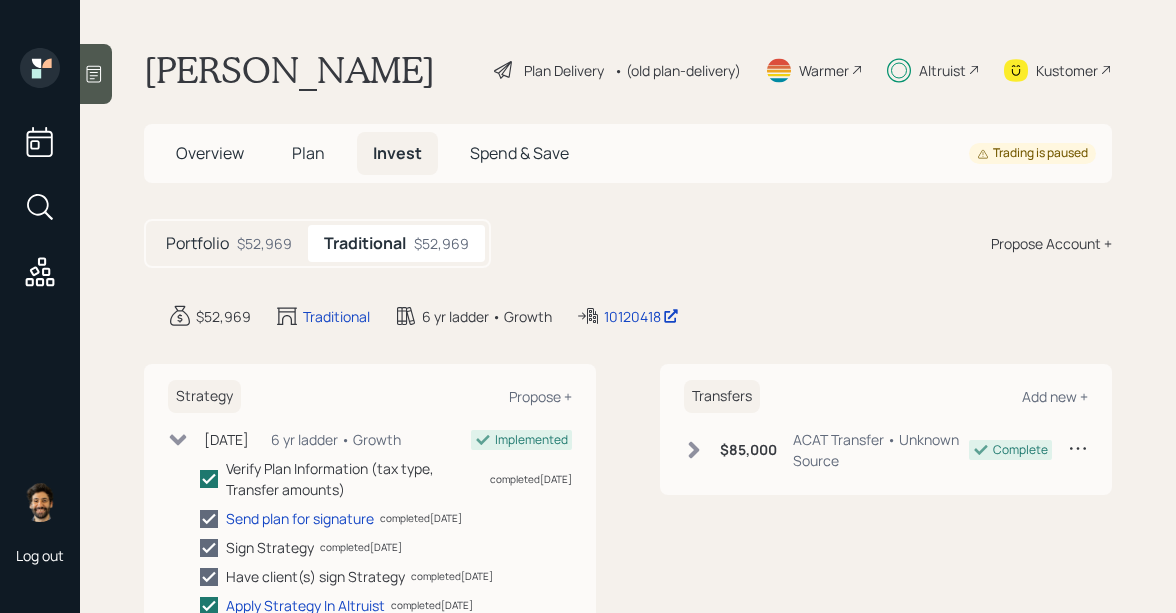 click on "Plan" at bounding box center [308, 153] 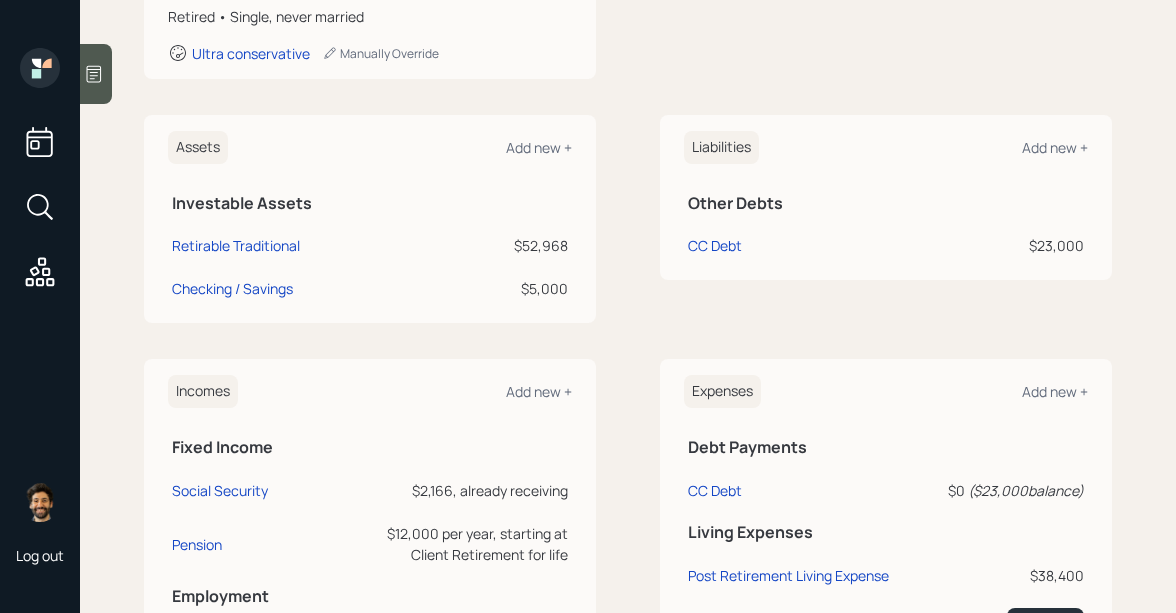 scroll, scrollTop: 0, scrollLeft: 0, axis: both 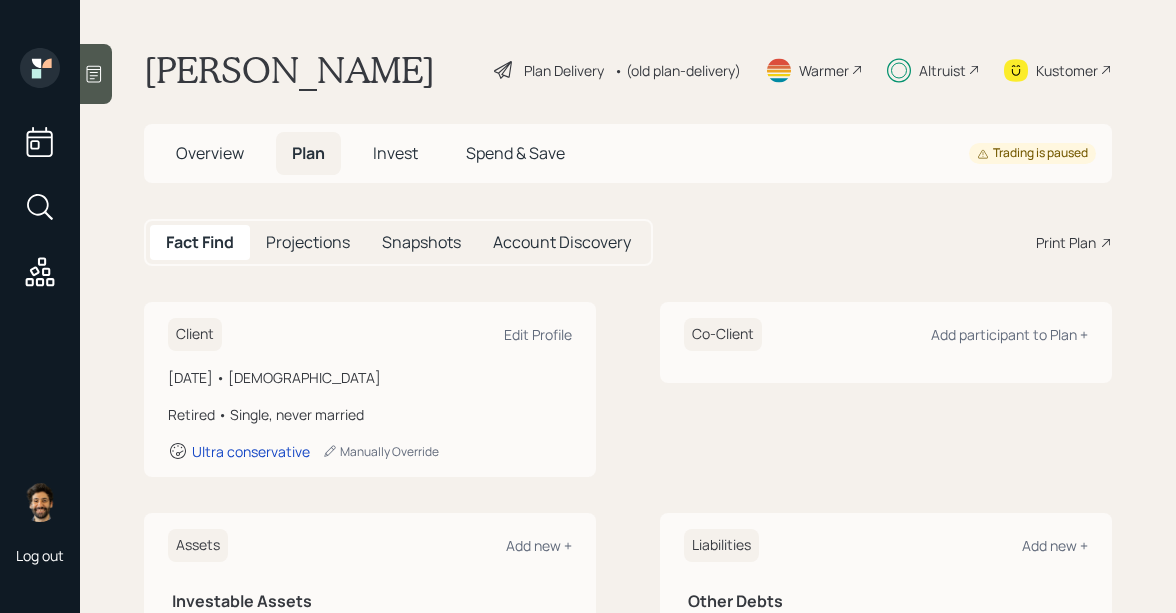 click on "Invest" at bounding box center (395, 153) 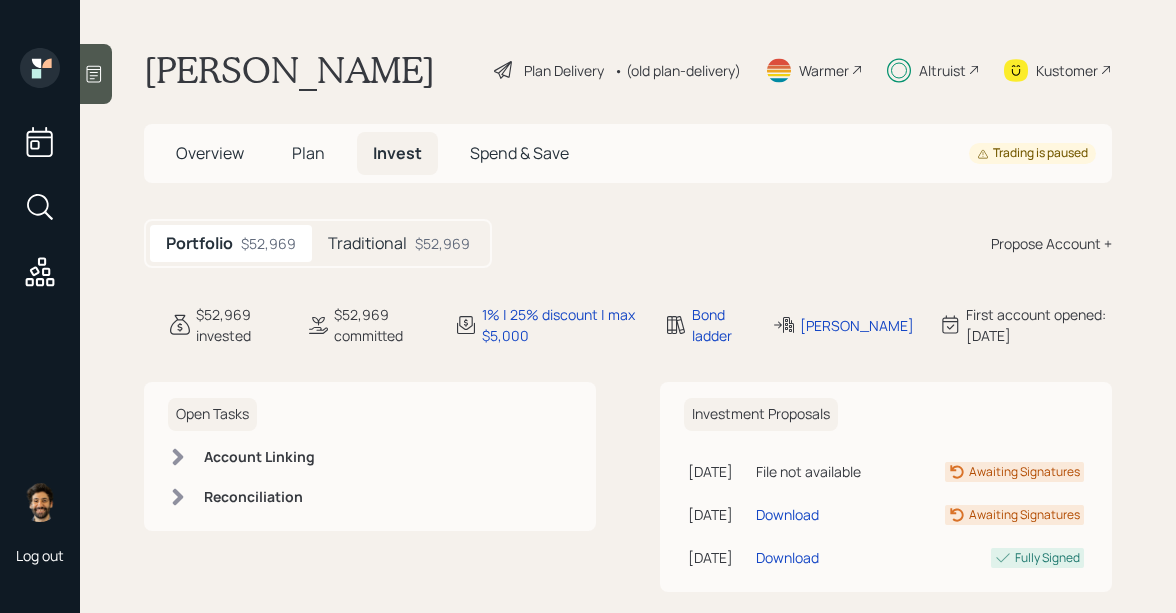 click on "Traditional" at bounding box center [367, 243] 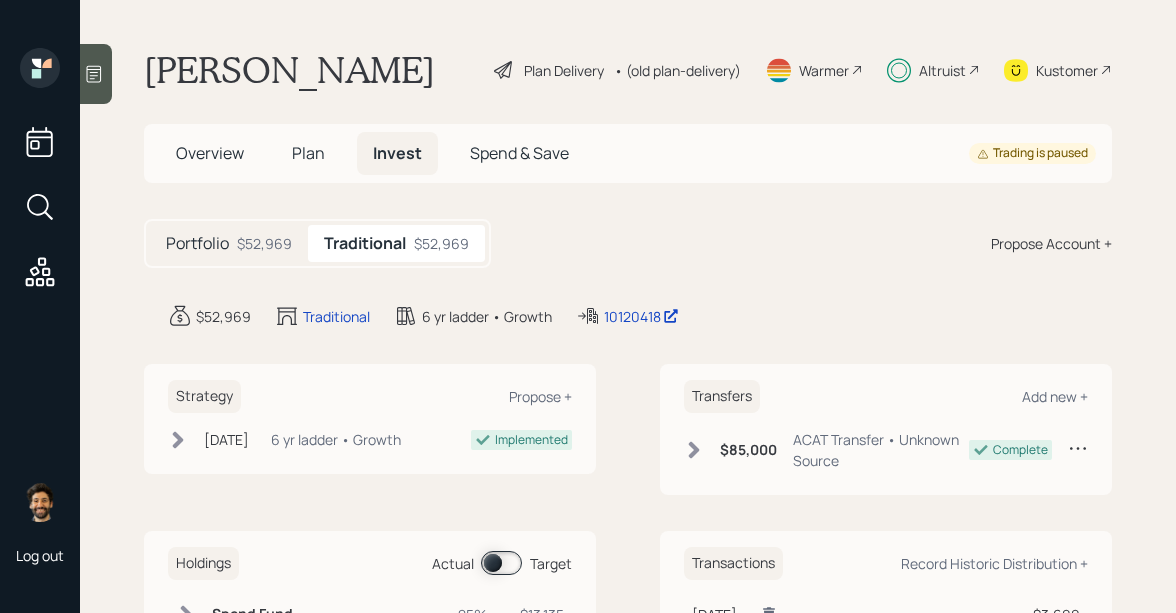 click on "Plan" at bounding box center [308, 153] 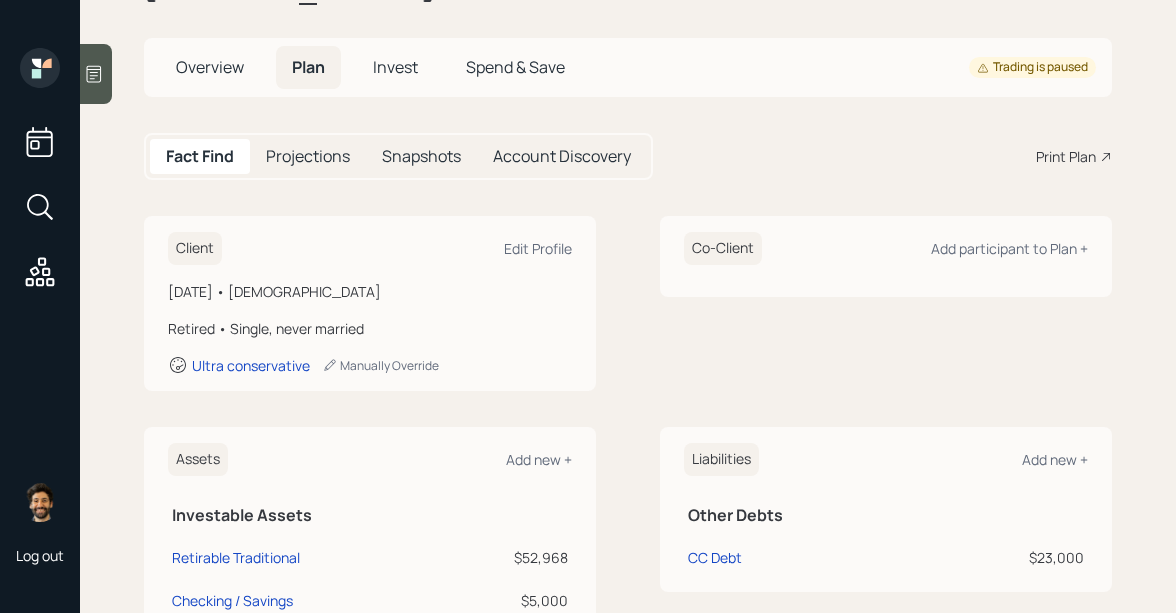 scroll, scrollTop: 0, scrollLeft: 0, axis: both 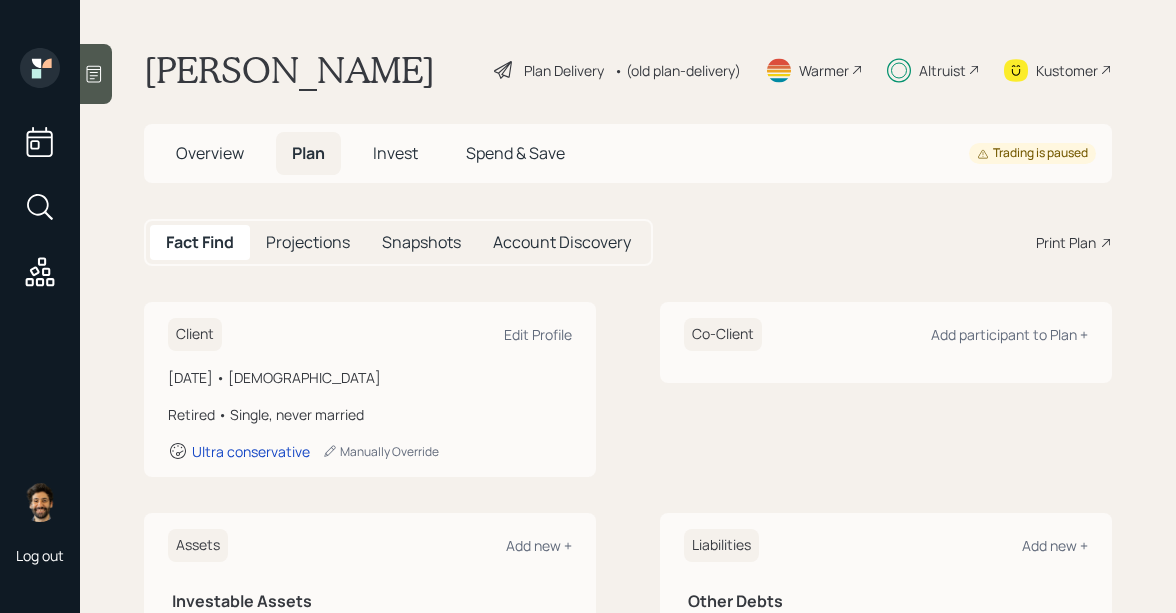 click on "Overview" at bounding box center [210, 153] 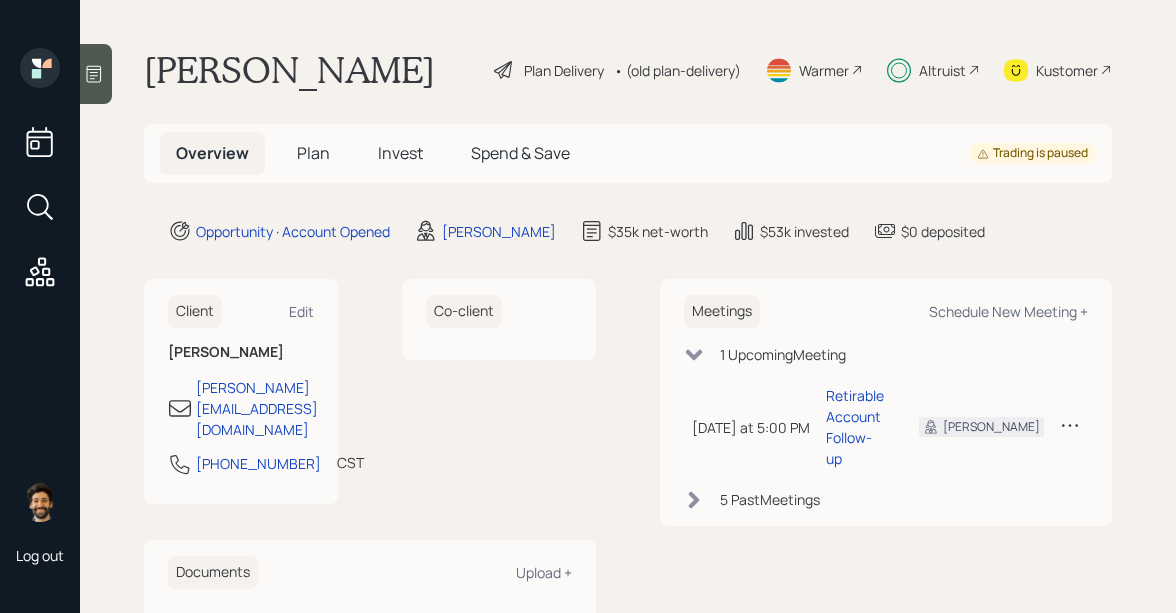 click on "Invest" at bounding box center (400, 153) 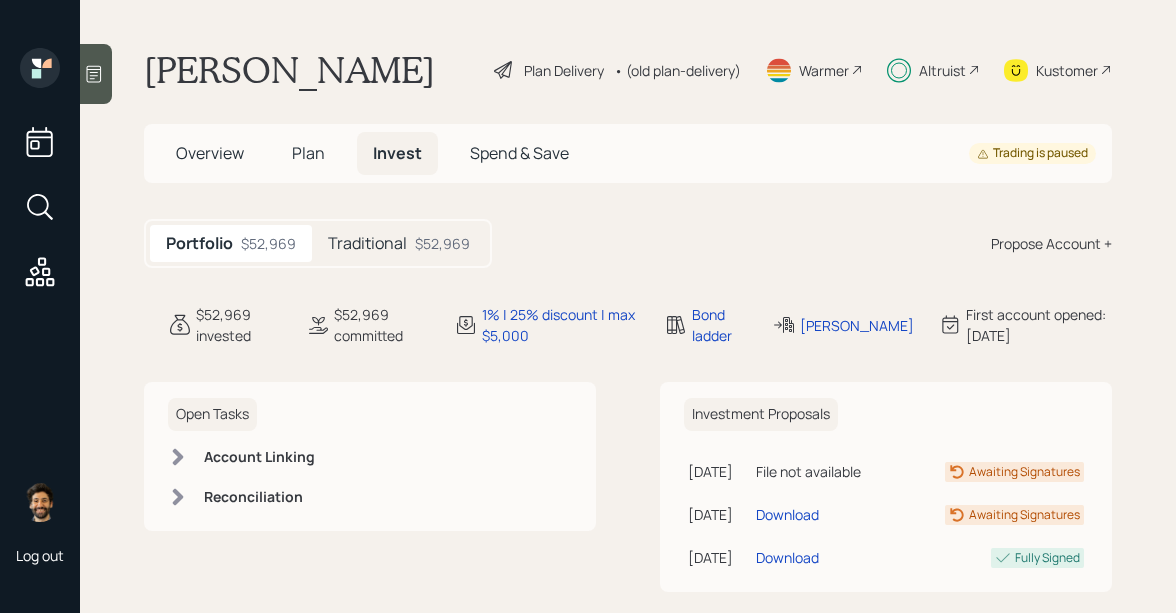 click on "Traditional" at bounding box center (367, 243) 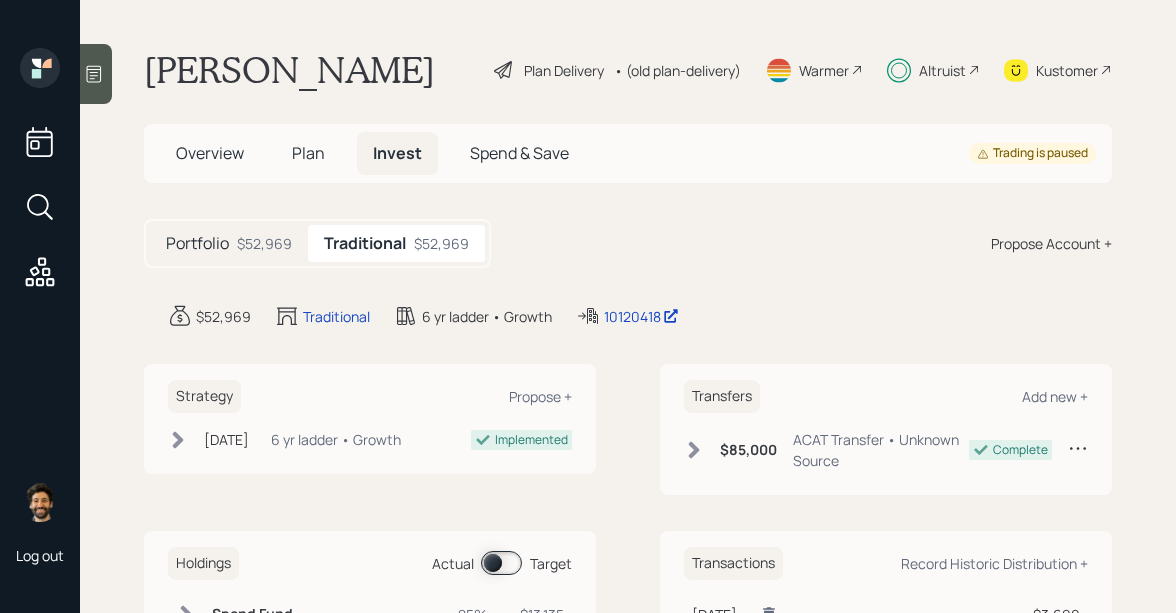 click on "$52,969" at bounding box center (264, 243) 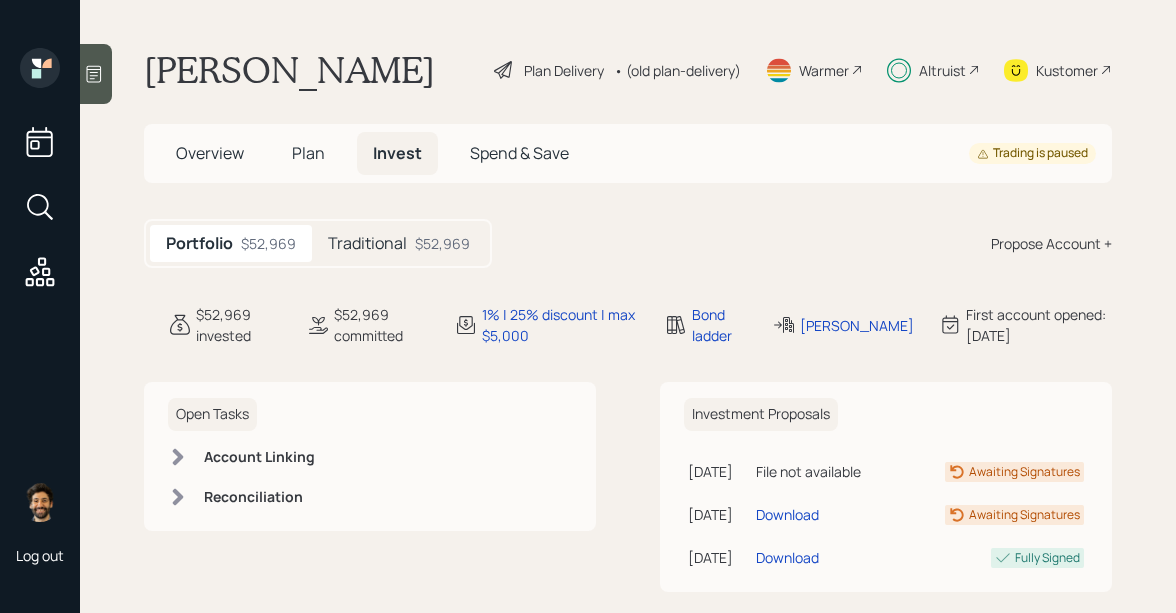 click on "• (old plan-delivery)" at bounding box center (677, 70) 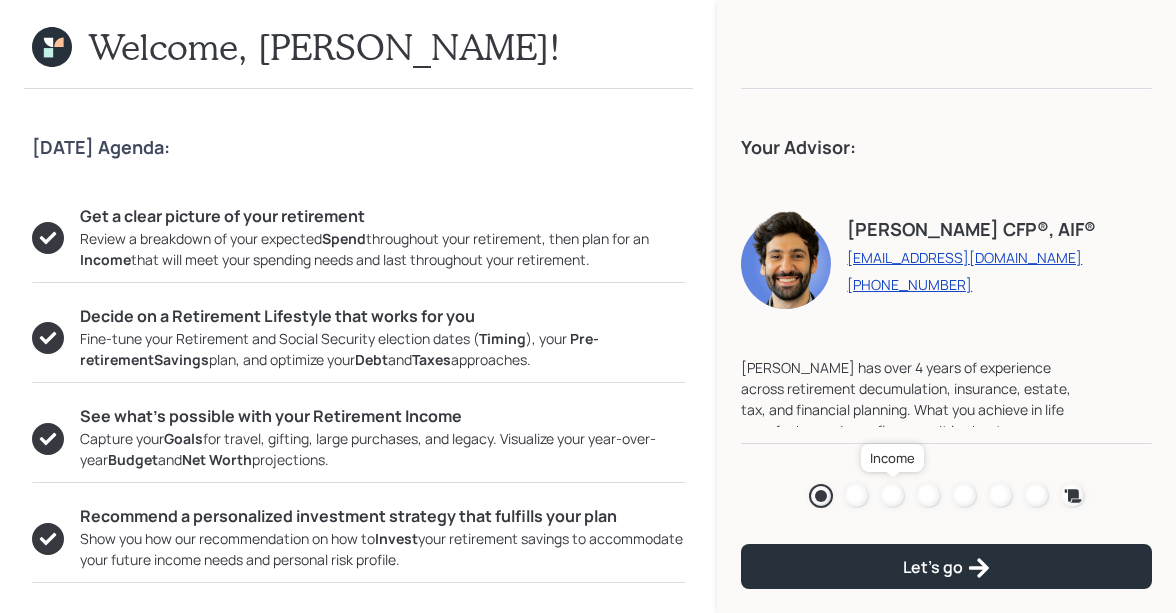 click at bounding box center (893, 496) 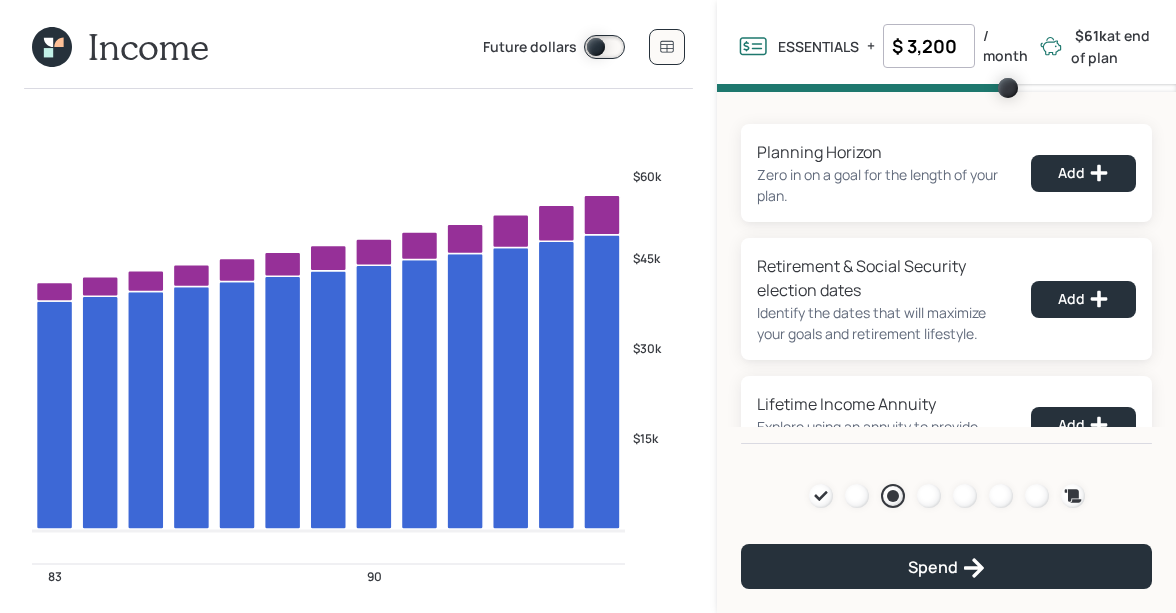 click 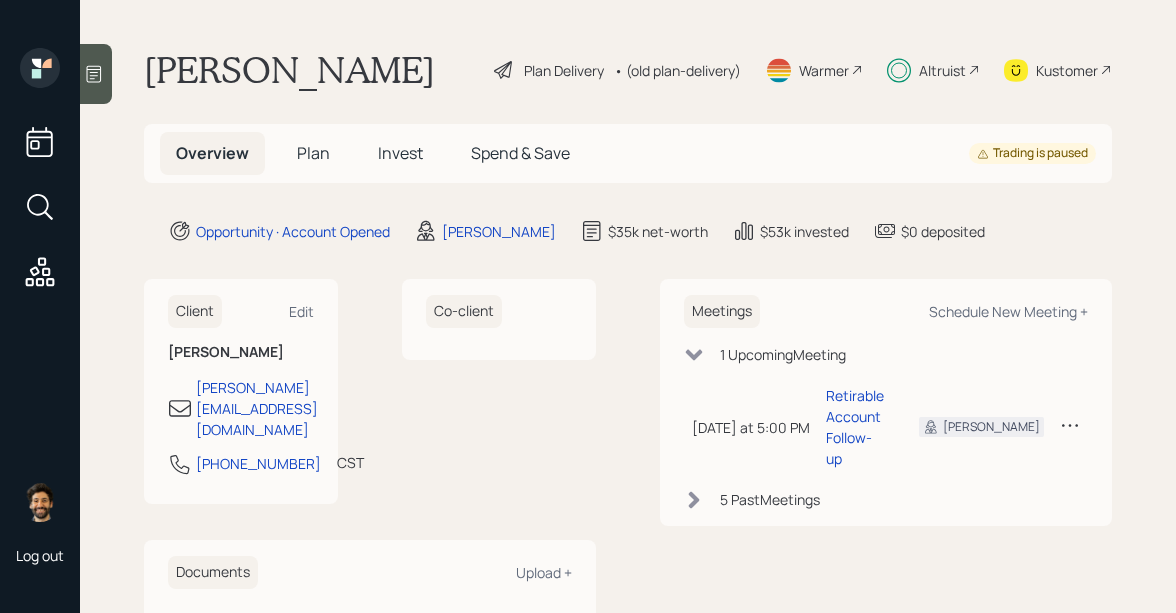 click on "Altruist" at bounding box center [933, 70] 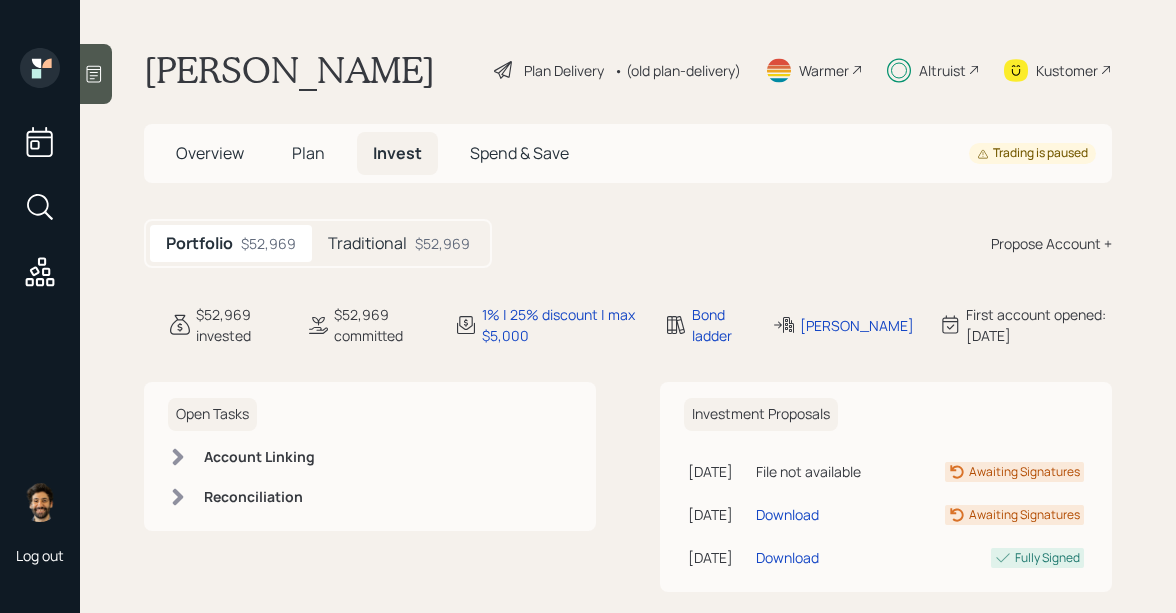 click on "Traditional" at bounding box center (367, 243) 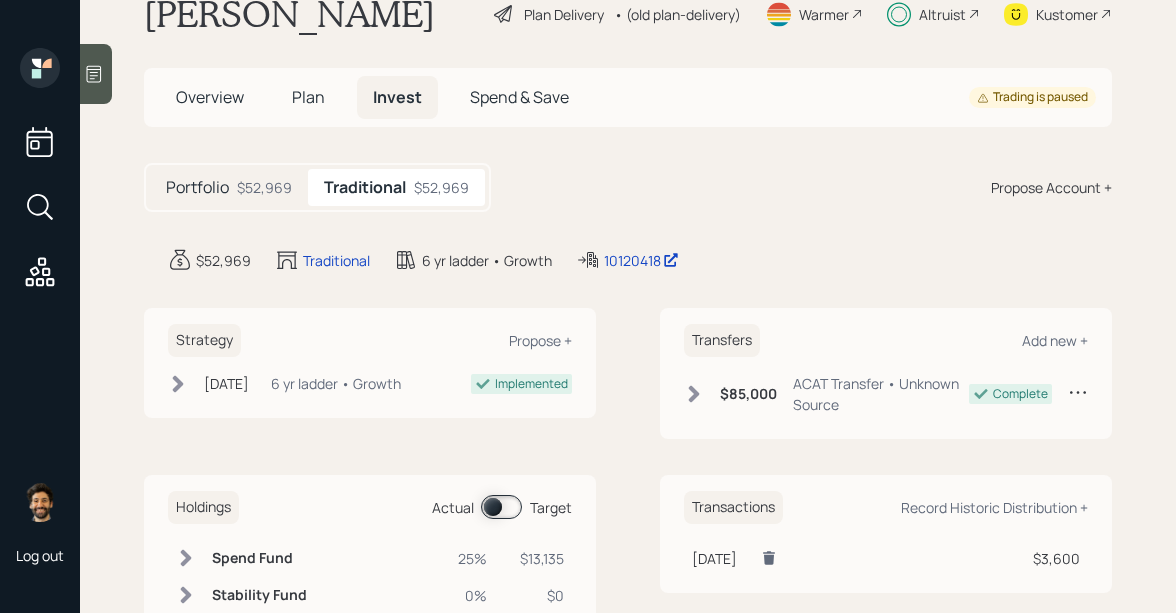 scroll, scrollTop: 0, scrollLeft: 0, axis: both 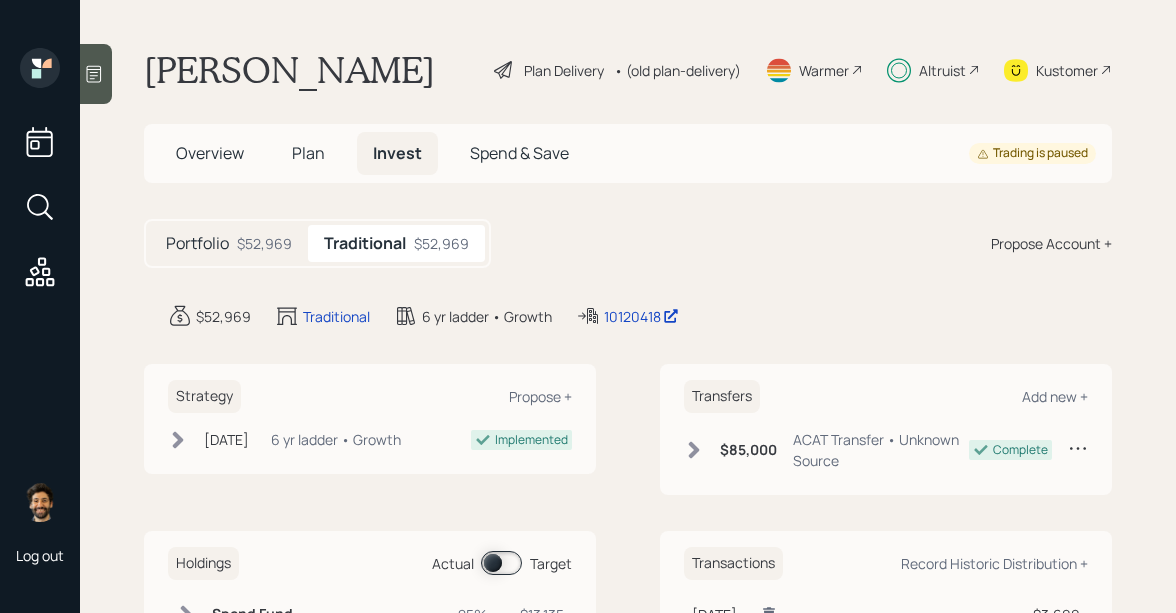 click on "$52,969" at bounding box center (264, 243) 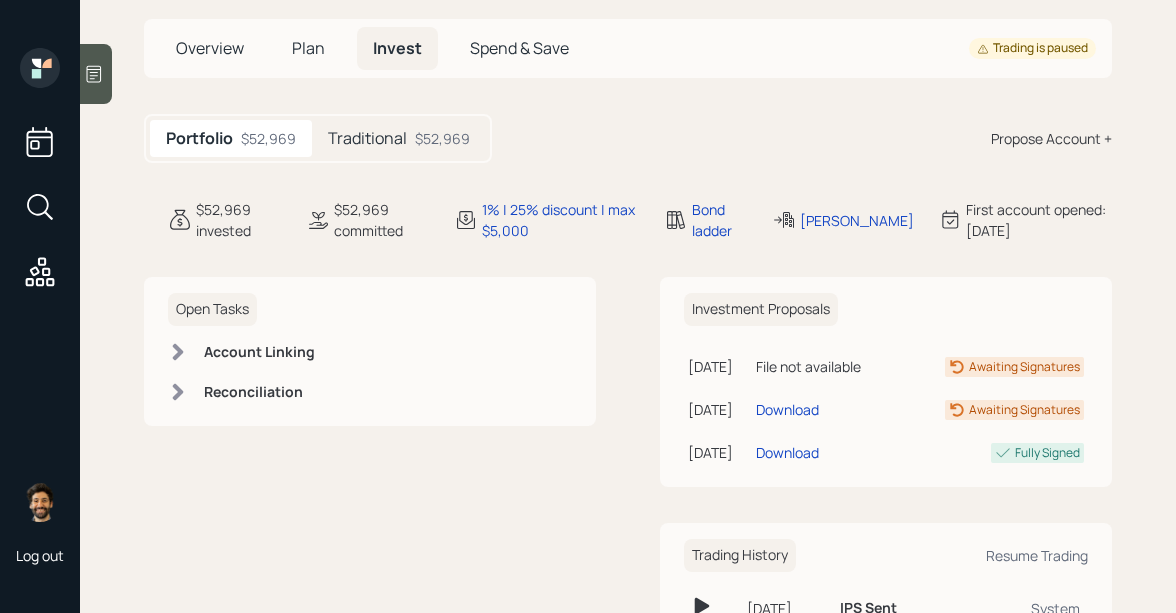 scroll, scrollTop: 61, scrollLeft: 0, axis: vertical 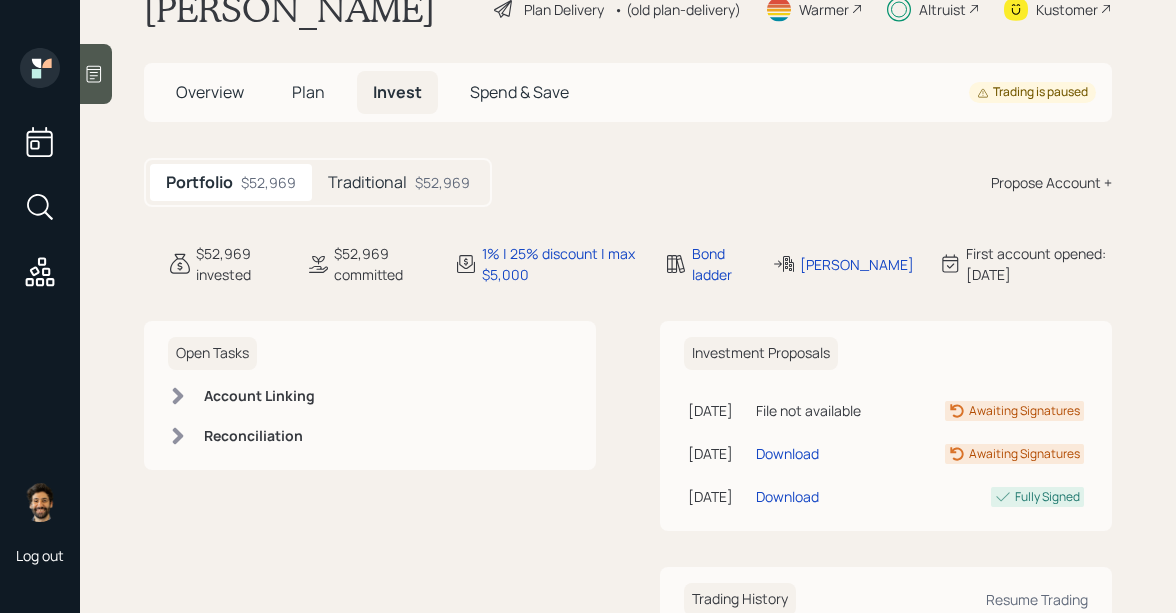 click on "$52,969" at bounding box center (442, 182) 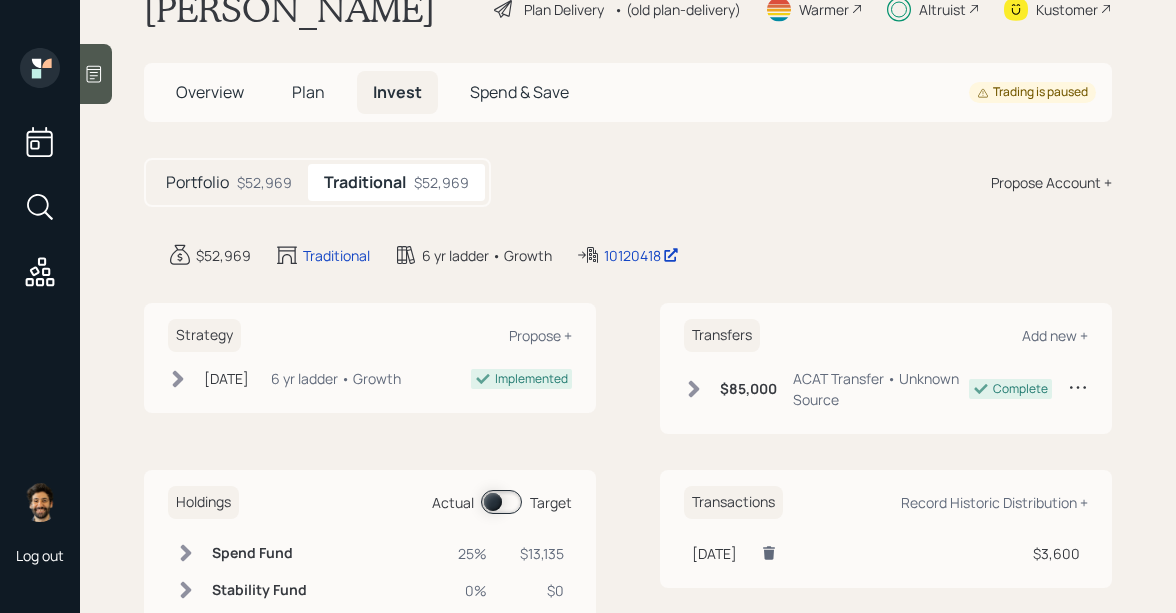 click on "$52,969" at bounding box center (264, 182) 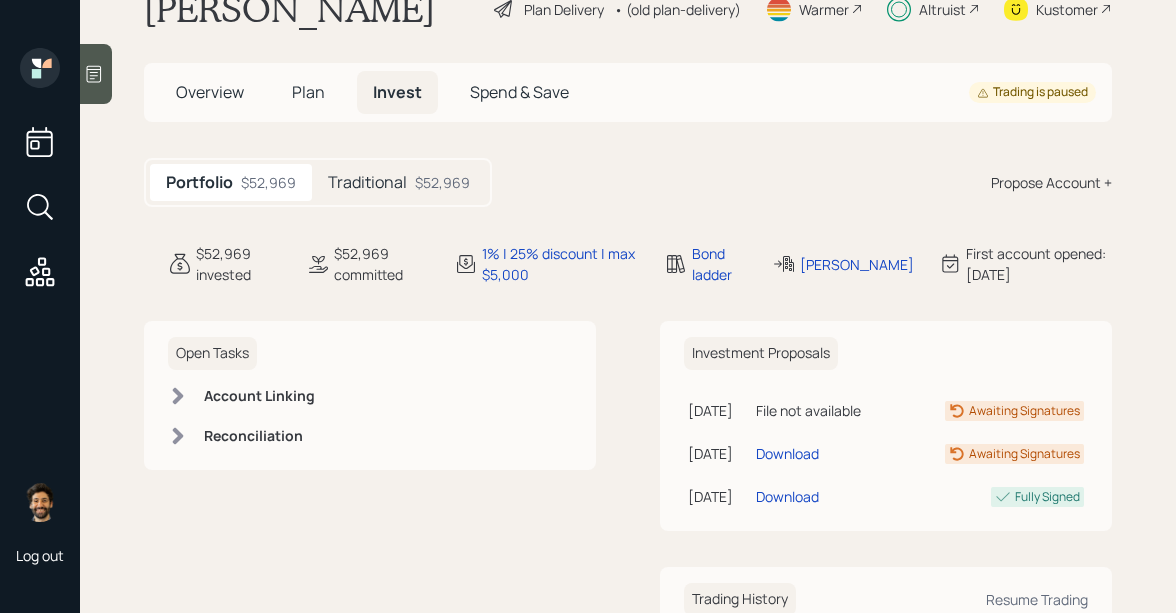 scroll, scrollTop: 0, scrollLeft: 0, axis: both 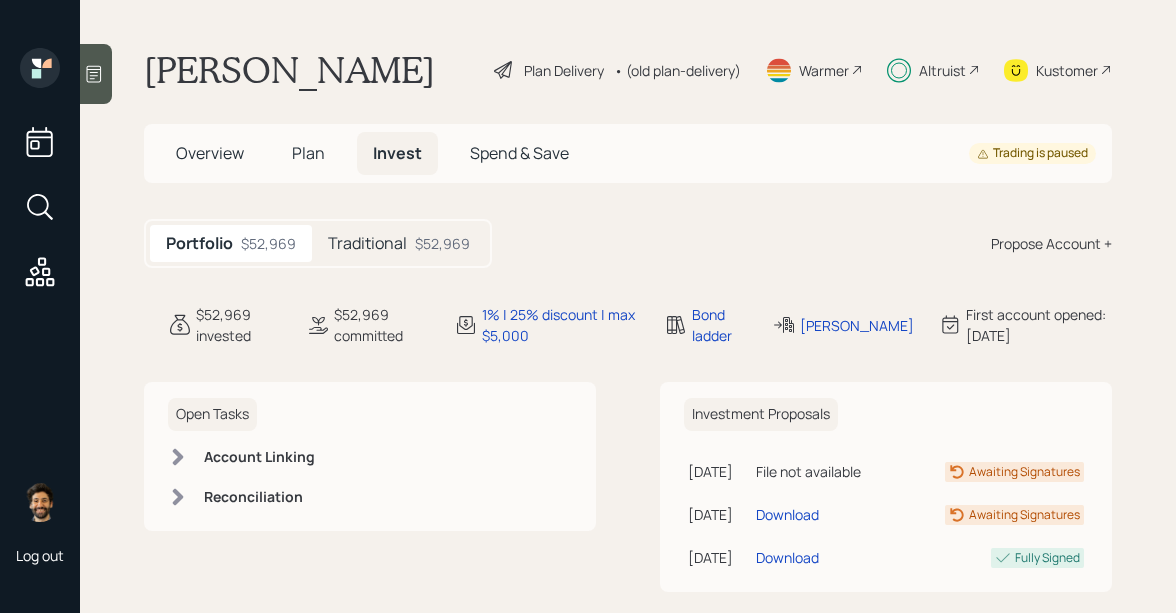 click on "$52,969" at bounding box center [442, 243] 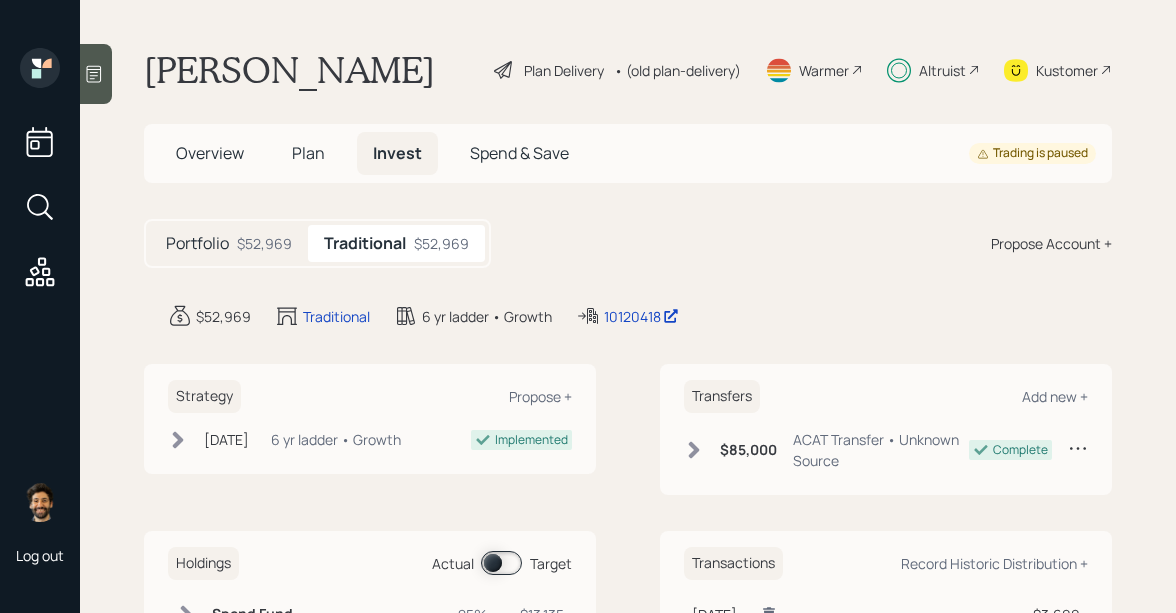 click on "• (old plan-delivery)" at bounding box center (677, 70) 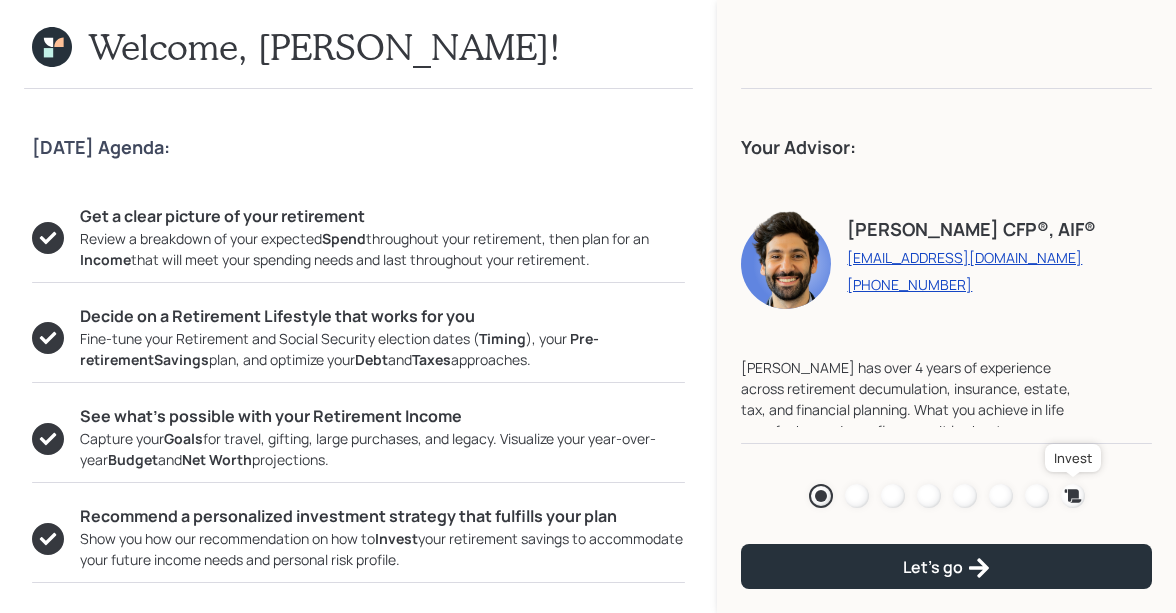 click 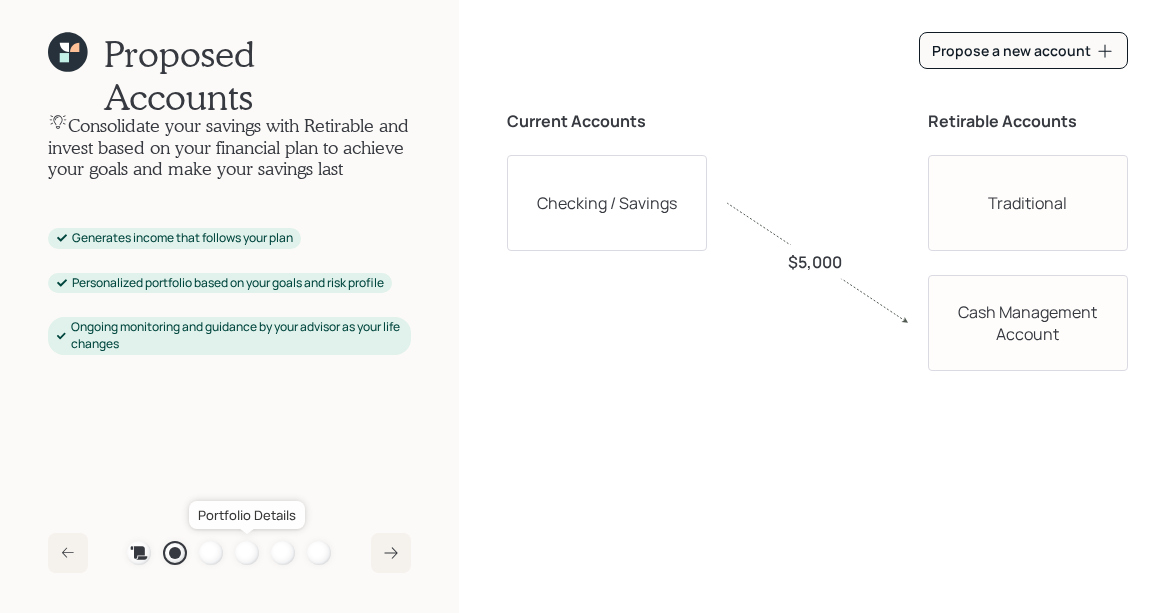 click at bounding box center (247, 553) 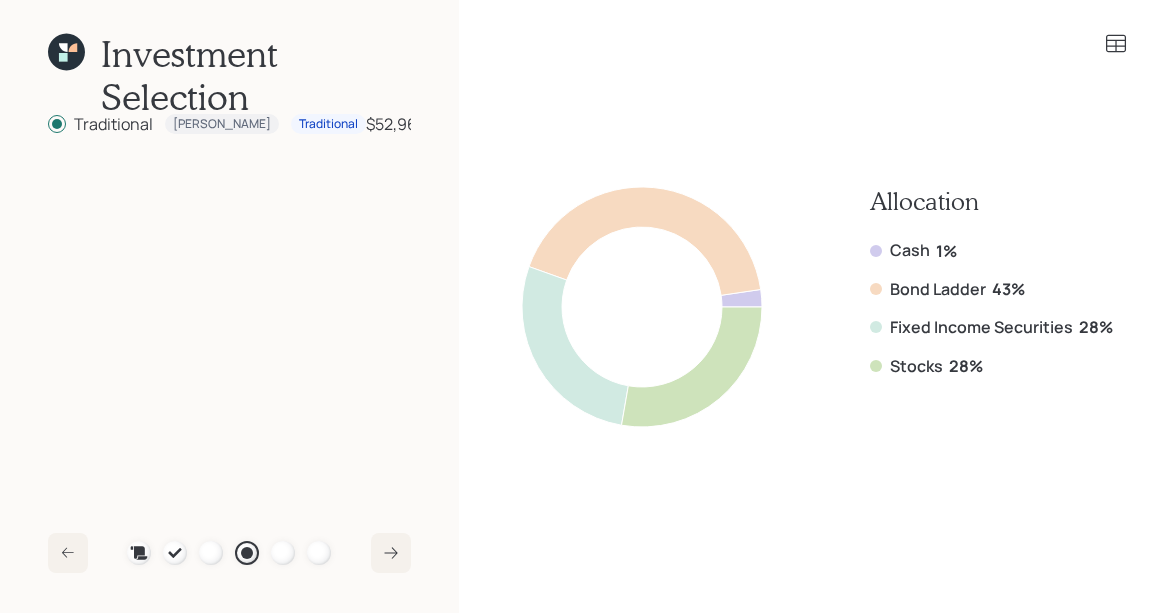 click 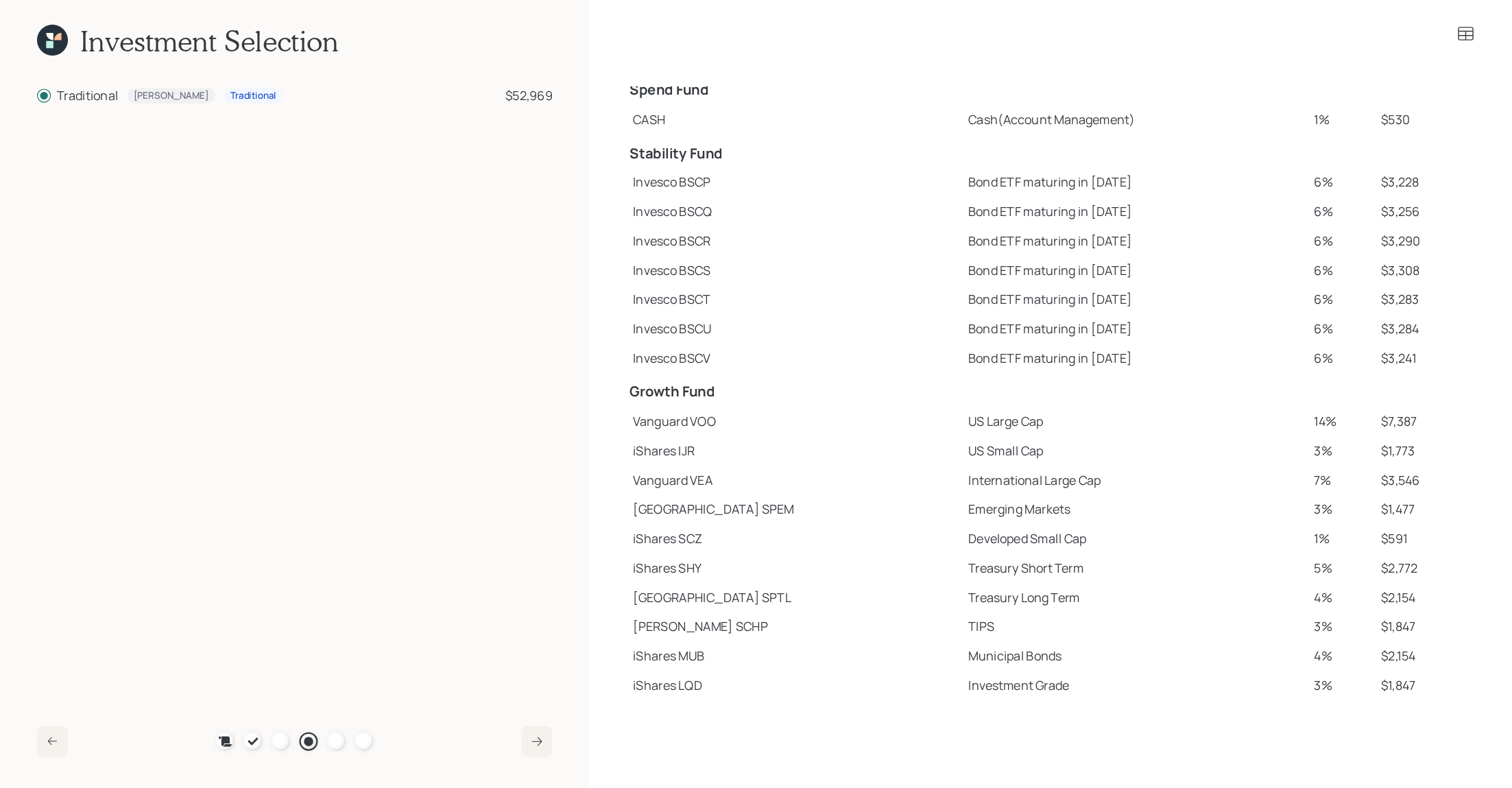 scroll, scrollTop: 0, scrollLeft: 0, axis: both 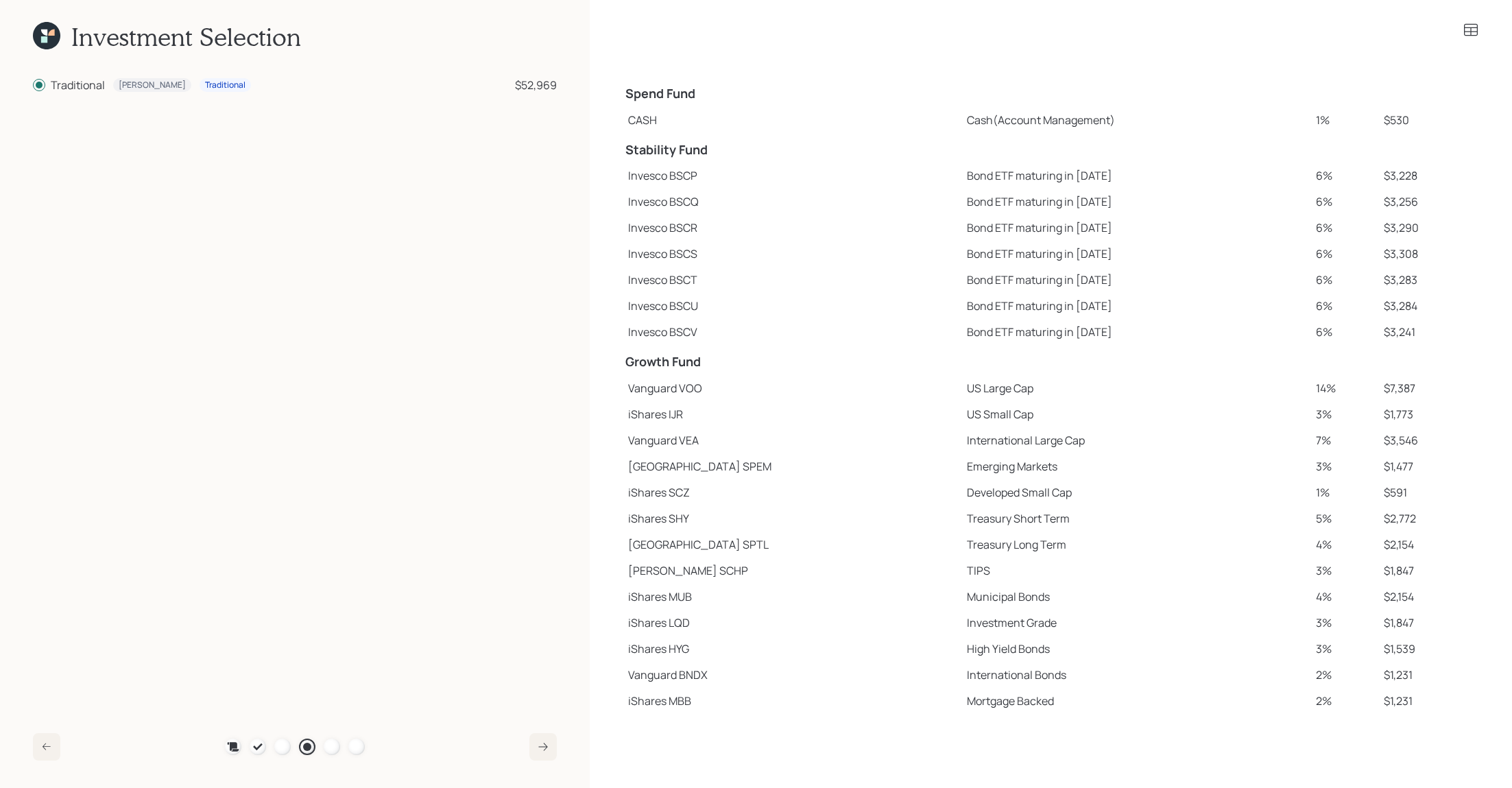 click 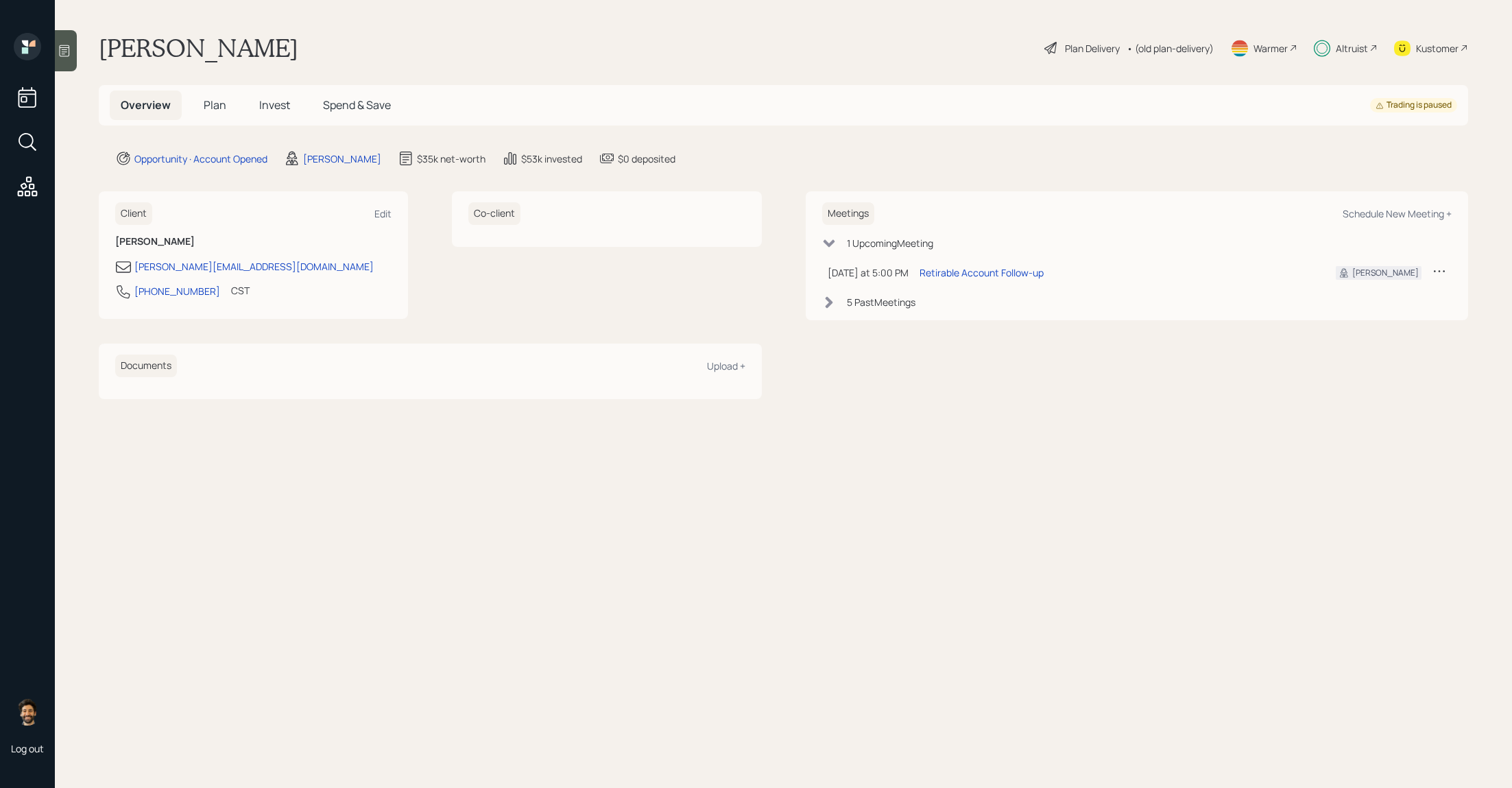 click on "Plan" at bounding box center (215, 105) 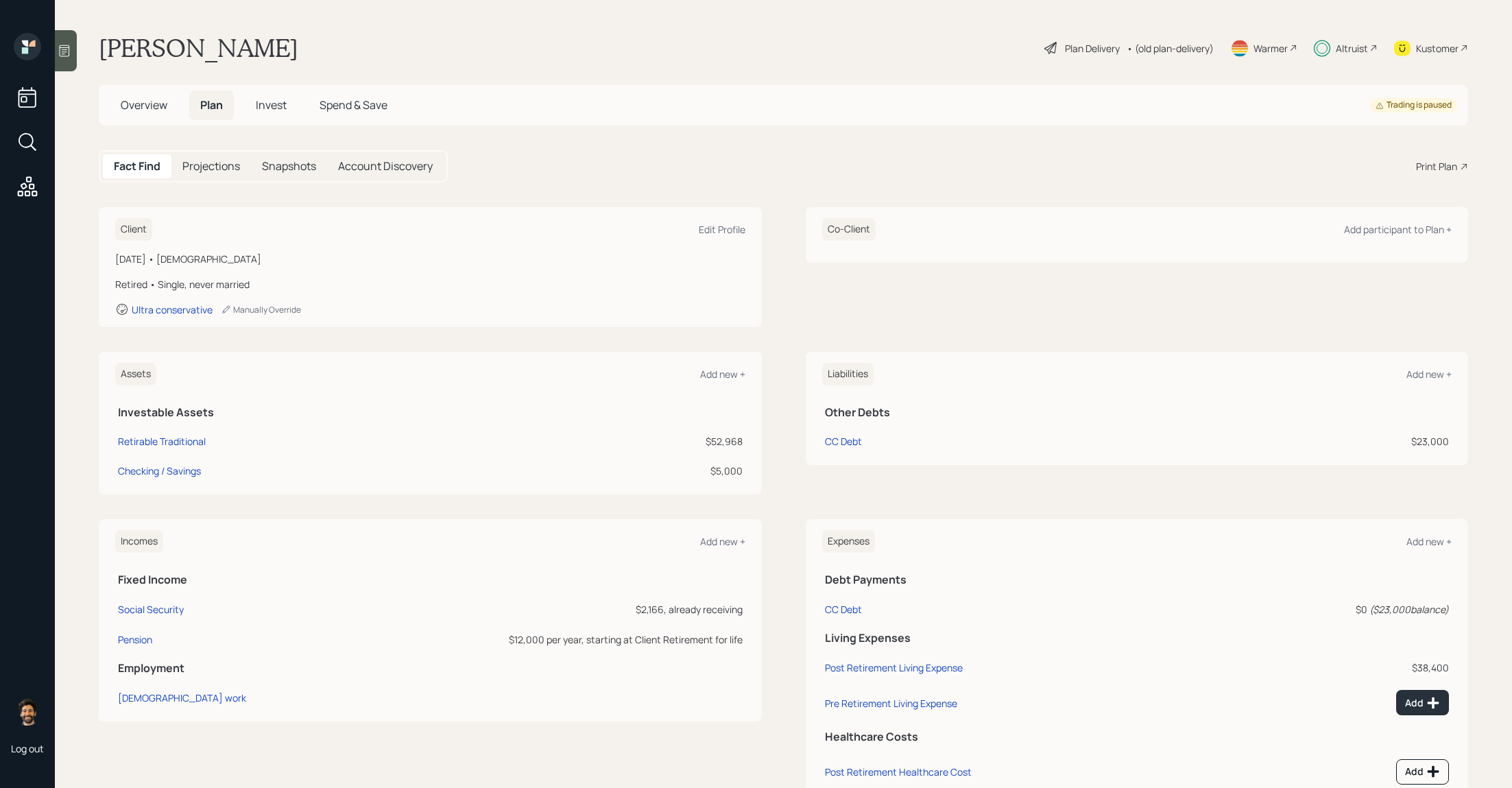 click on "Overview" at bounding box center (144, 105) 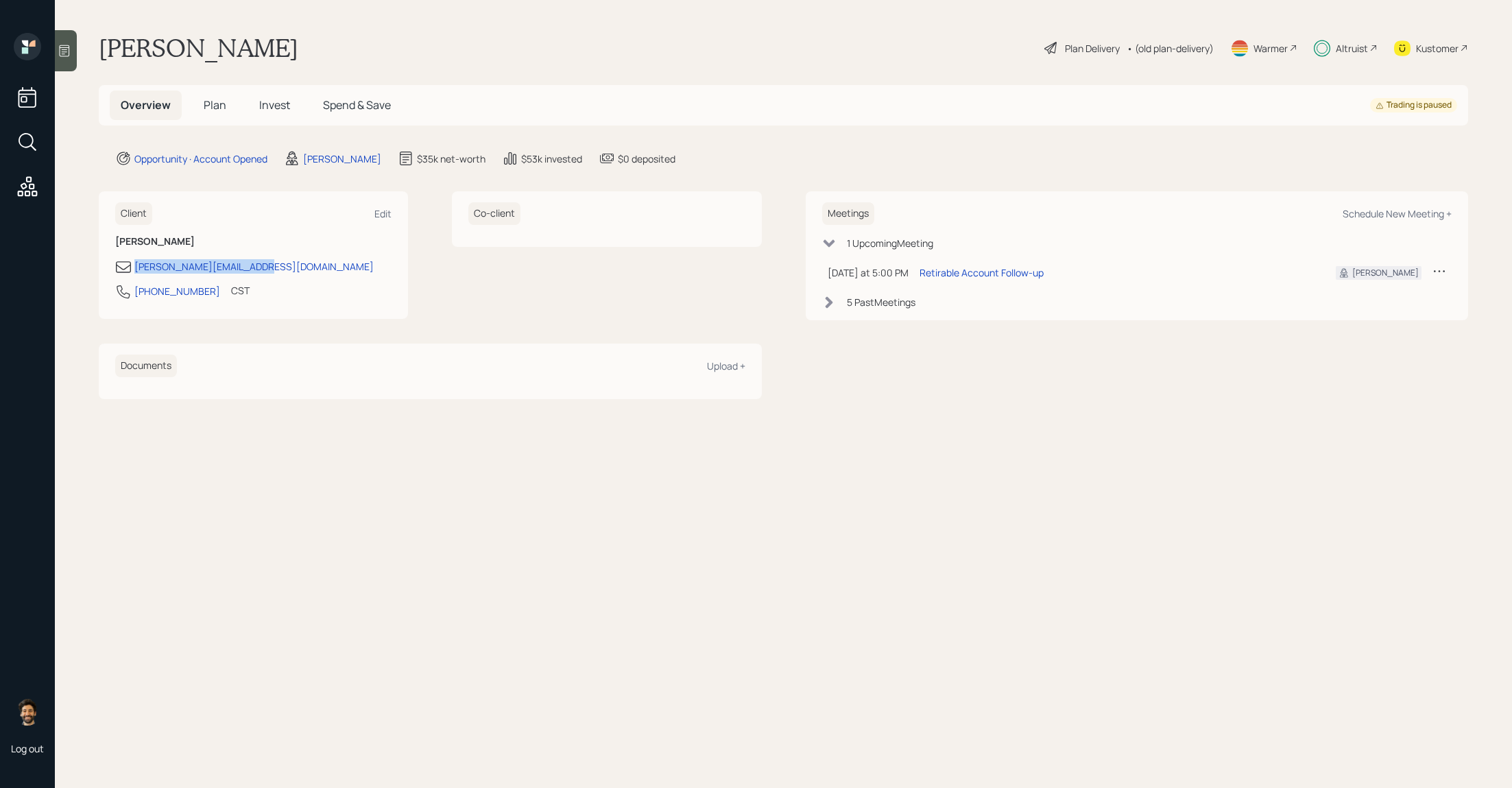 drag, startPoint x: 261, startPoint y: 268, endPoint x: 104, endPoint y: 265, distance: 157.02866 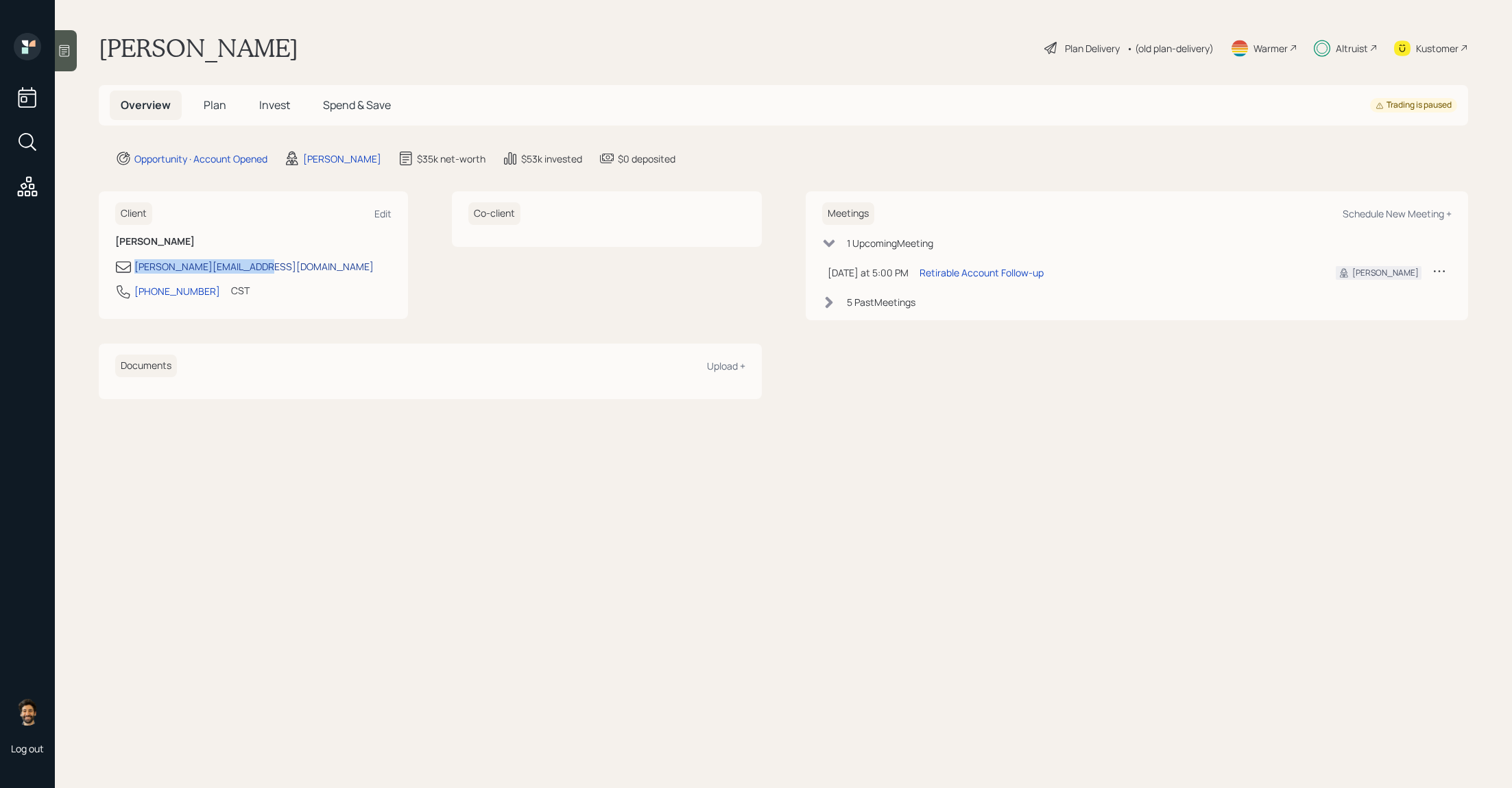 copy on "[PERSON_NAME][EMAIL_ADDRESS][DOMAIN_NAME]" 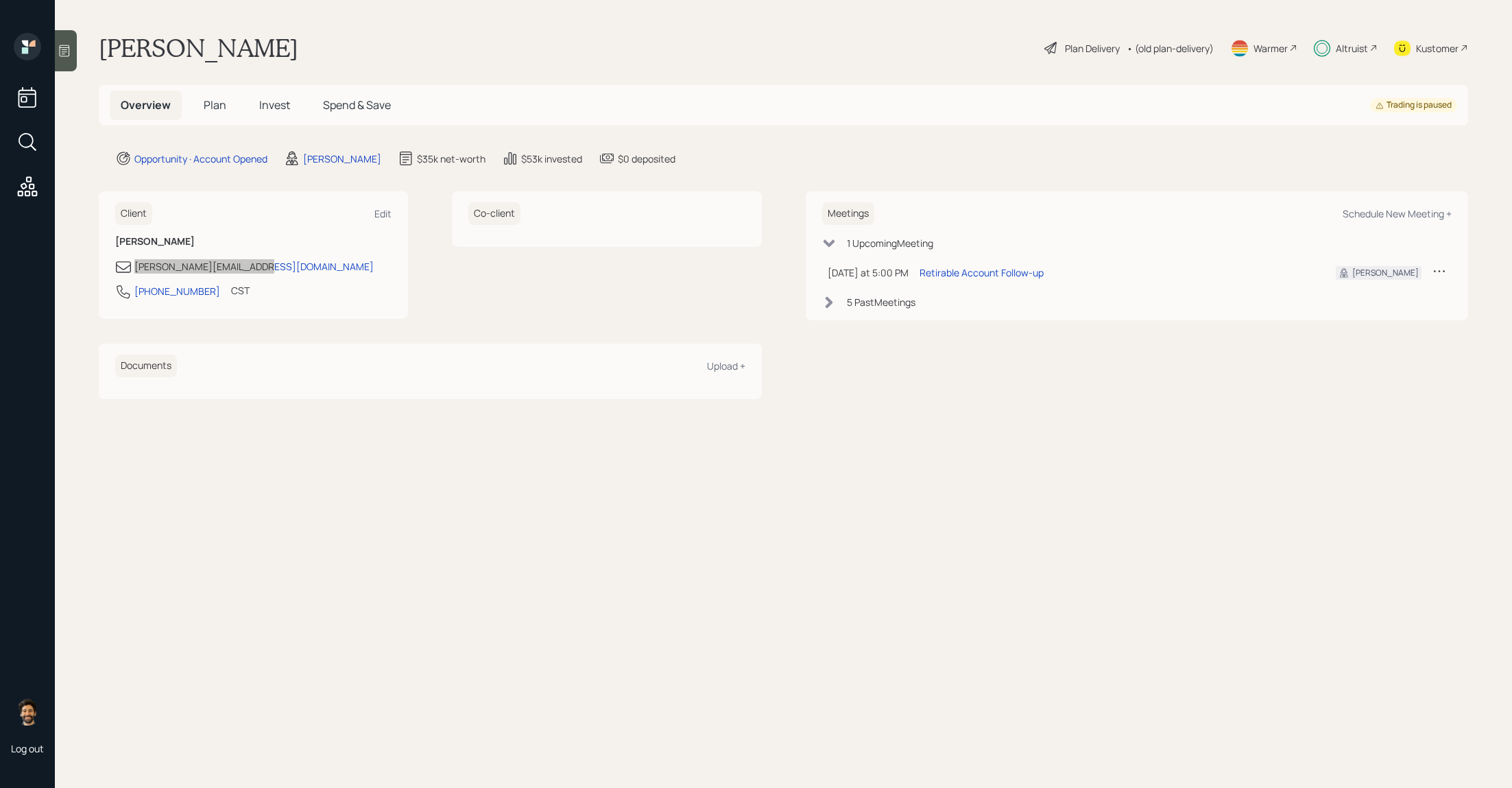drag, startPoint x: 186, startPoint y: 265, endPoint x: 537, endPoint y: 26, distance: 424.64338 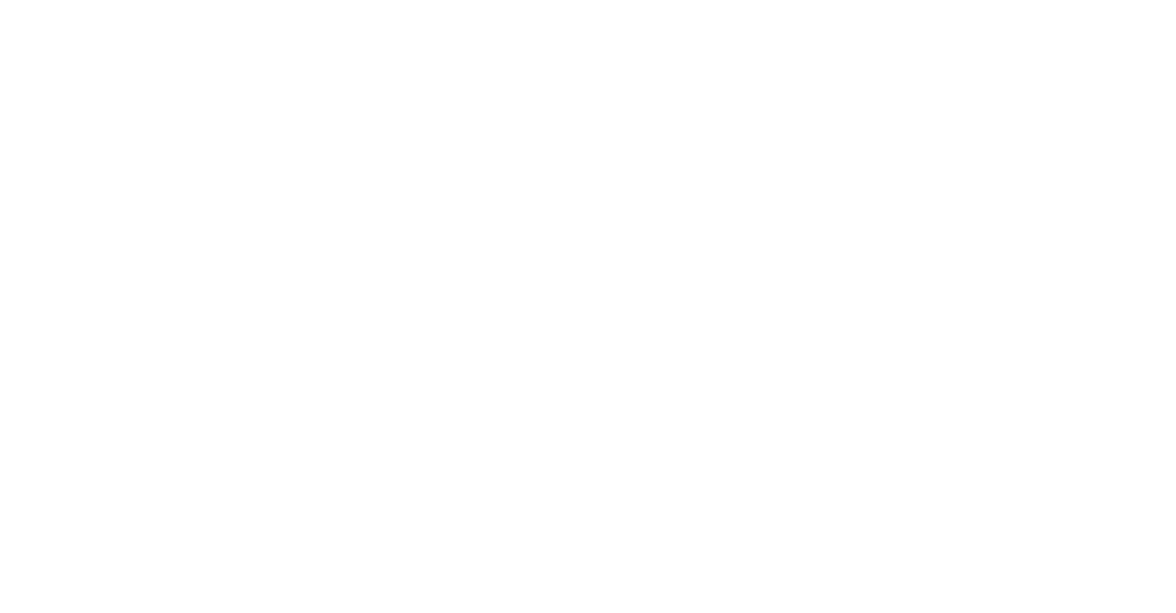scroll, scrollTop: 0, scrollLeft: 0, axis: both 